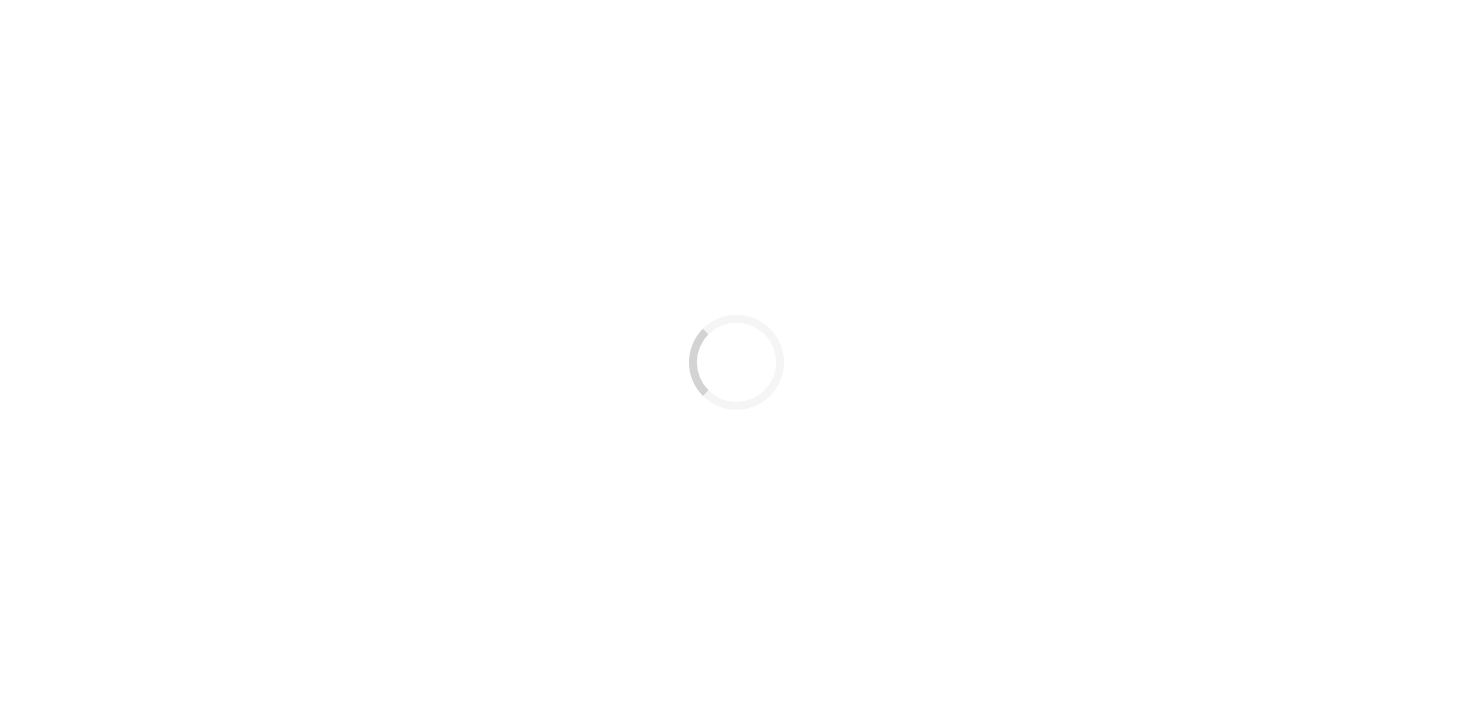 scroll, scrollTop: 0, scrollLeft: 0, axis: both 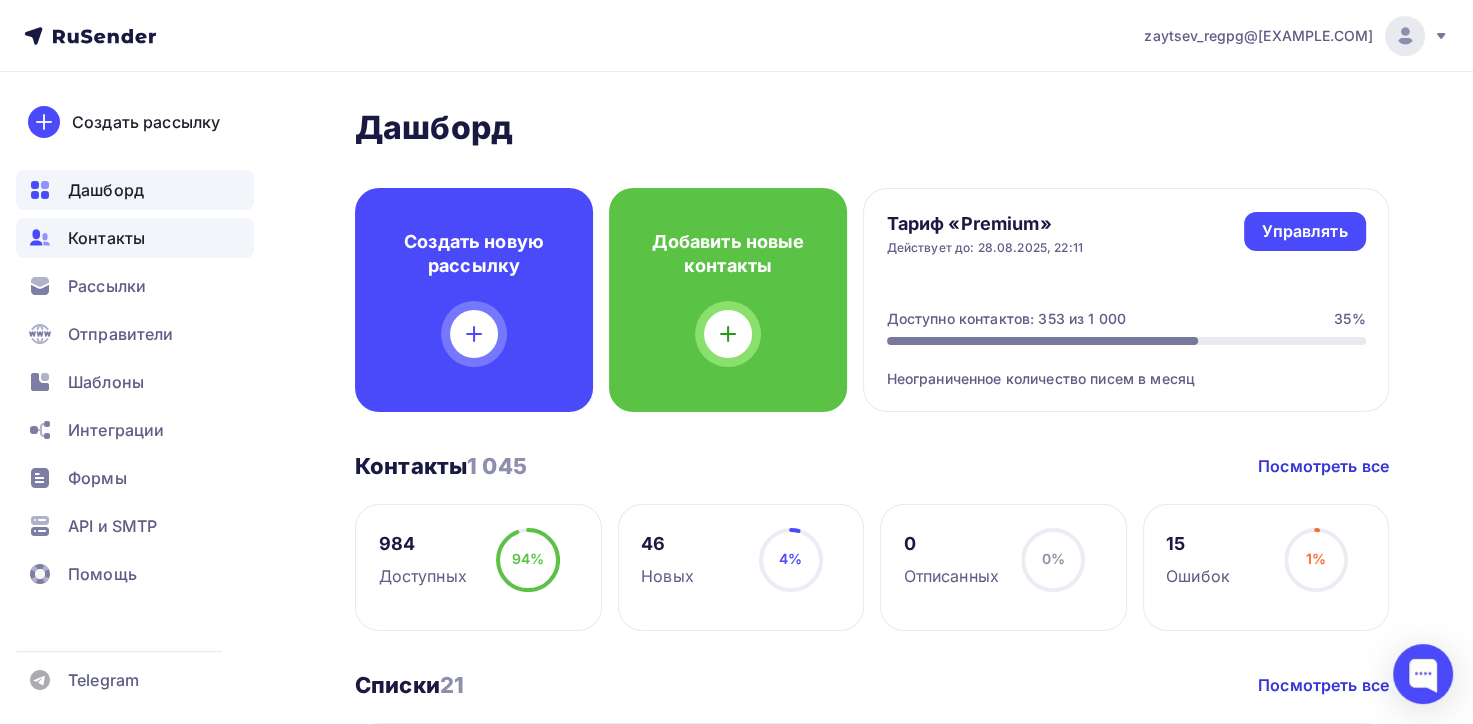 click on "Контакты" at bounding box center (106, 238) 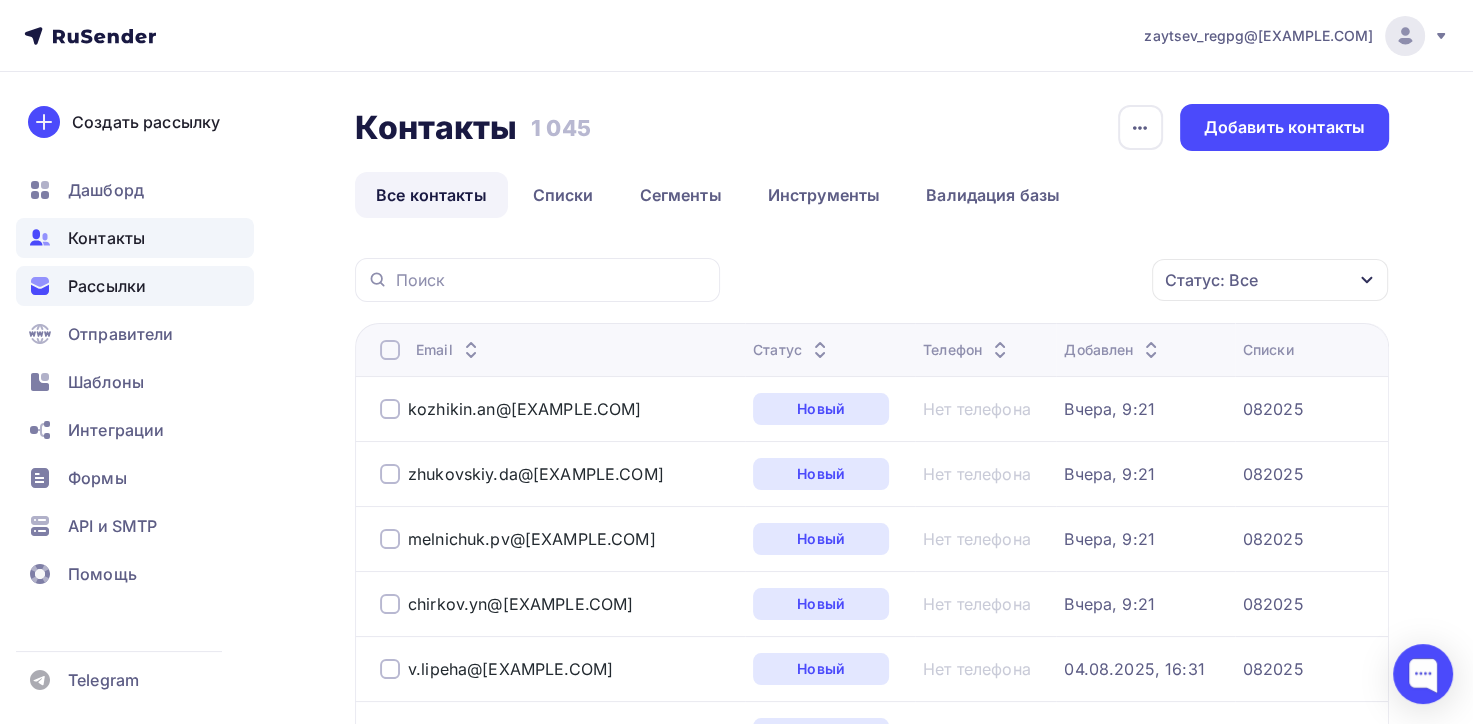 click on "Рассылки" at bounding box center [107, 286] 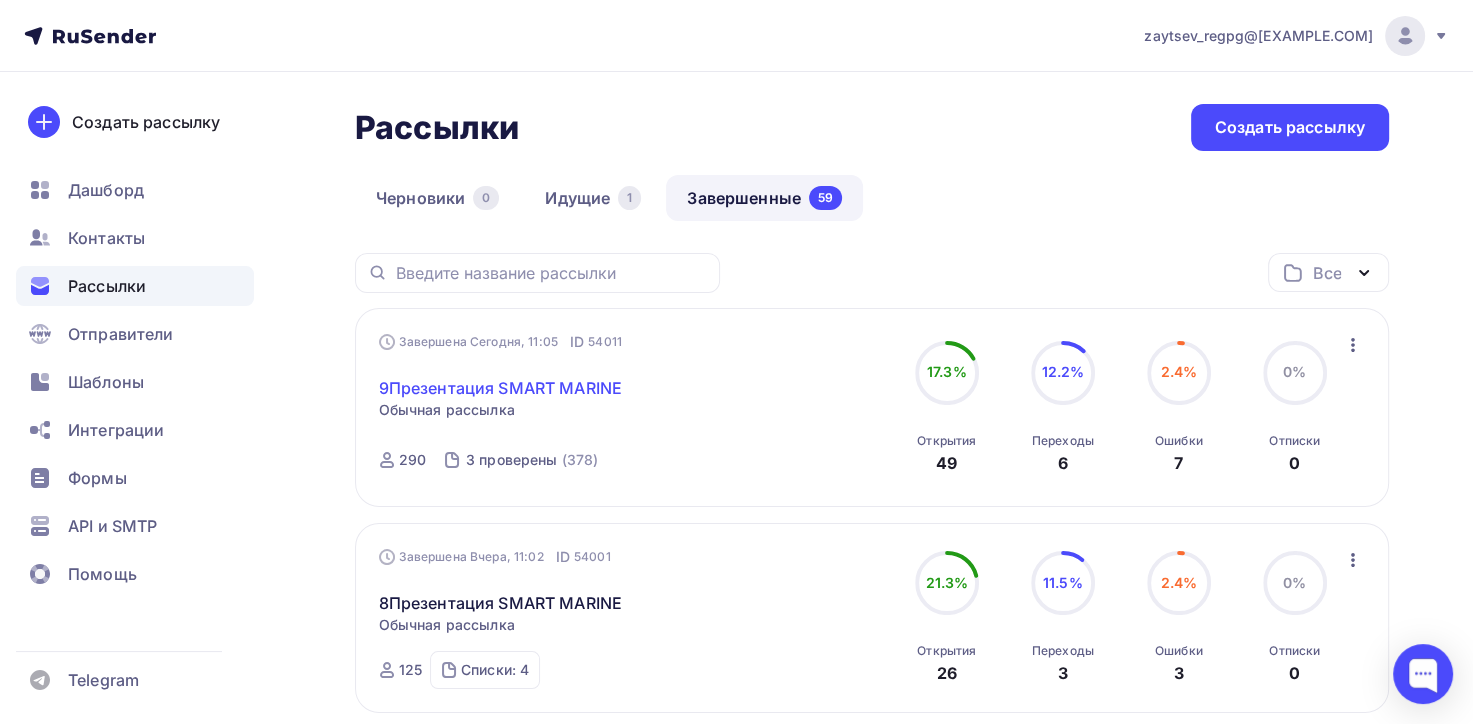 click on "9Презентация SMART MARINE" at bounding box center (501, 388) 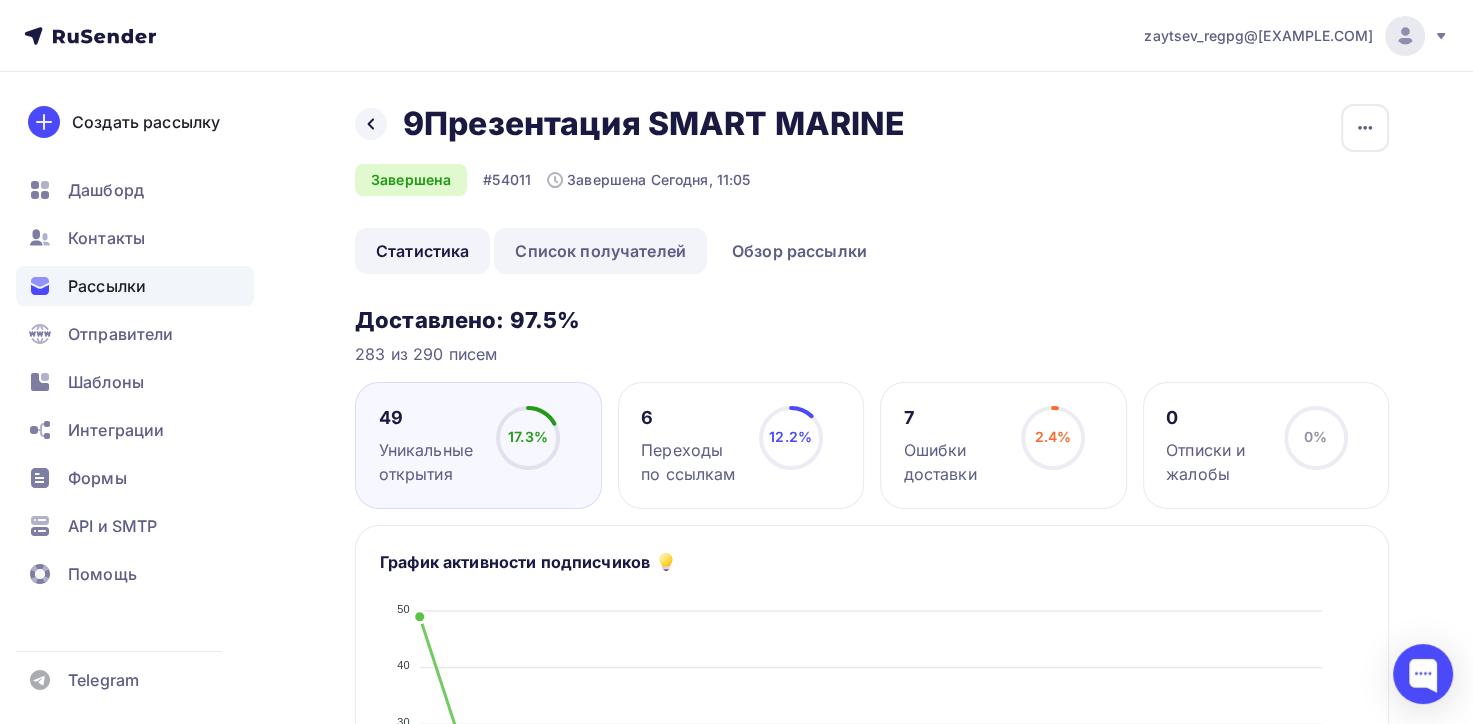 click on "Список получателей" at bounding box center (600, 251) 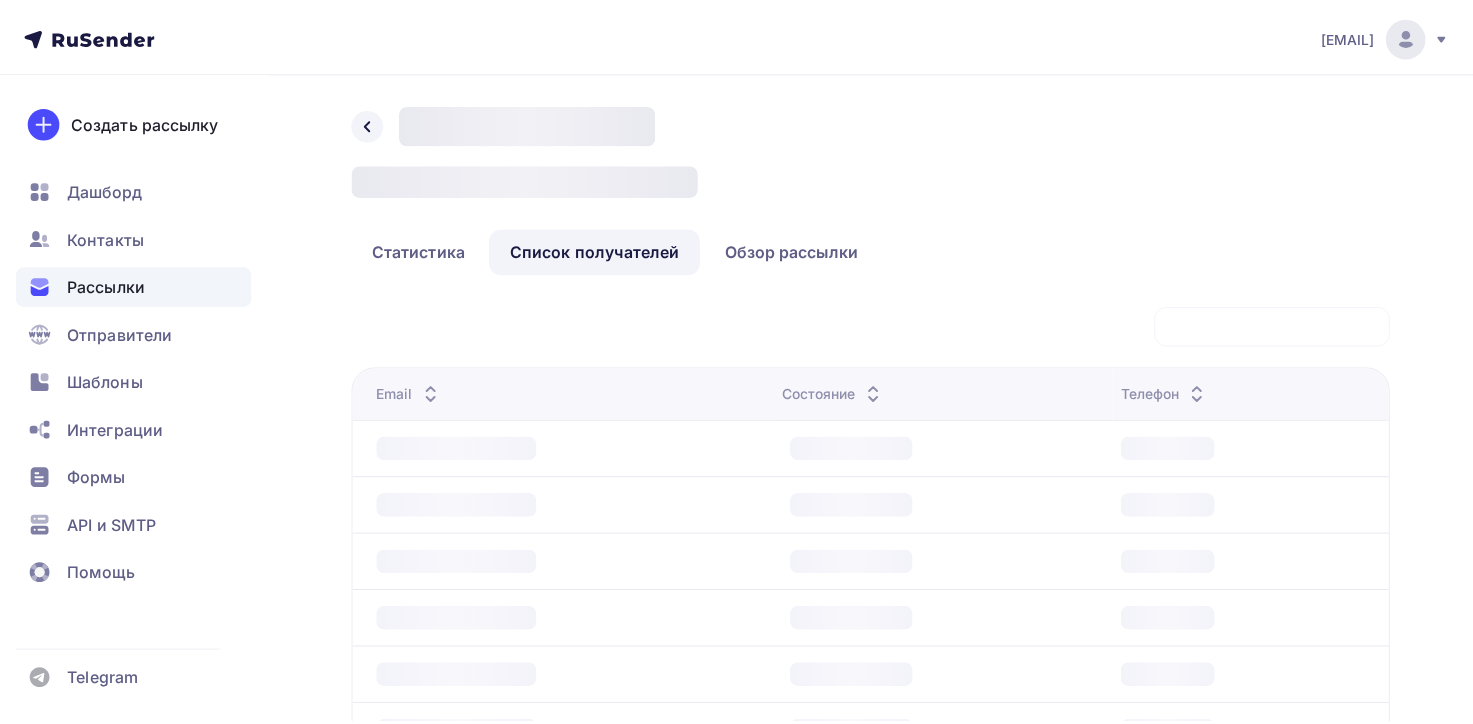 scroll, scrollTop: 0, scrollLeft: 0, axis: both 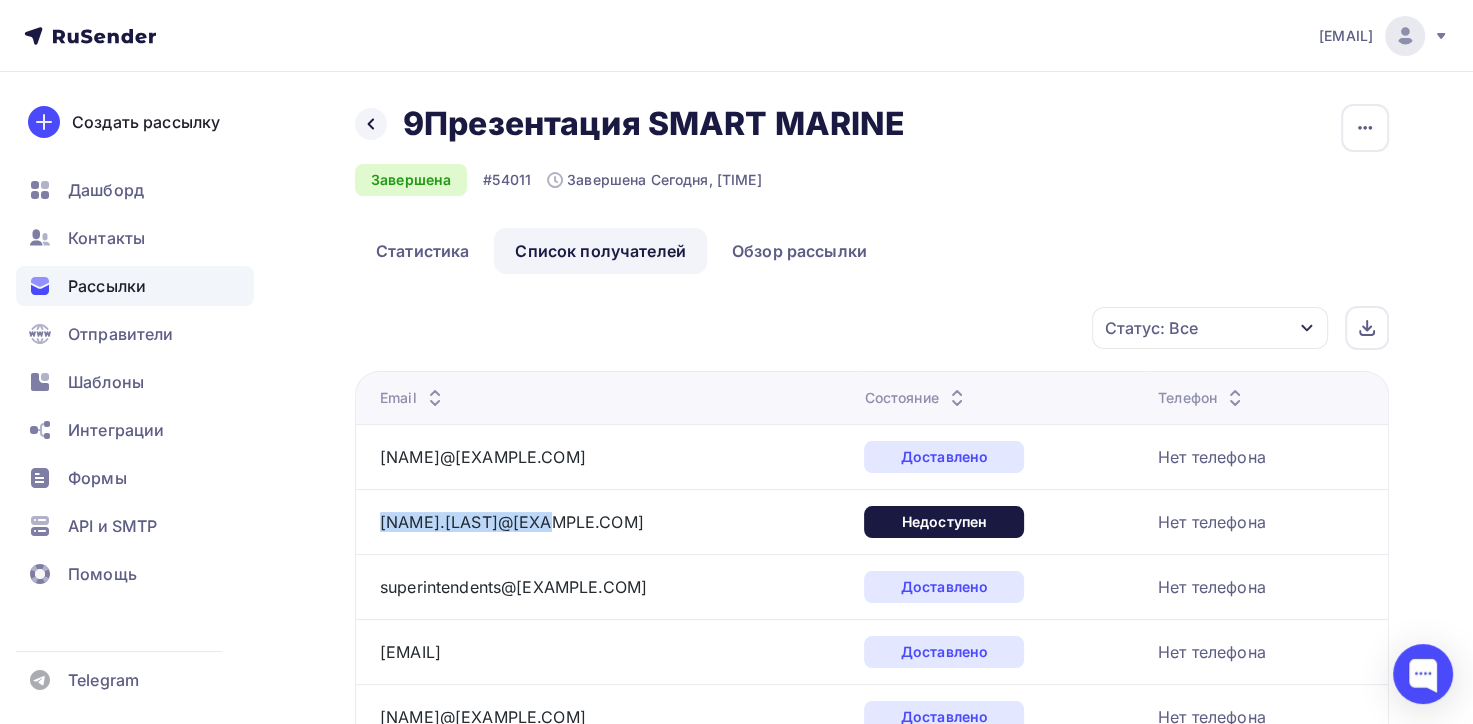 drag, startPoint x: 566, startPoint y: 520, endPoint x: 375, endPoint y: 520, distance: 191 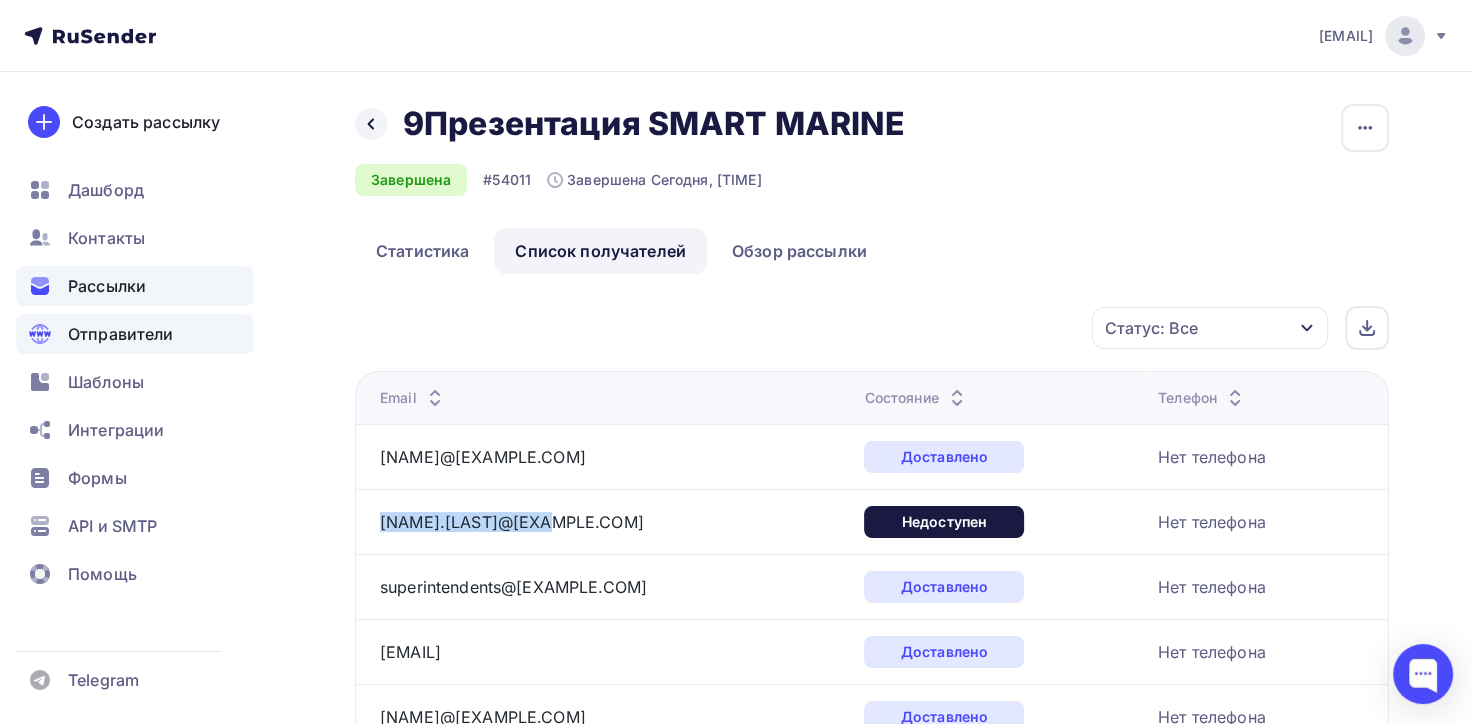 copy on "zhuk.ryu@[EXAMPLE.COM]" 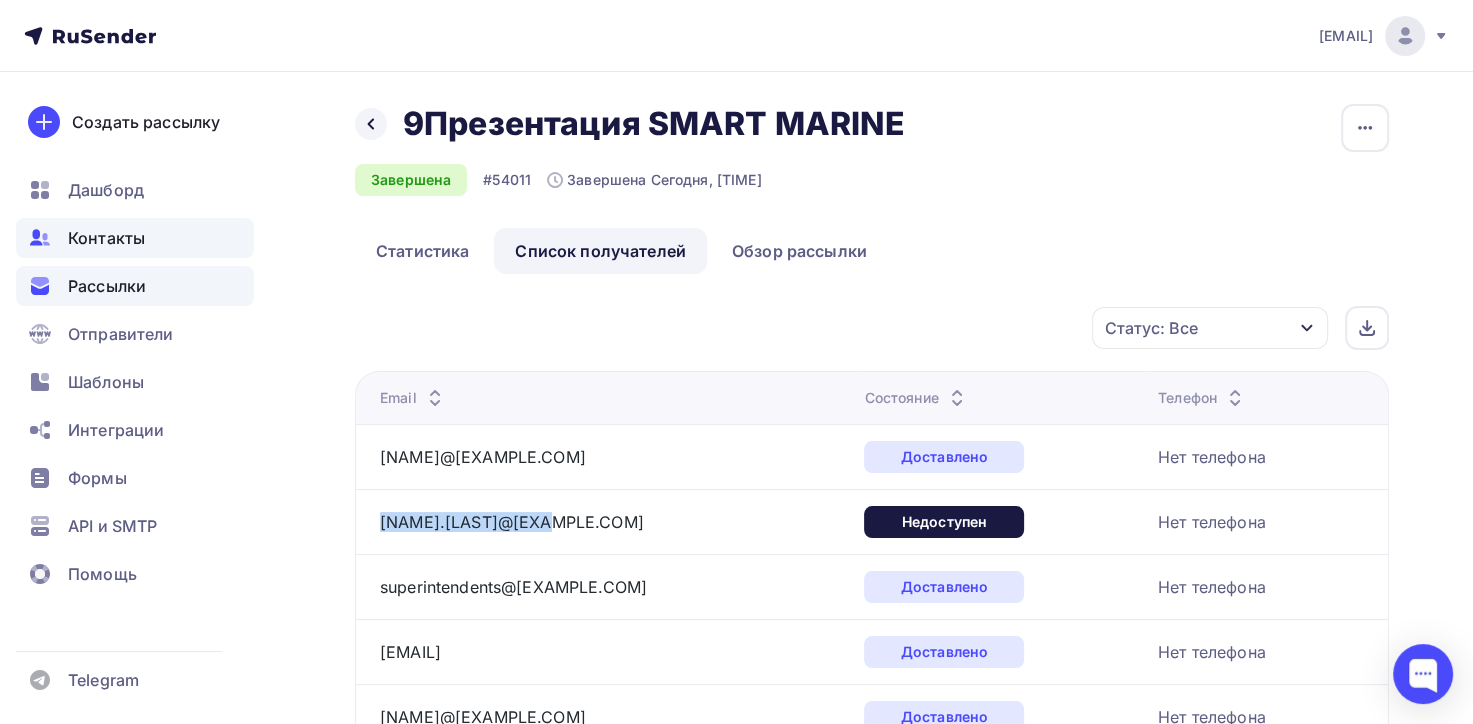click on "Контакты" at bounding box center [106, 238] 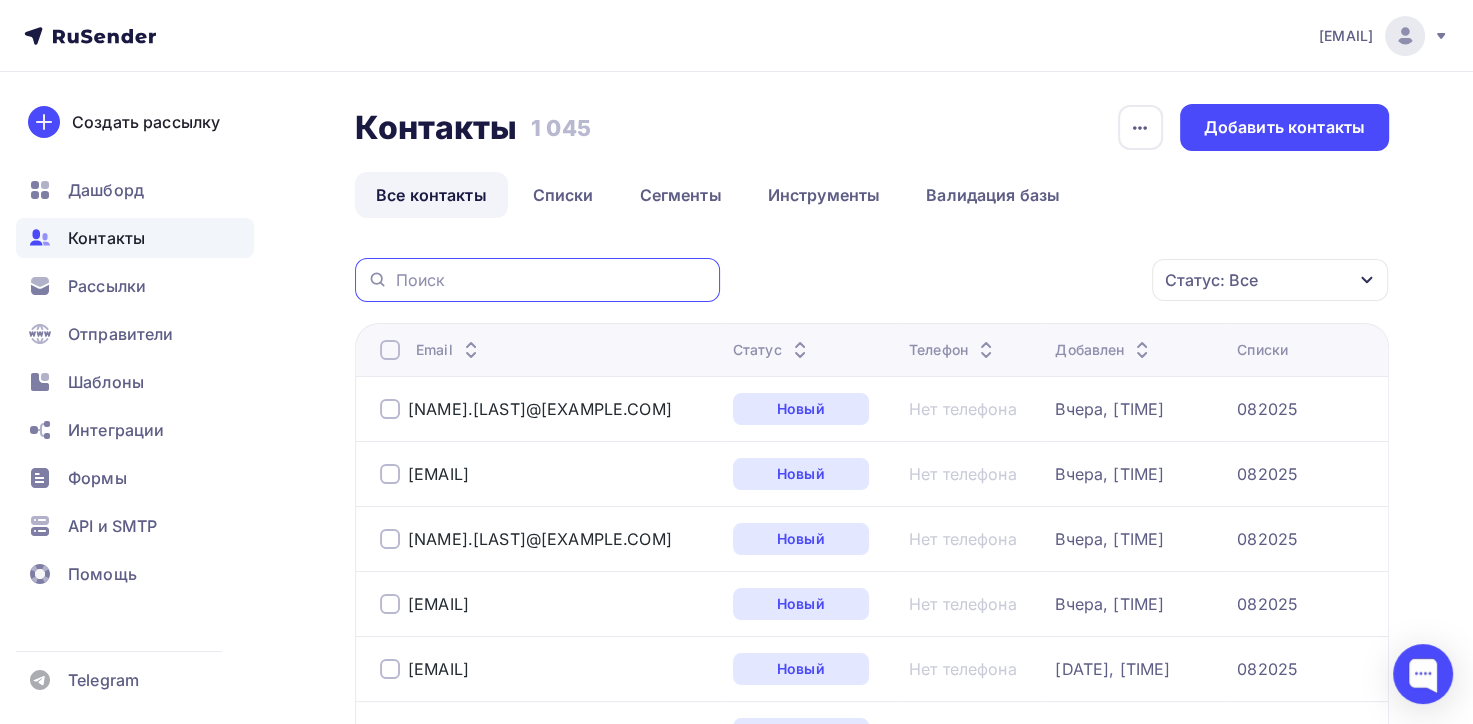 click at bounding box center (552, 280) 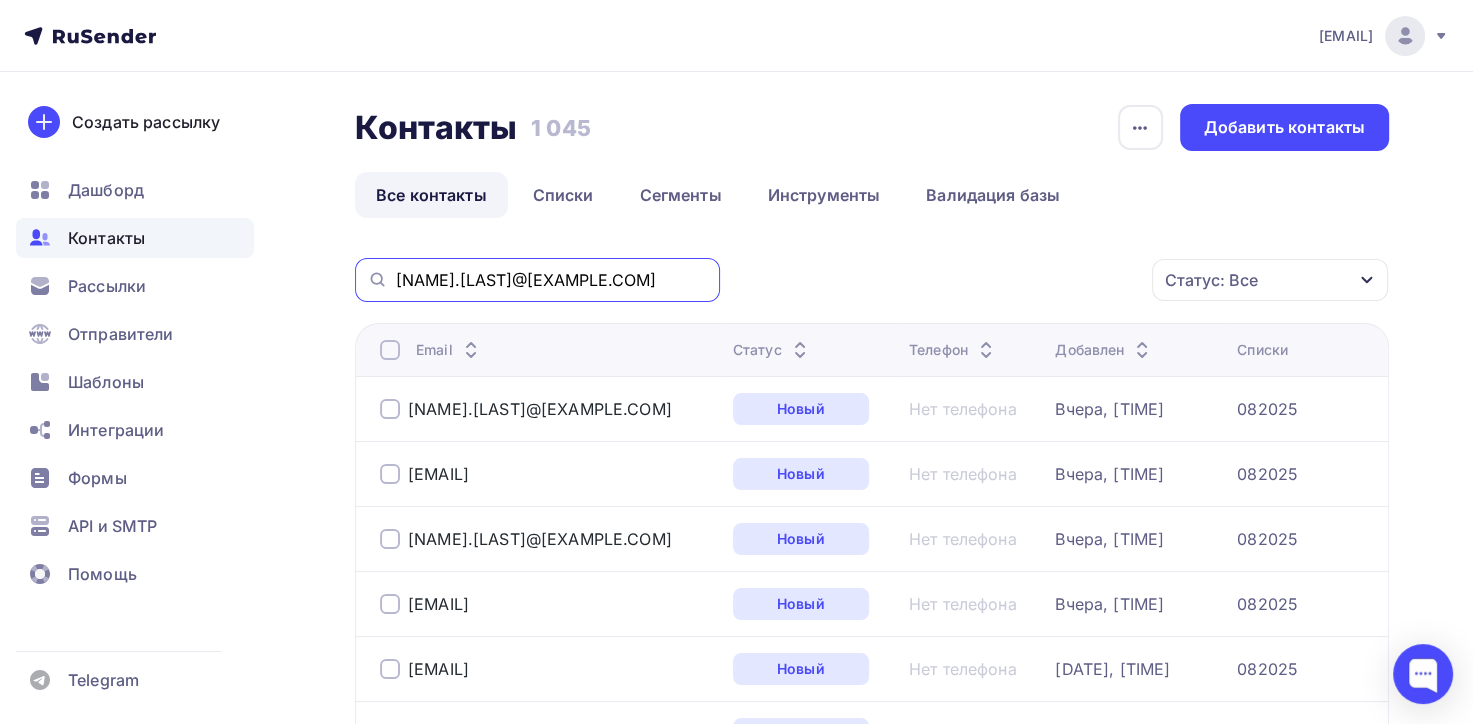type on "zhuk.ryu@[EXAMPLE.COM]" 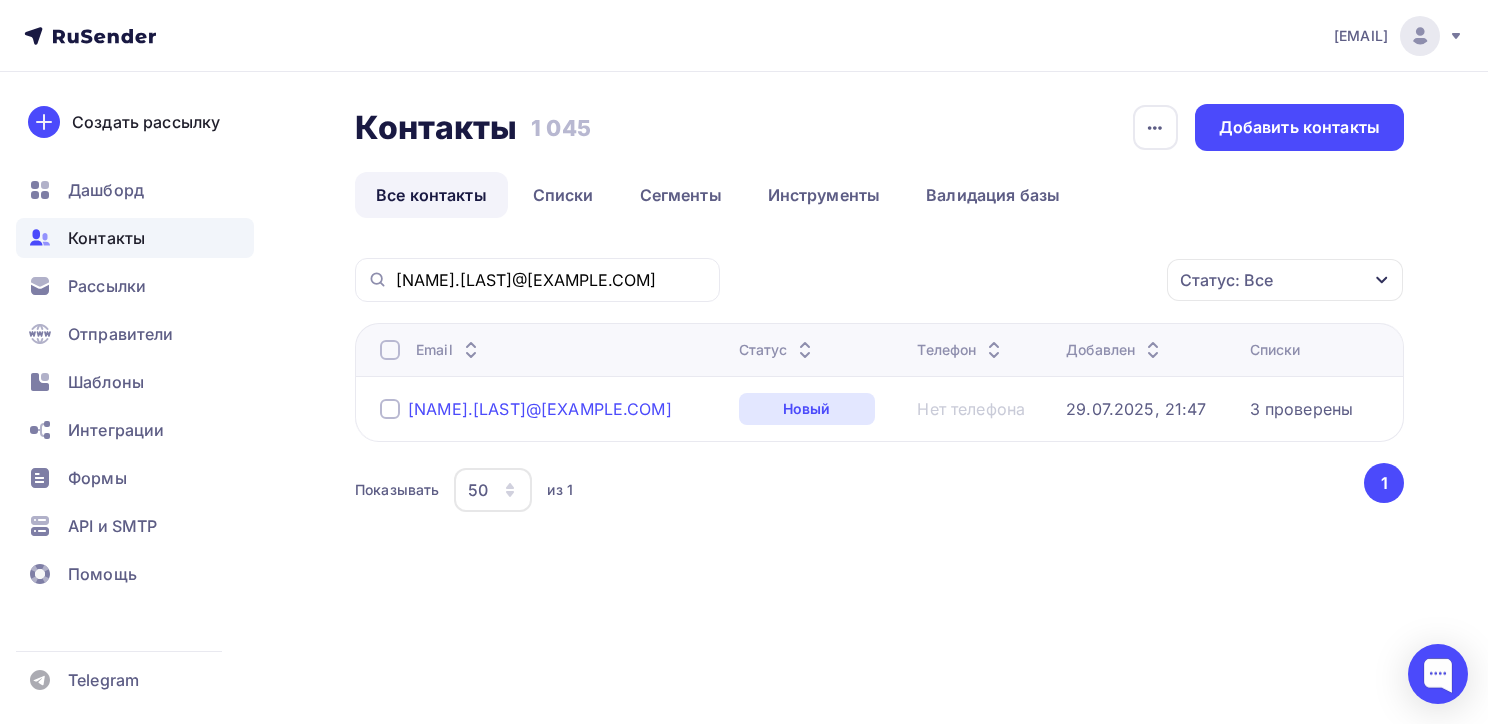 click on "zhuk.ryu@[EXAMPLE.COM]" at bounding box center (540, 409) 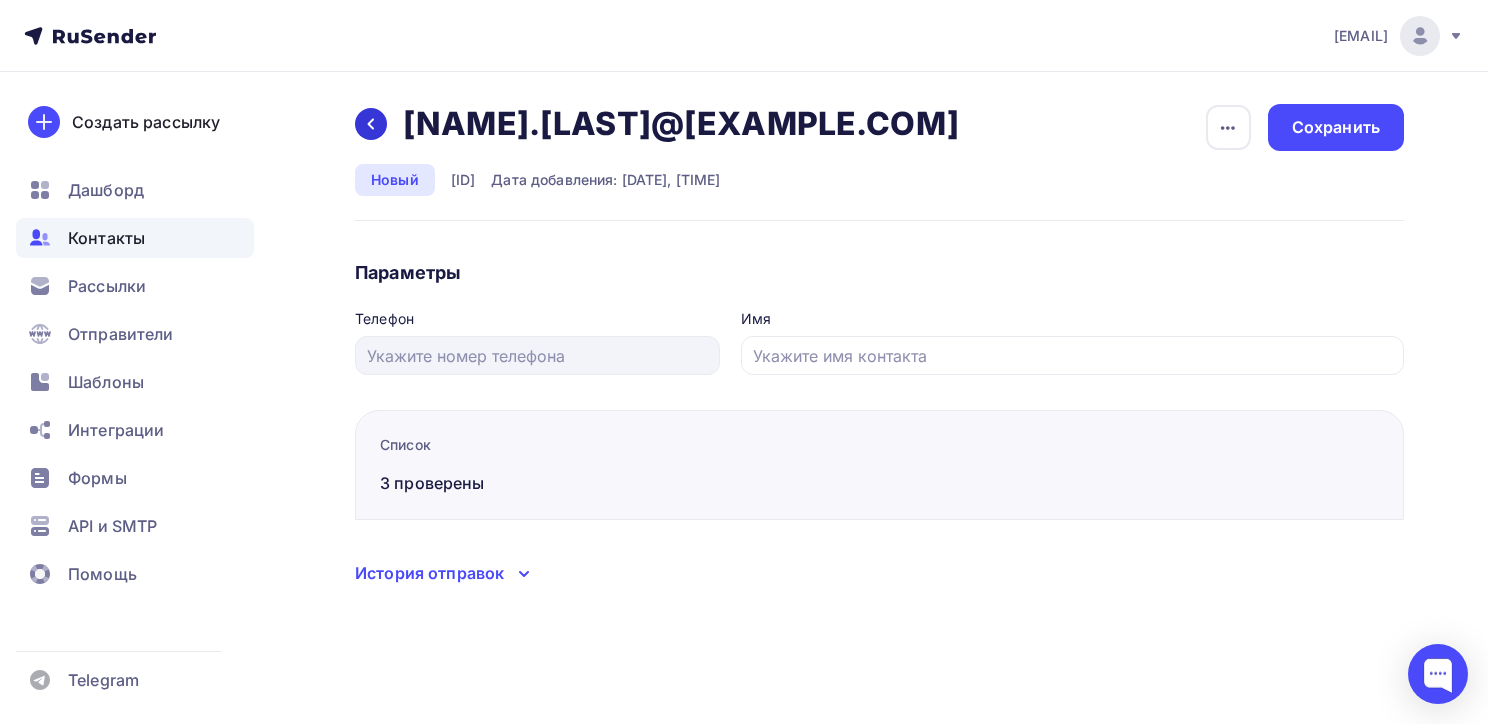 click 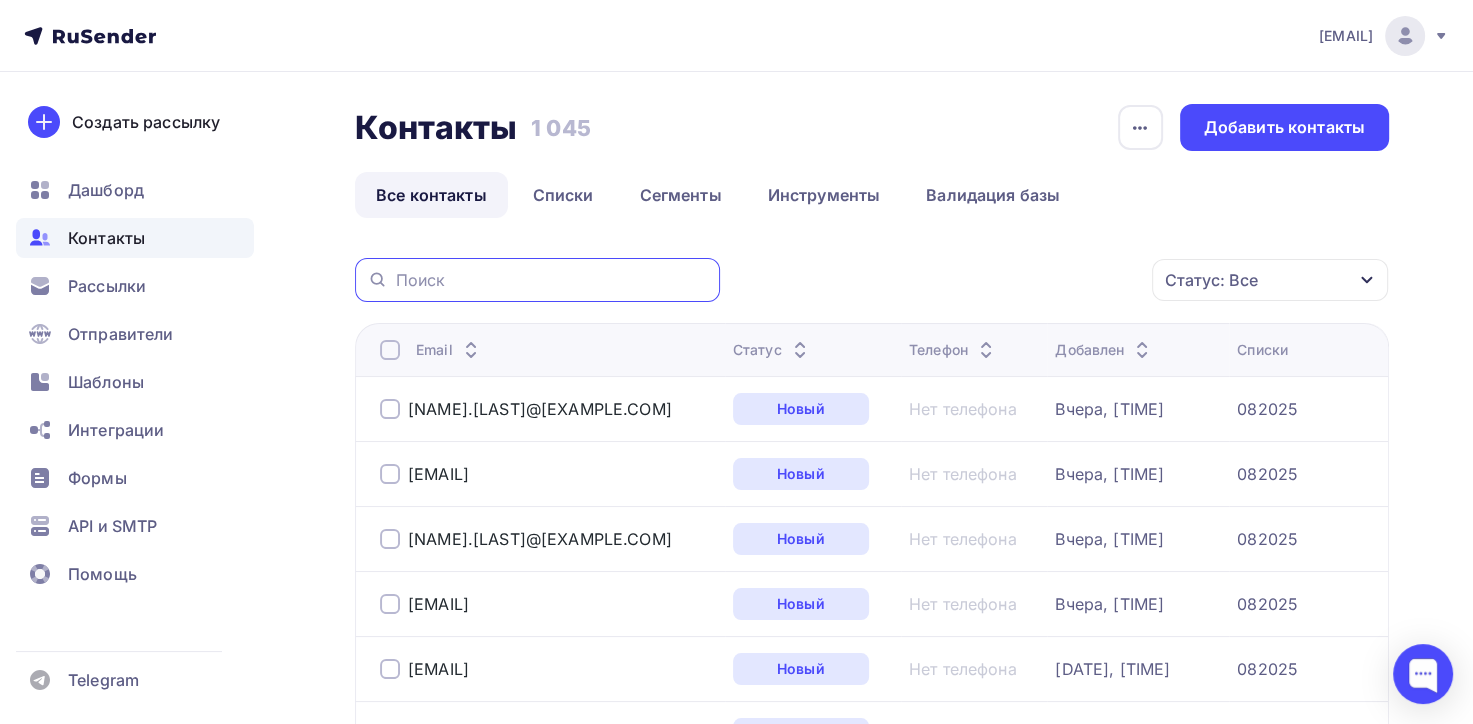 click at bounding box center [552, 280] 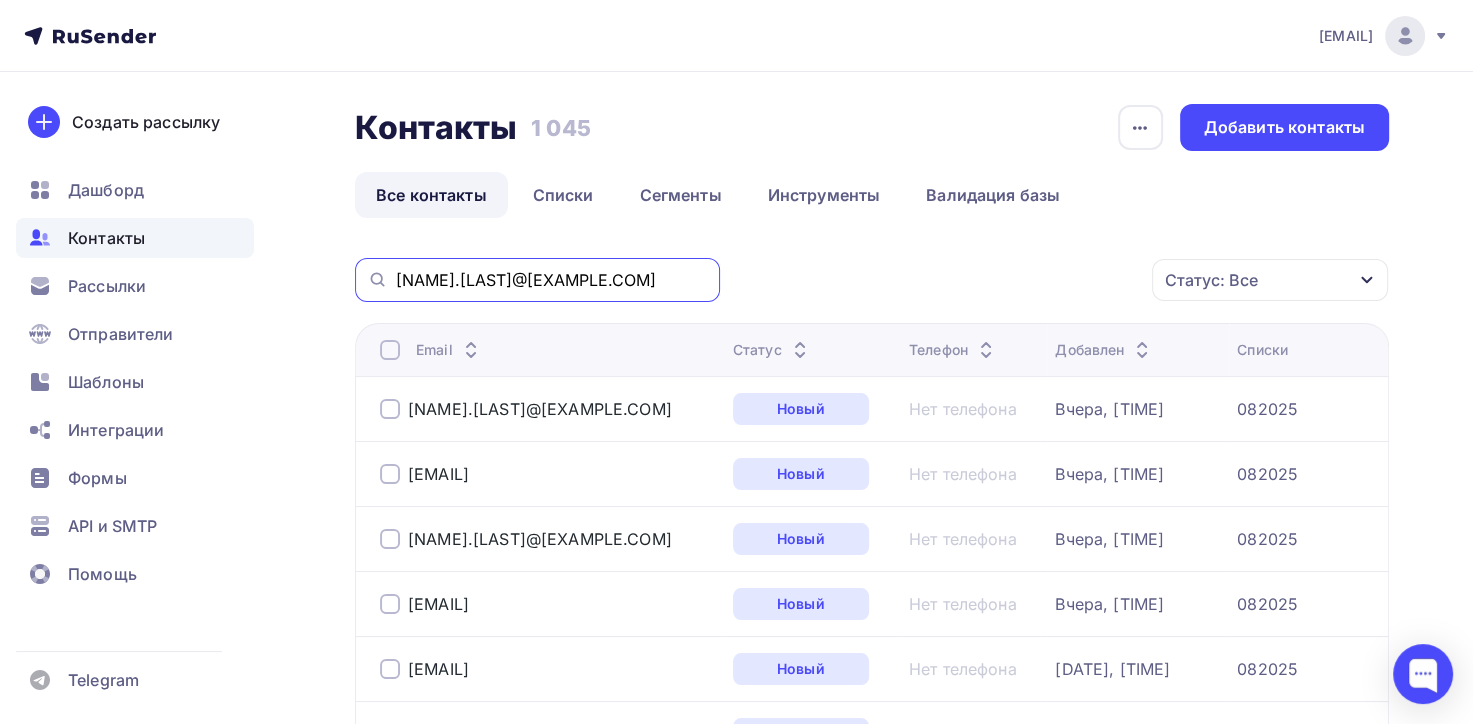 type on "zhuk.ryu@[EXAMPLE.COM]" 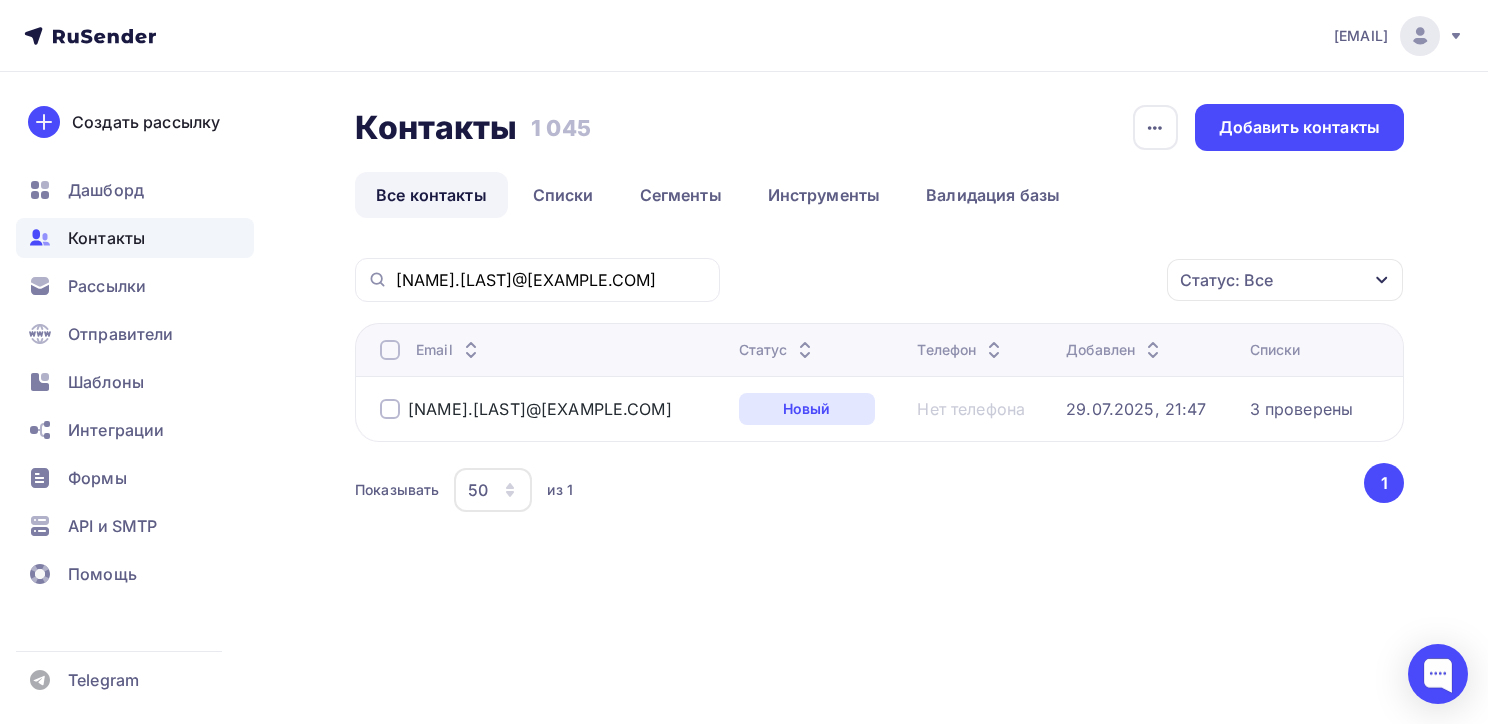 click at bounding box center [390, 409] 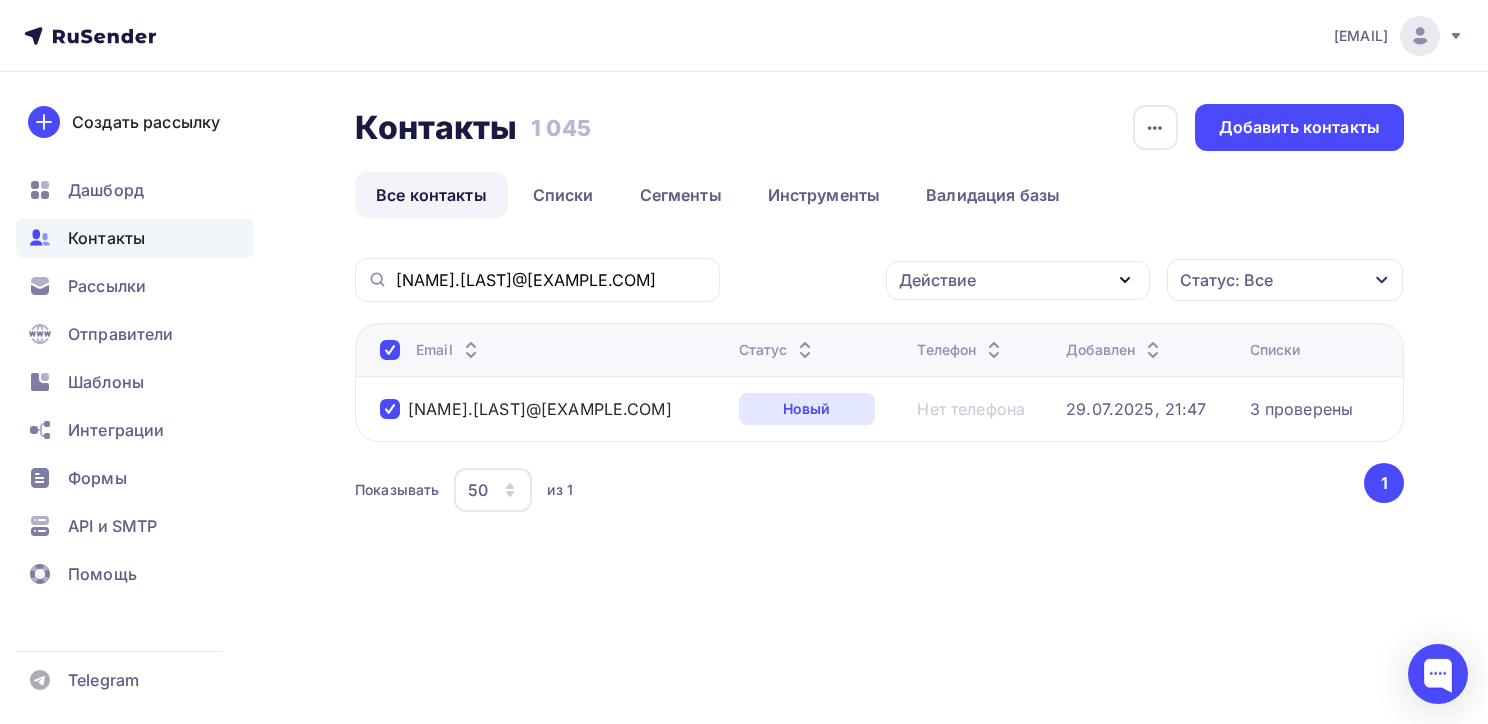 click on "Действие" at bounding box center [1018, 280] 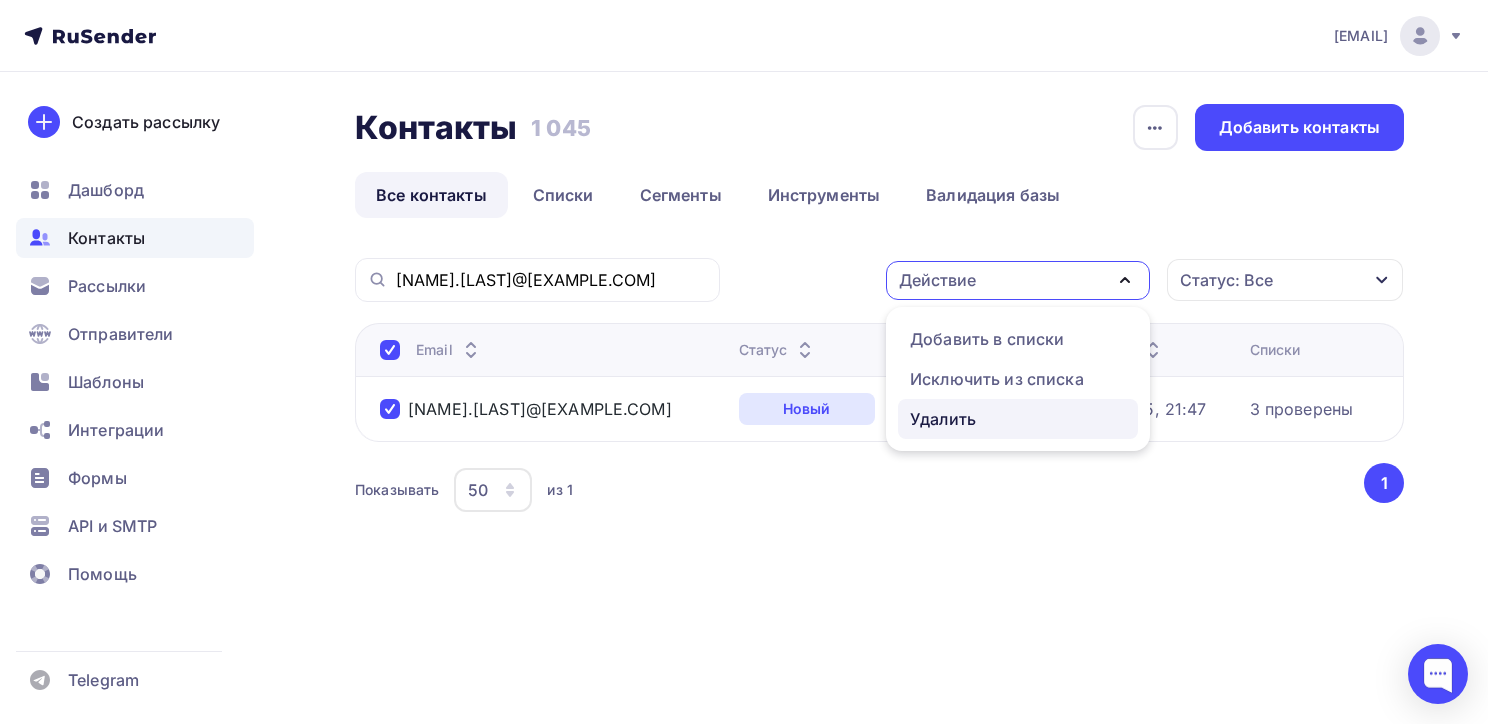 click on "Удалить" at bounding box center (943, 419) 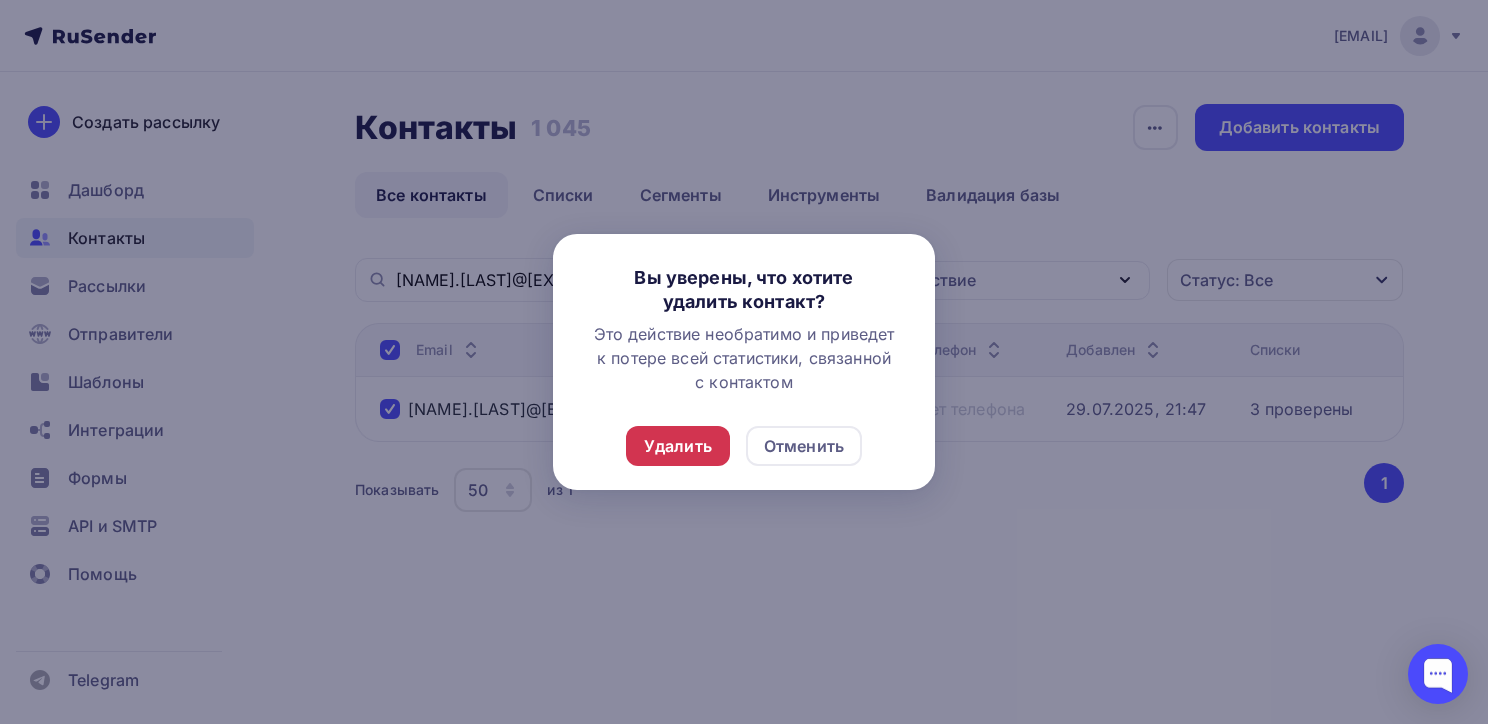 click on "Удалить" at bounding box center (678, 446) 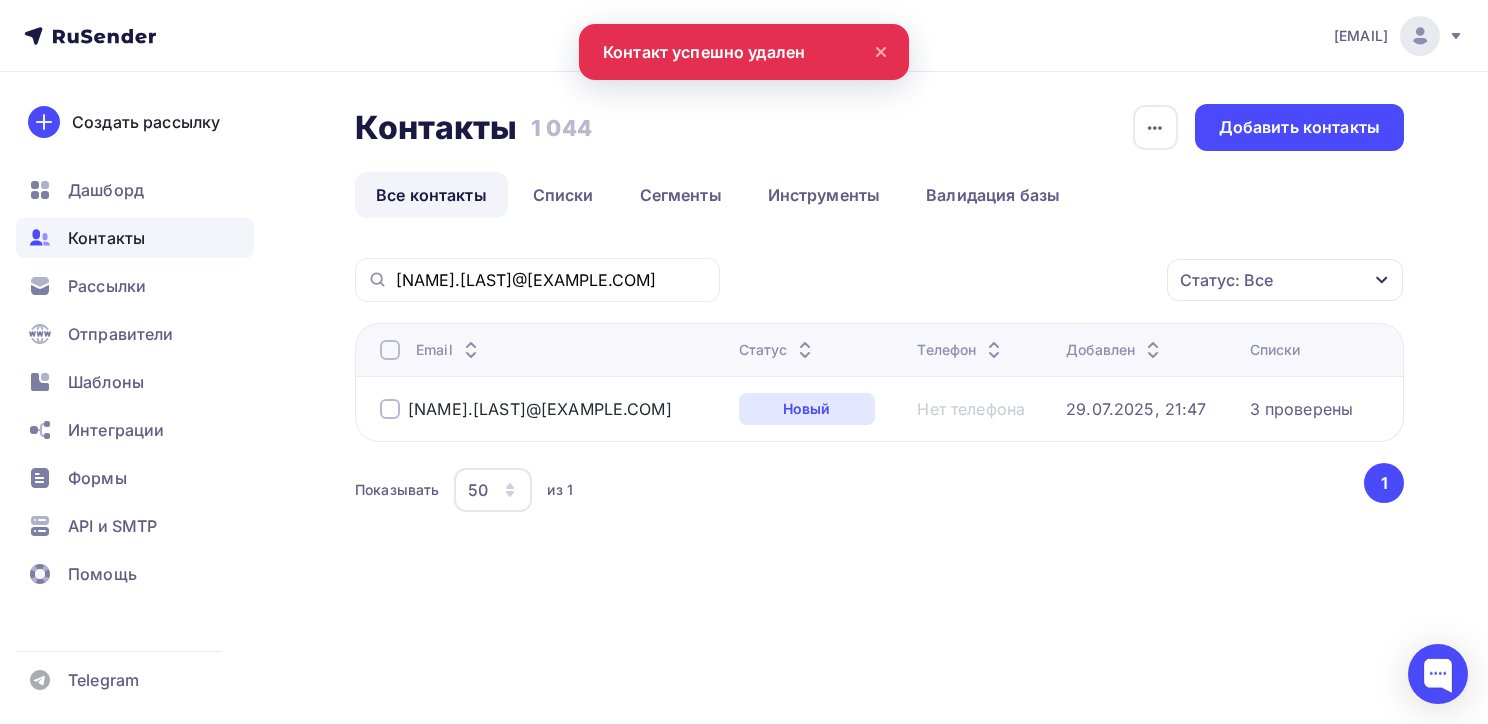 click 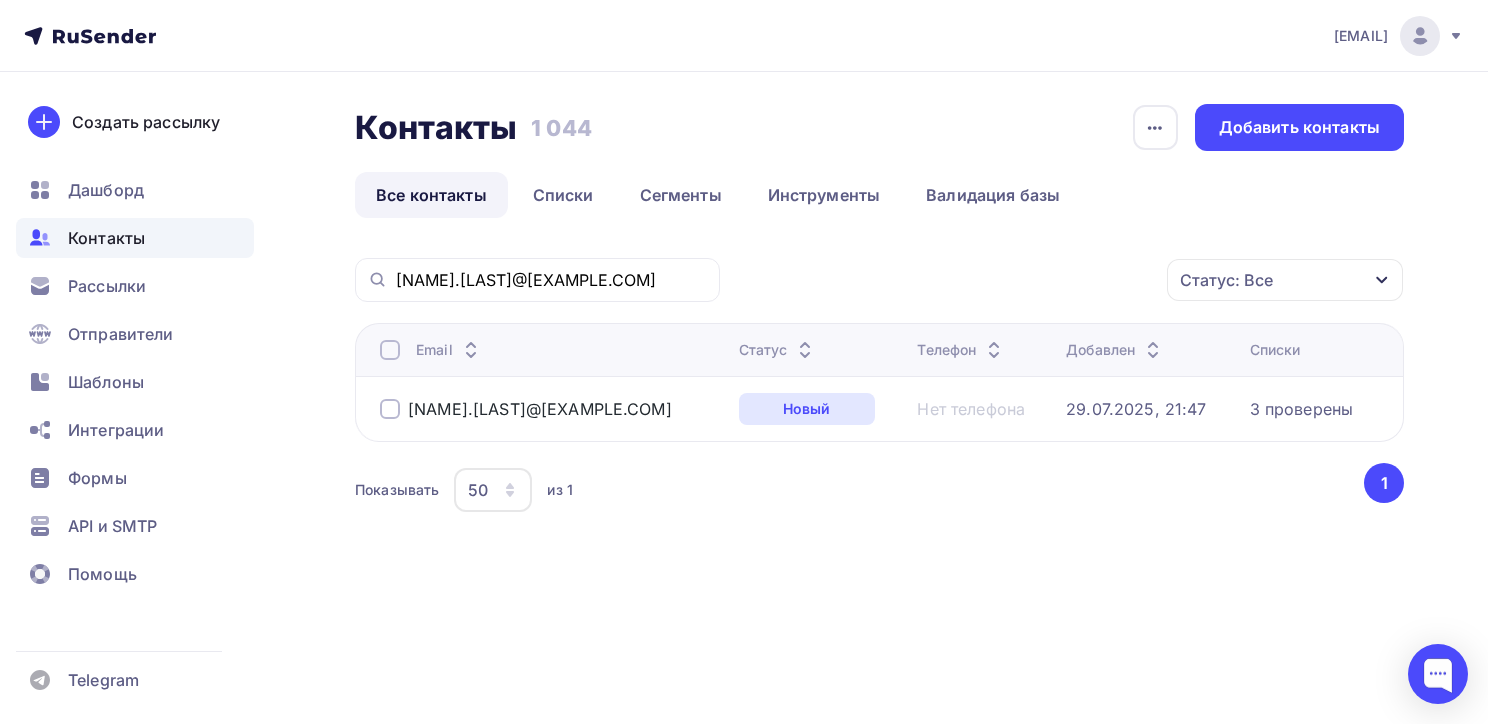 click on "Контакты" at bounding box center (106, 238) 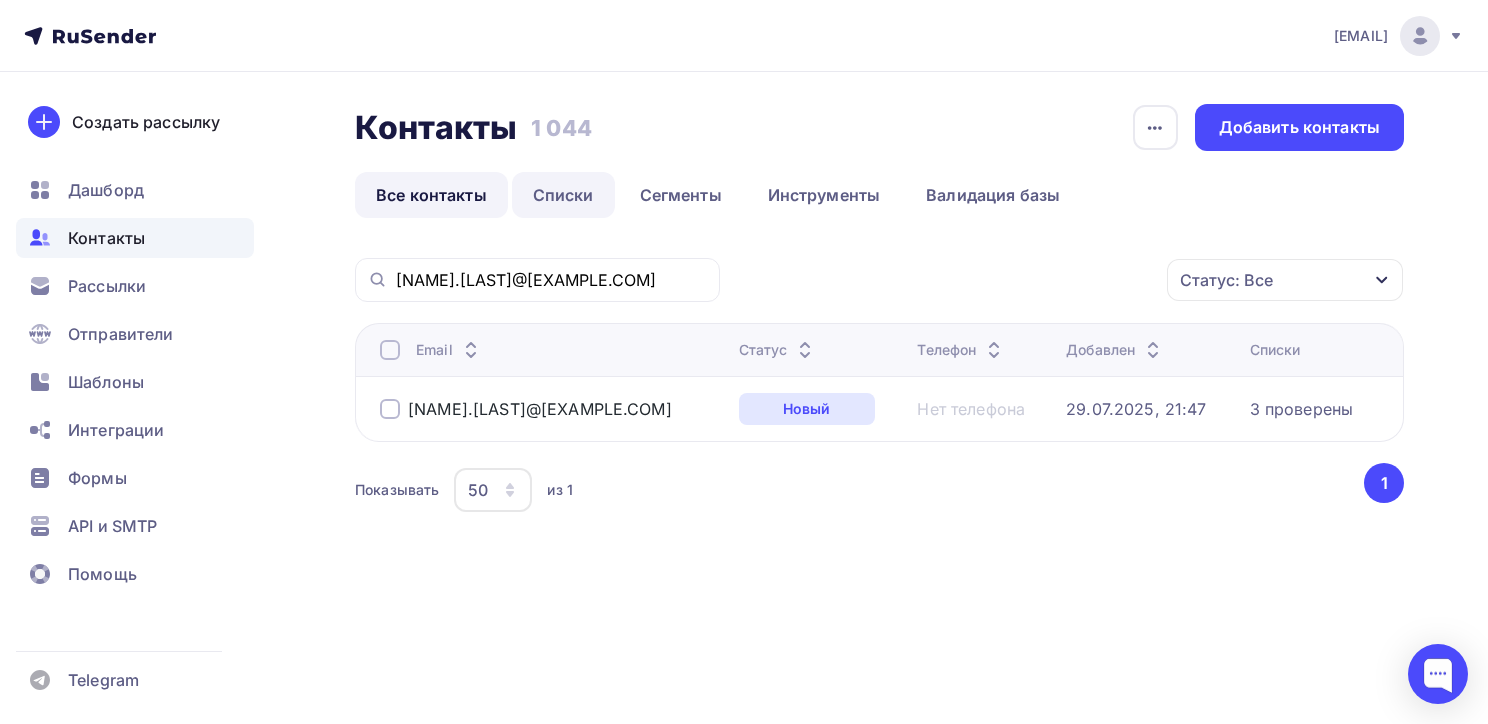 click on "Списки" at bounding box center (563, 195) 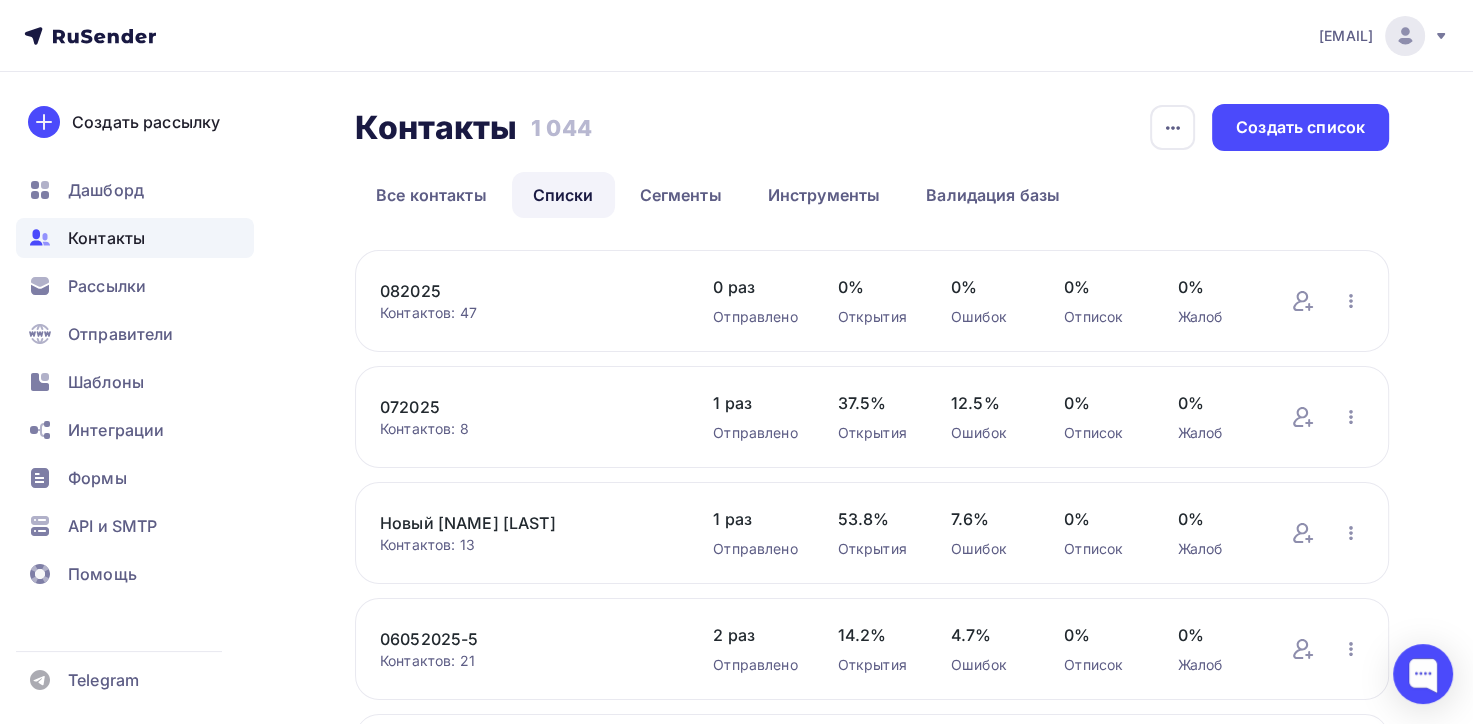 click on "Контактов: 47" at bounding box center (526, 313) 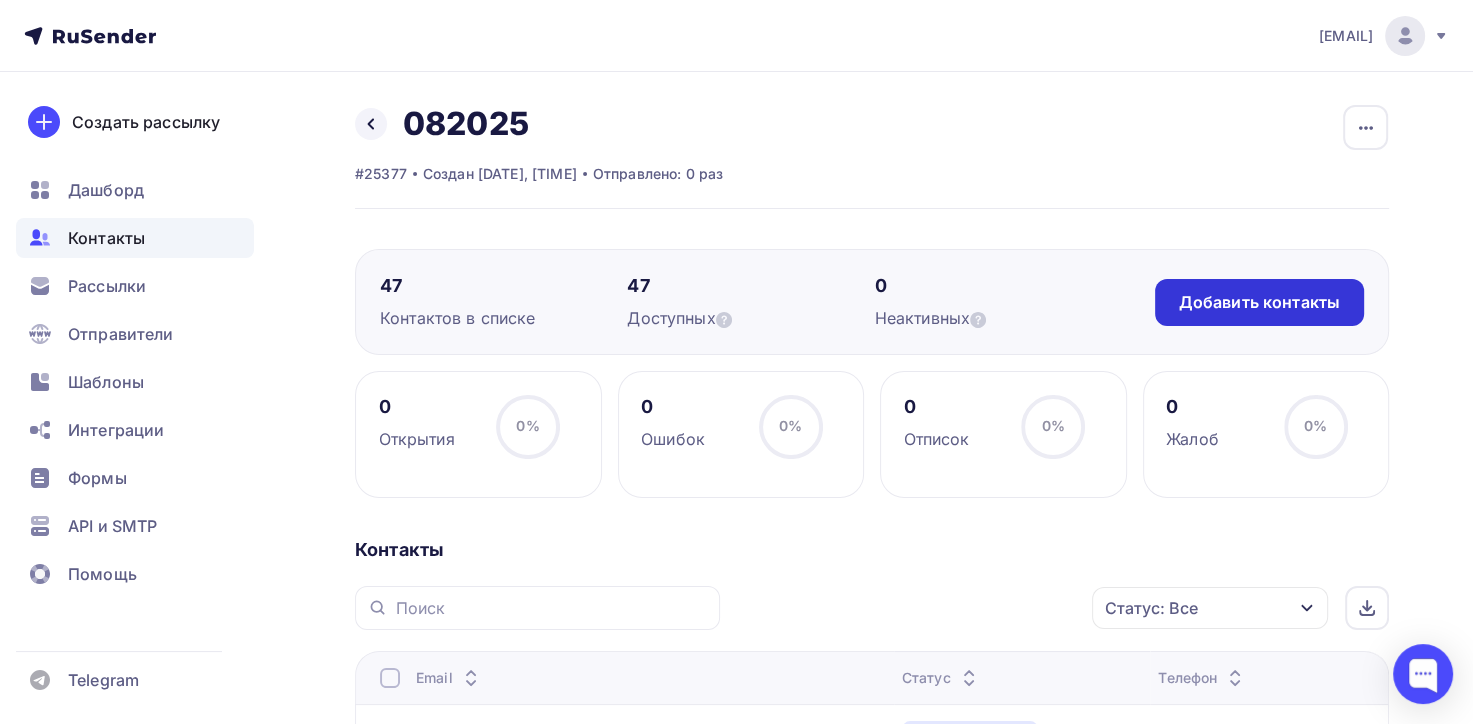 click on "Добавить контакты" at bounding box center (1259, 302) 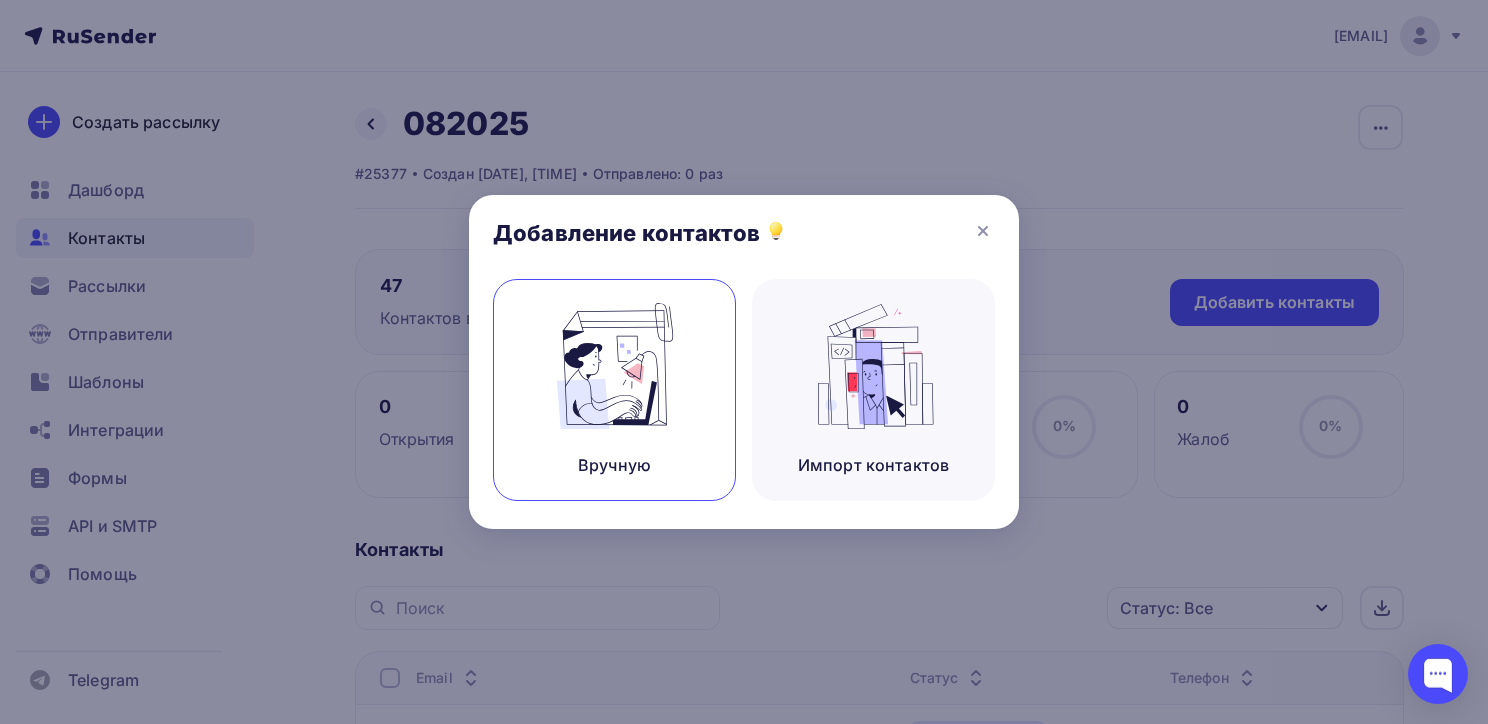 click at bounding box center [615, 366] 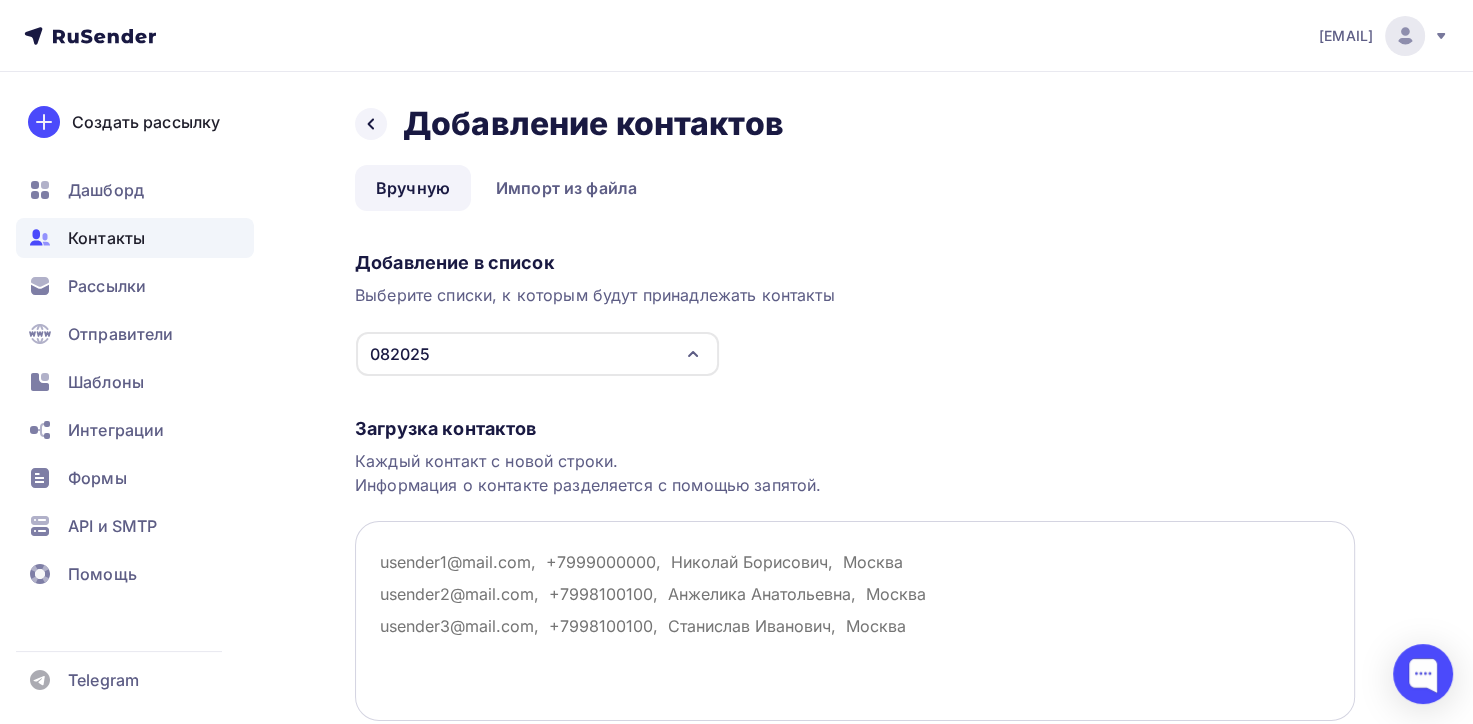 click at bounding box center [855, 621] 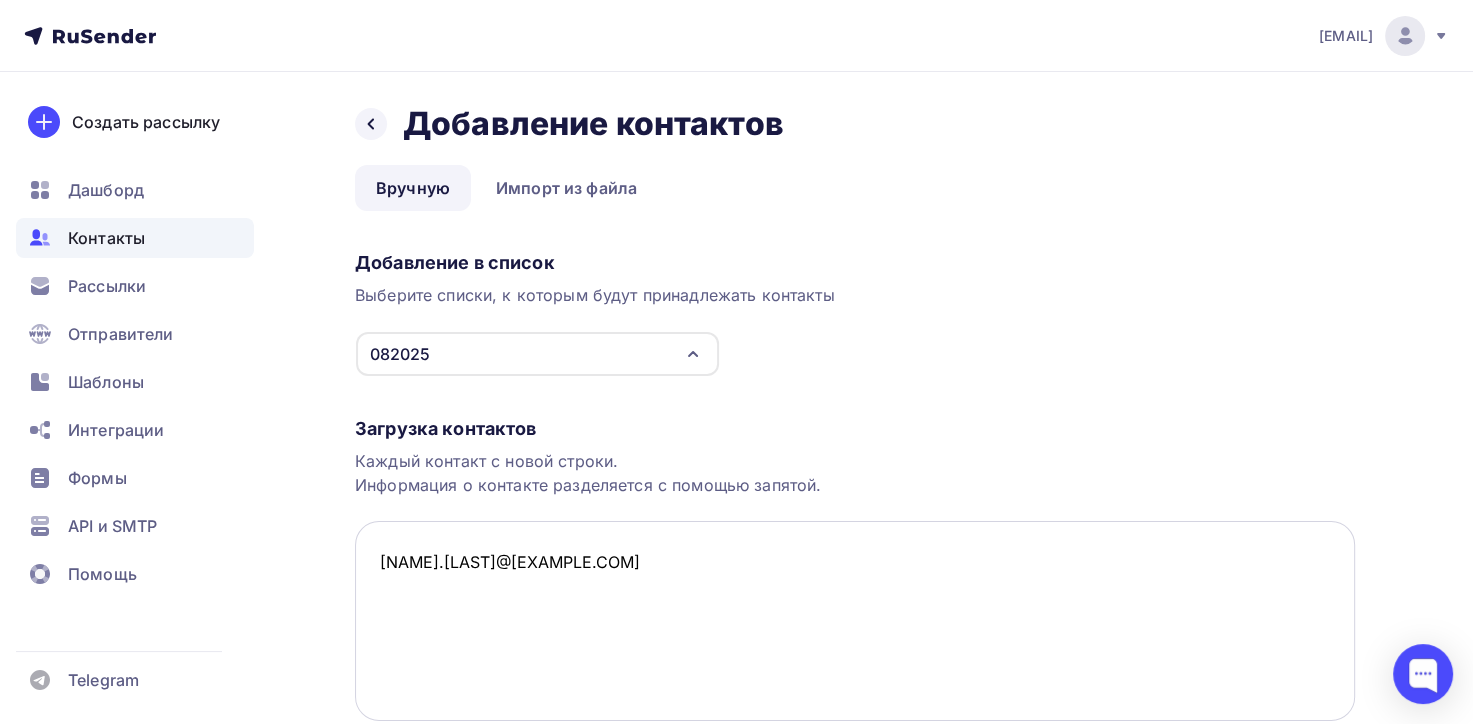 click on "zhuk.ryu@[EXAMPLE.COM]" at bounding box center (855, 621) 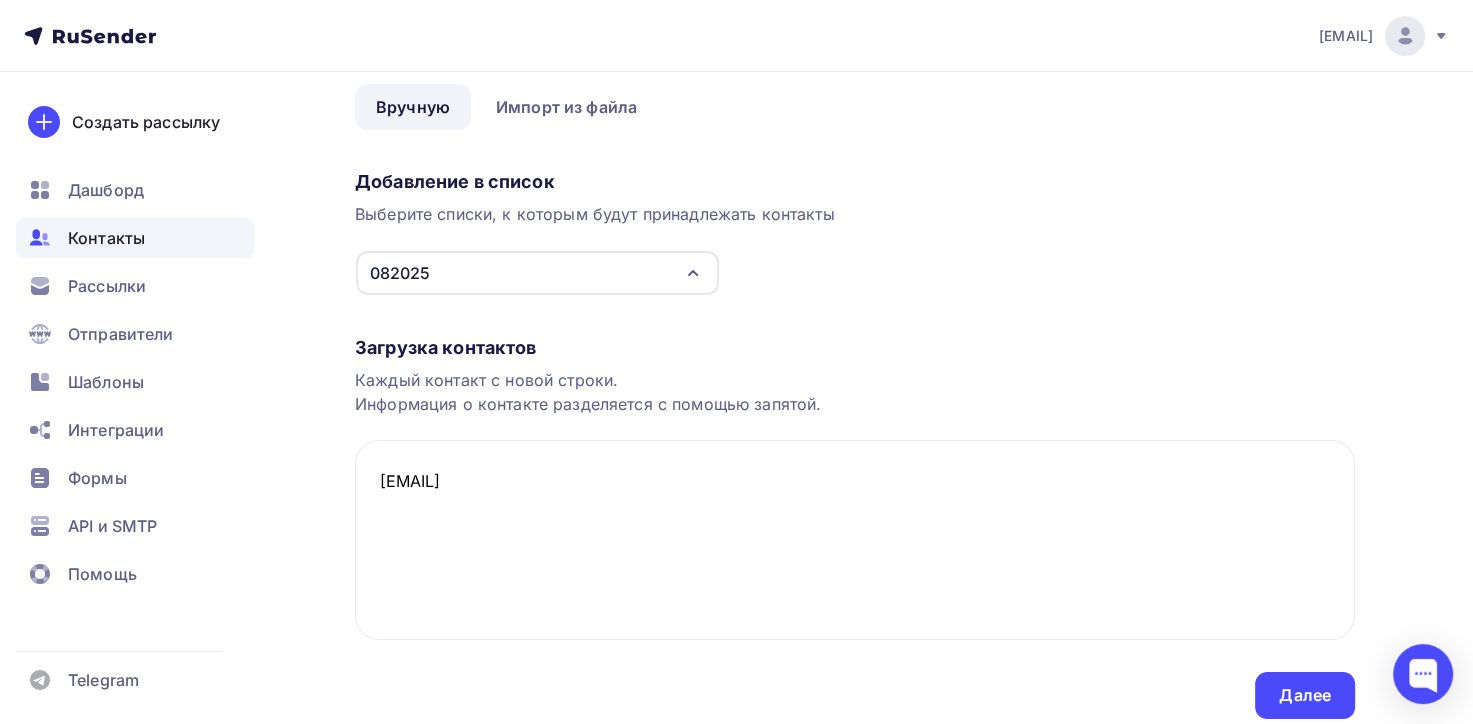 scroll, scrollTop: 155, scrollLeft: 0, axis: vertical 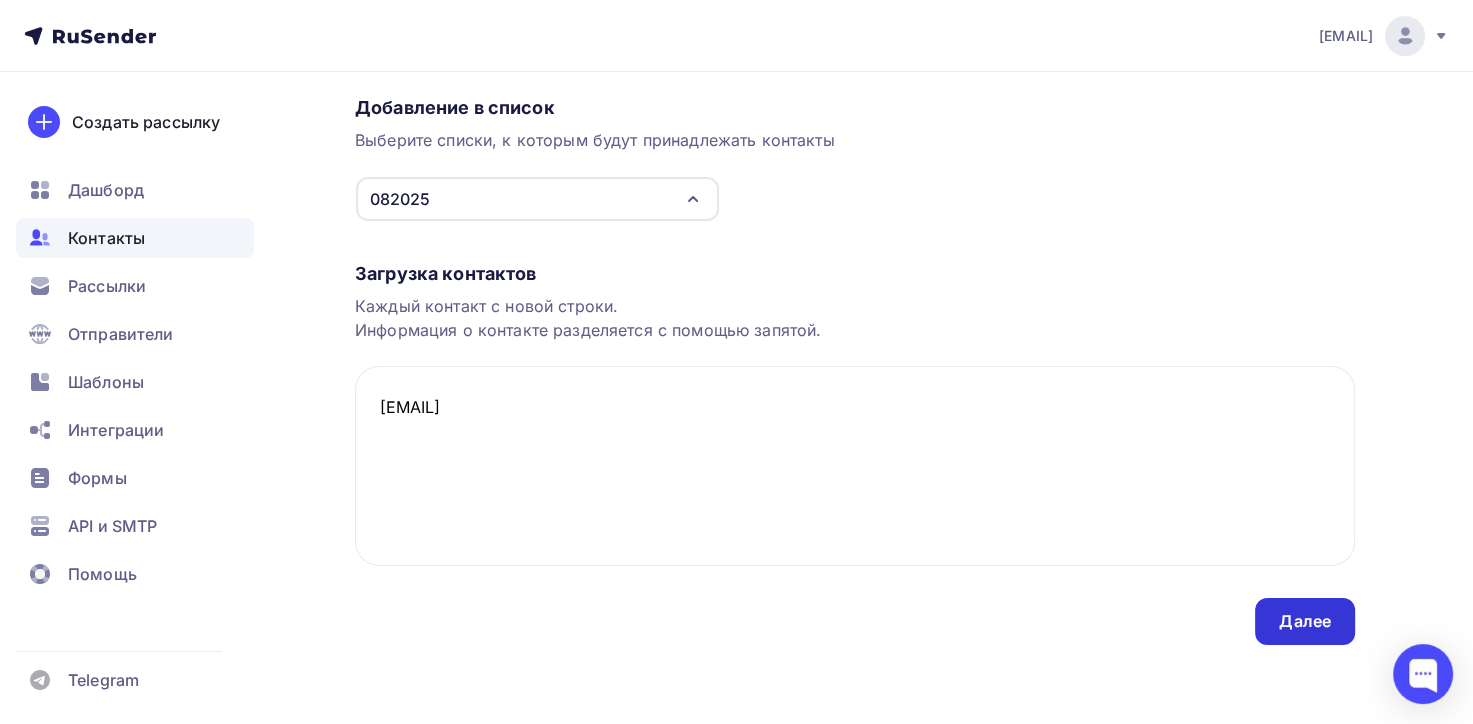 type on "zhuk.ryu@morspas.ru" 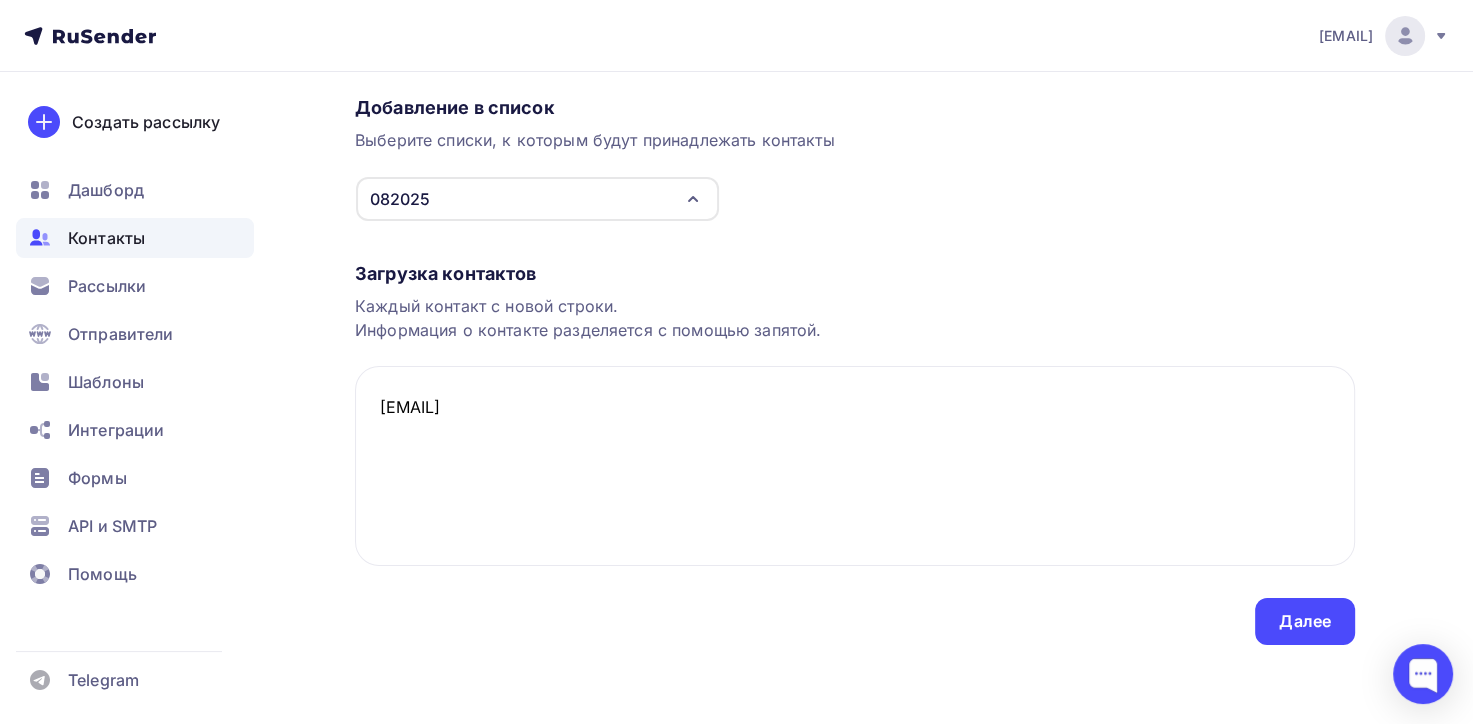 scroll, scrollTop: 0, scrollLeft: 0, axis: both 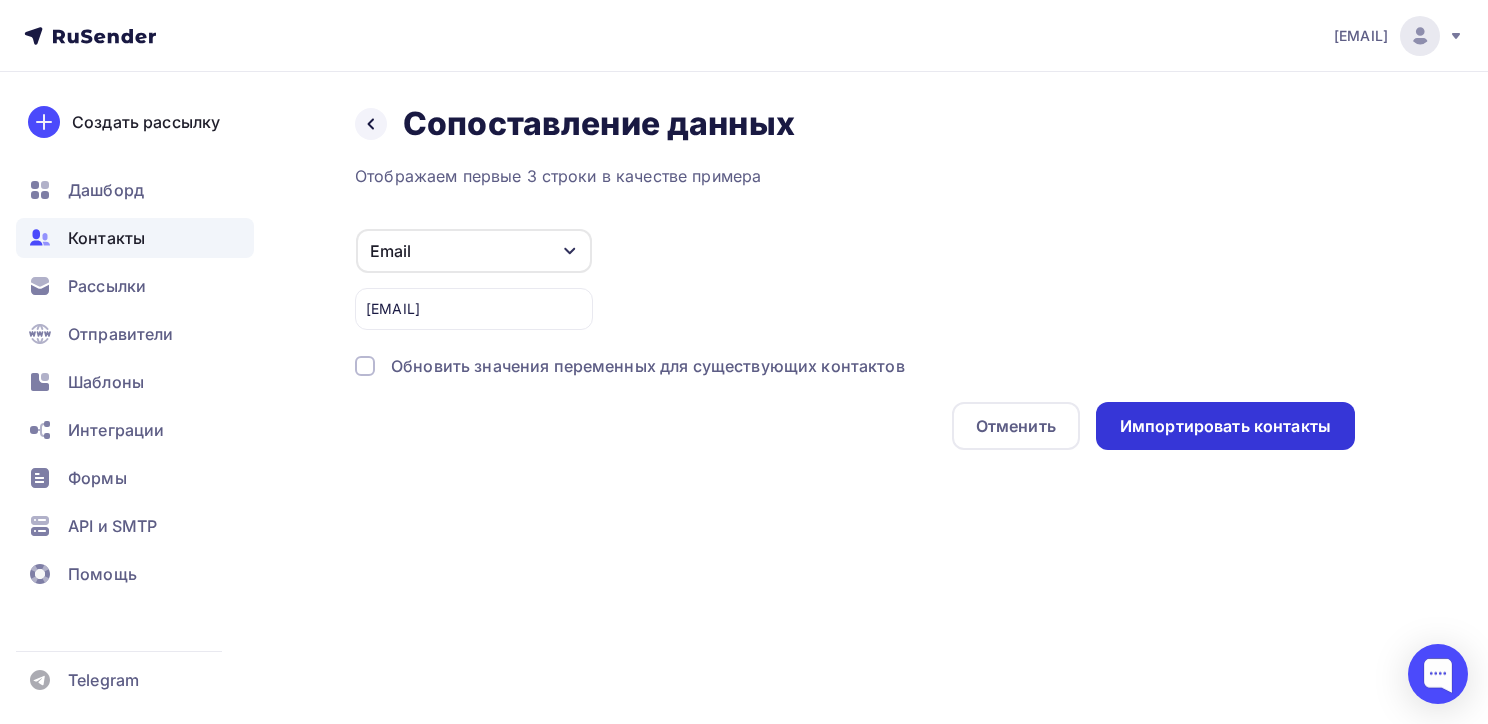 click on "Импортировать контакты" at bounding box center (1225, 426) 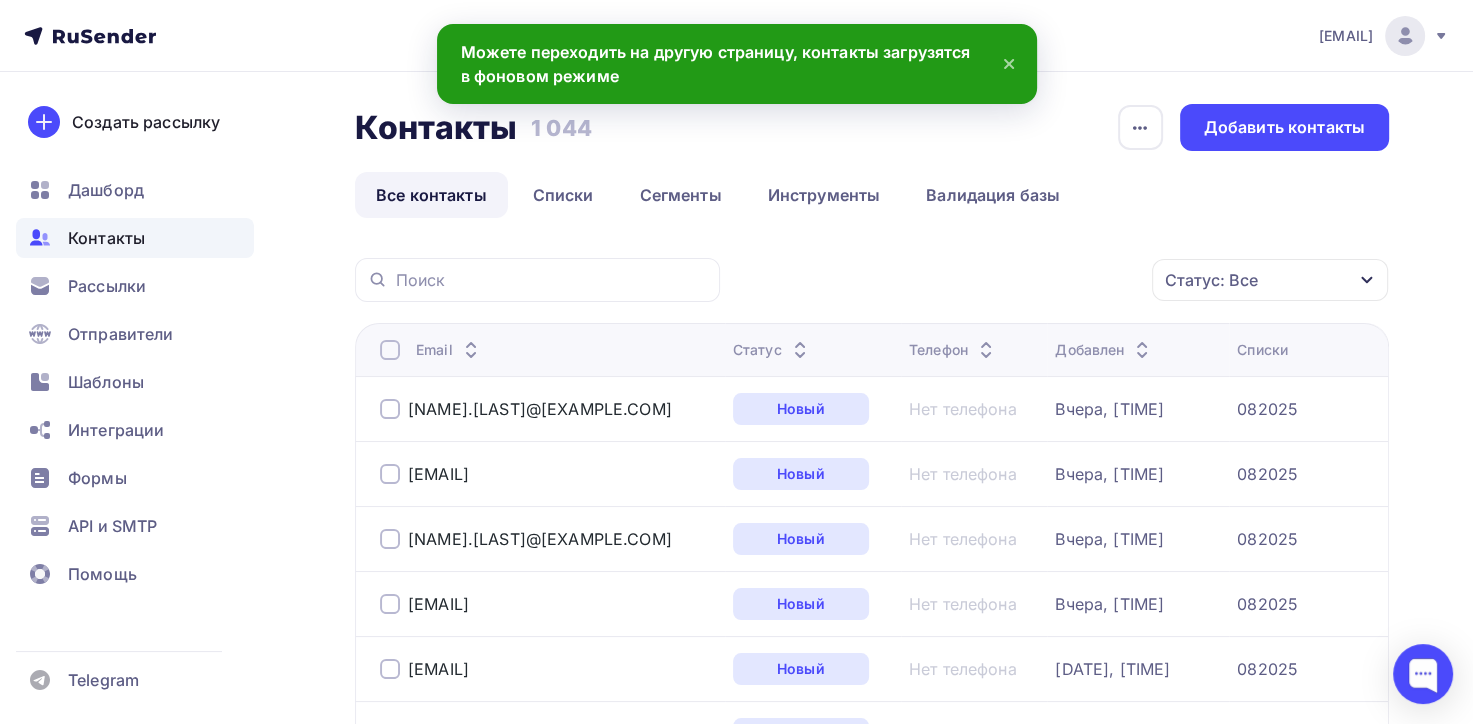 click on "Контакты" at bounding box center [106, 238] 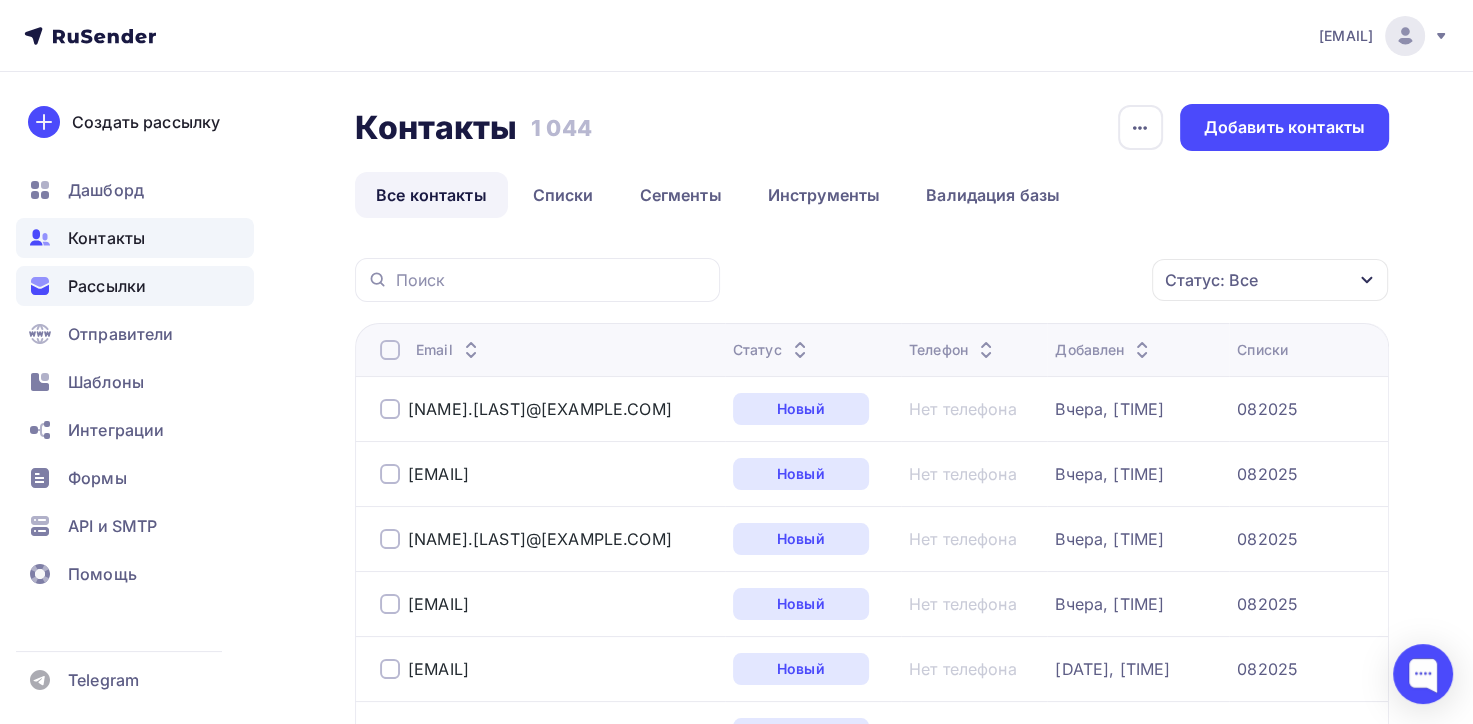 click on "Рассылки" at bounding box center (107, 286) 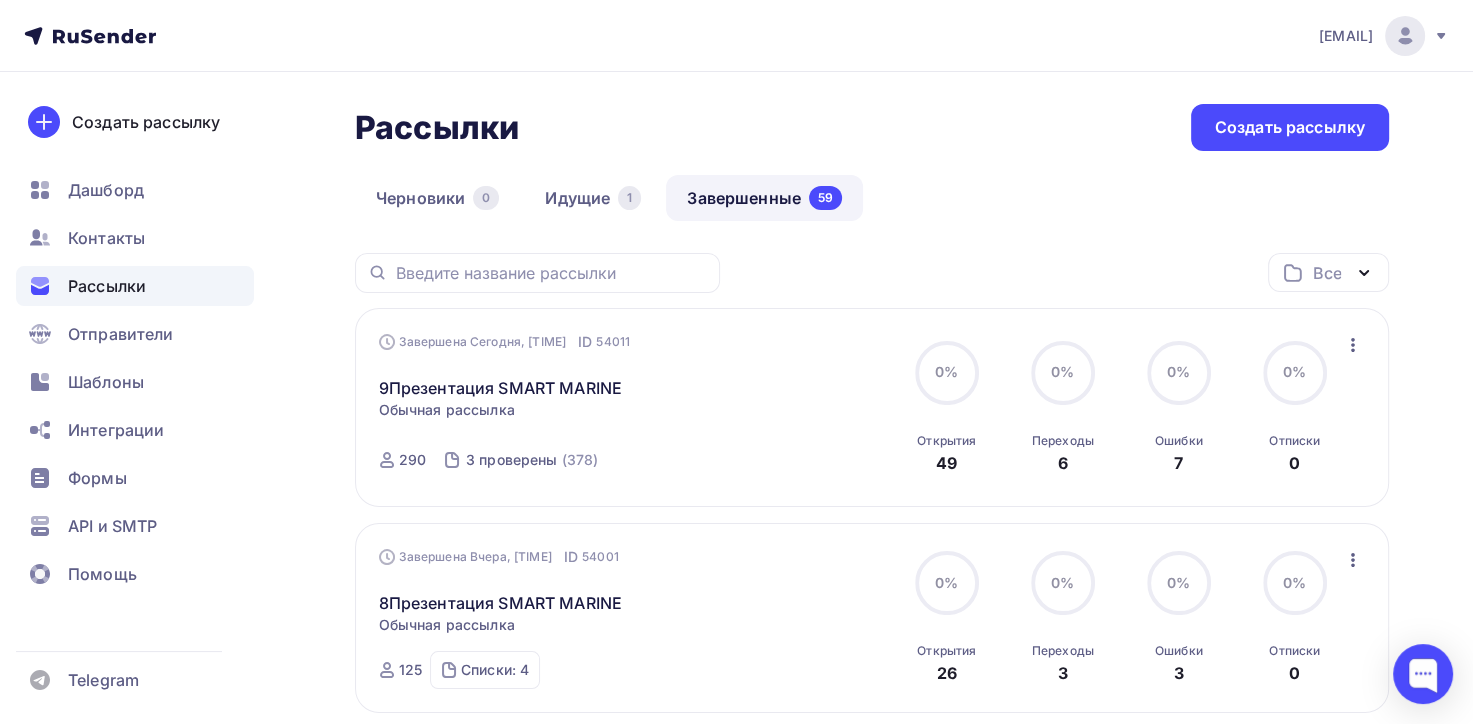 click on "Завершенные
59" at bounding box center [764, 198] 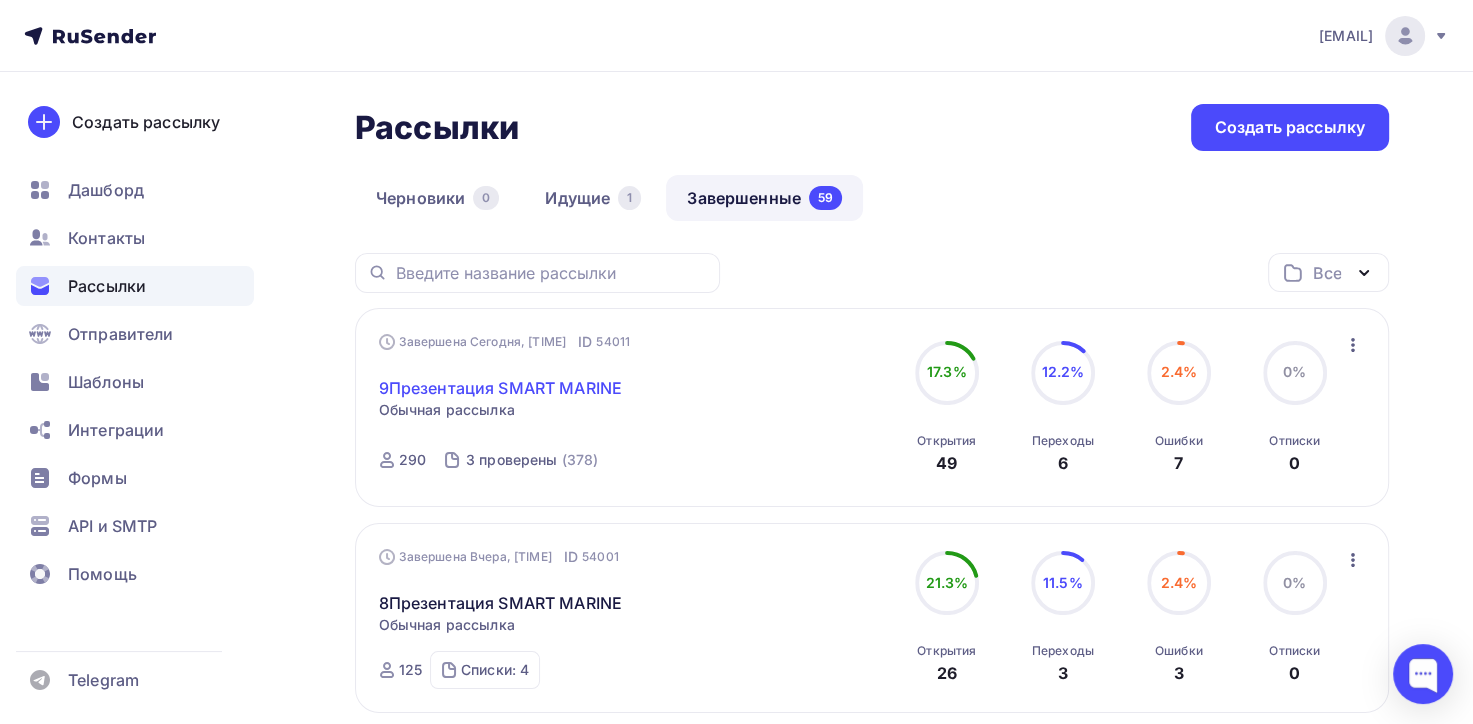 click on "9Презентация SMART MARINE" at bounding box center [501, 388] 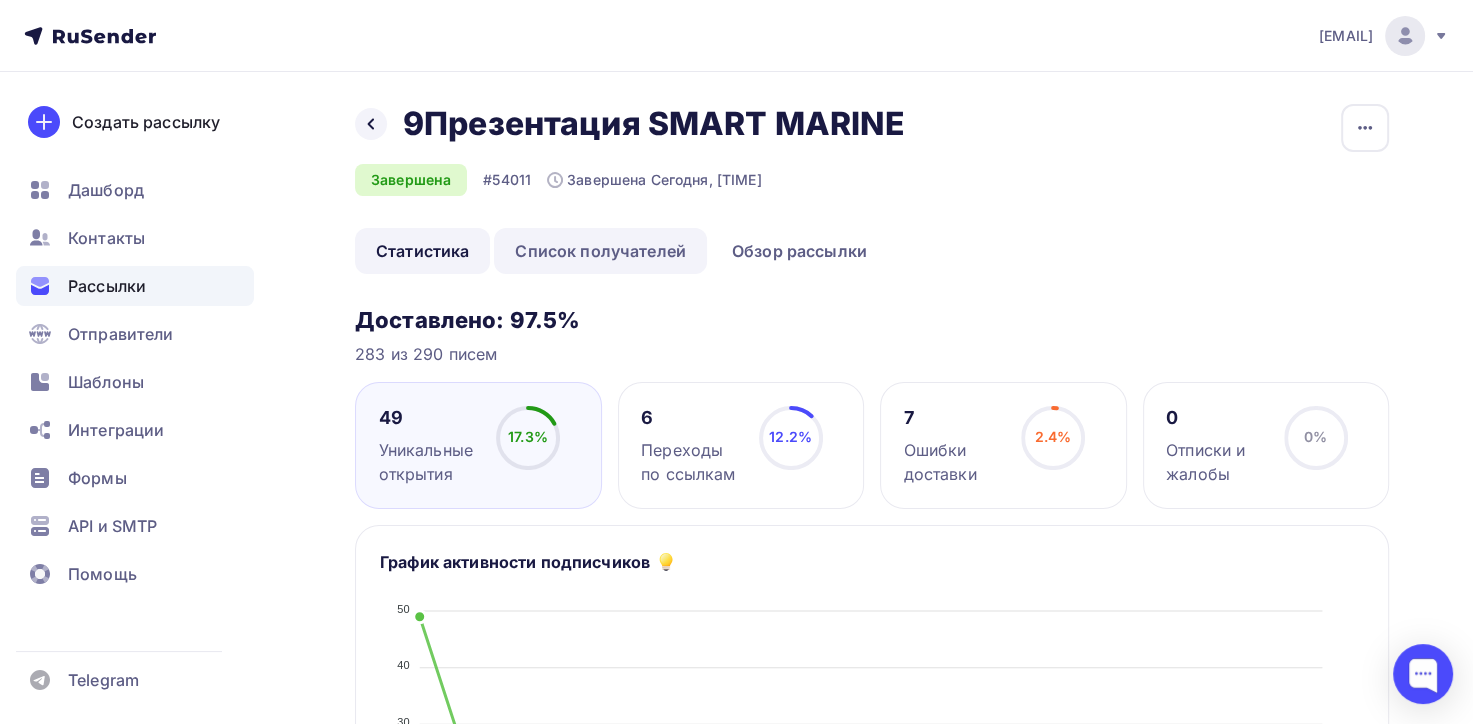 click on "Список получателей" at bounding box center (600, 251) 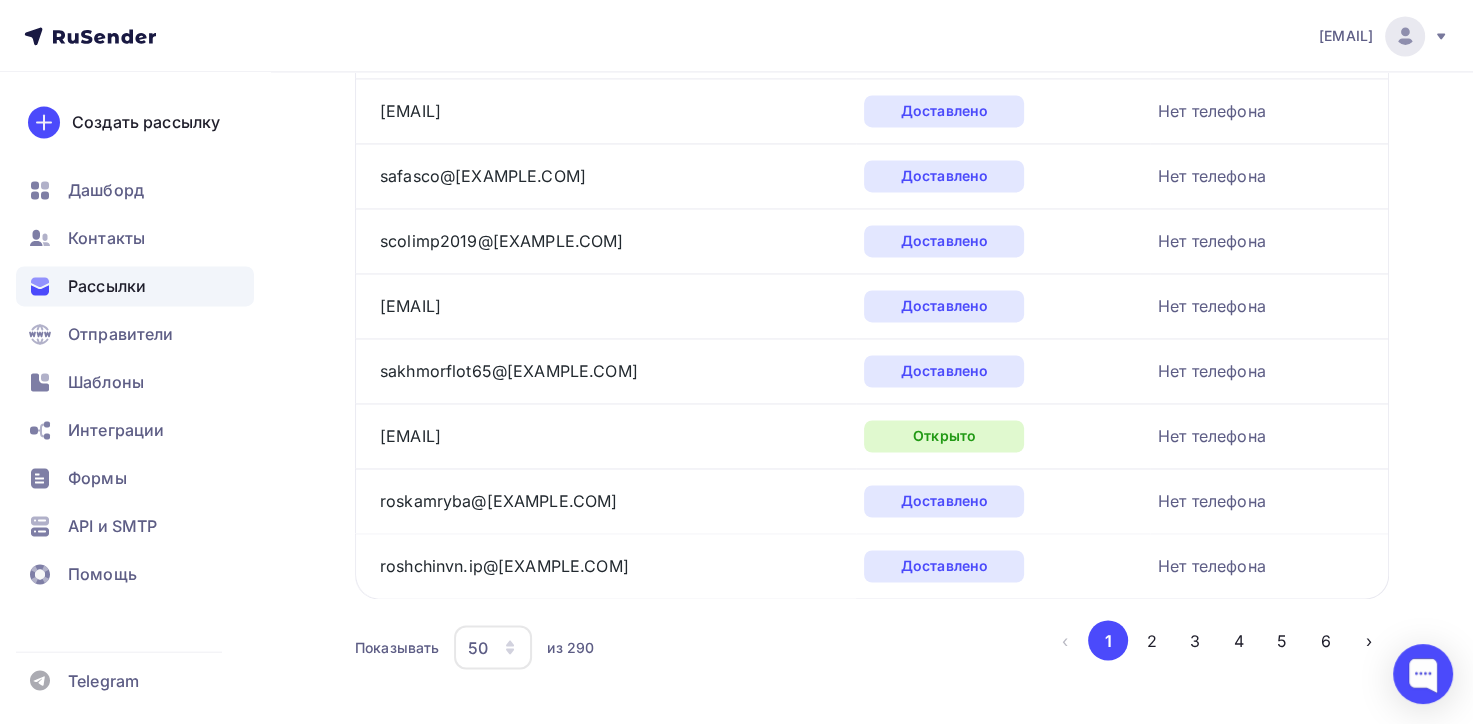 scroll, scrollTop: 3096, scrollLeft: 0, axis: vertical 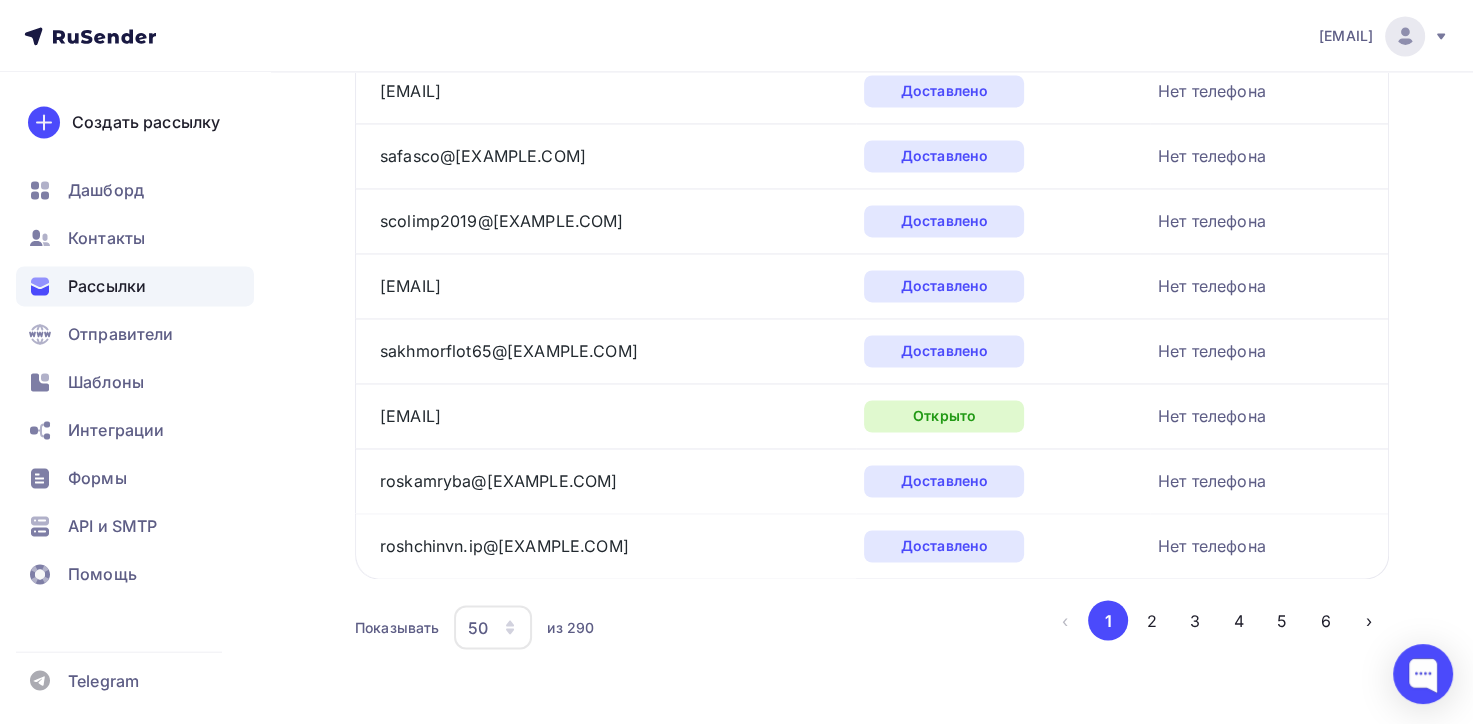 click 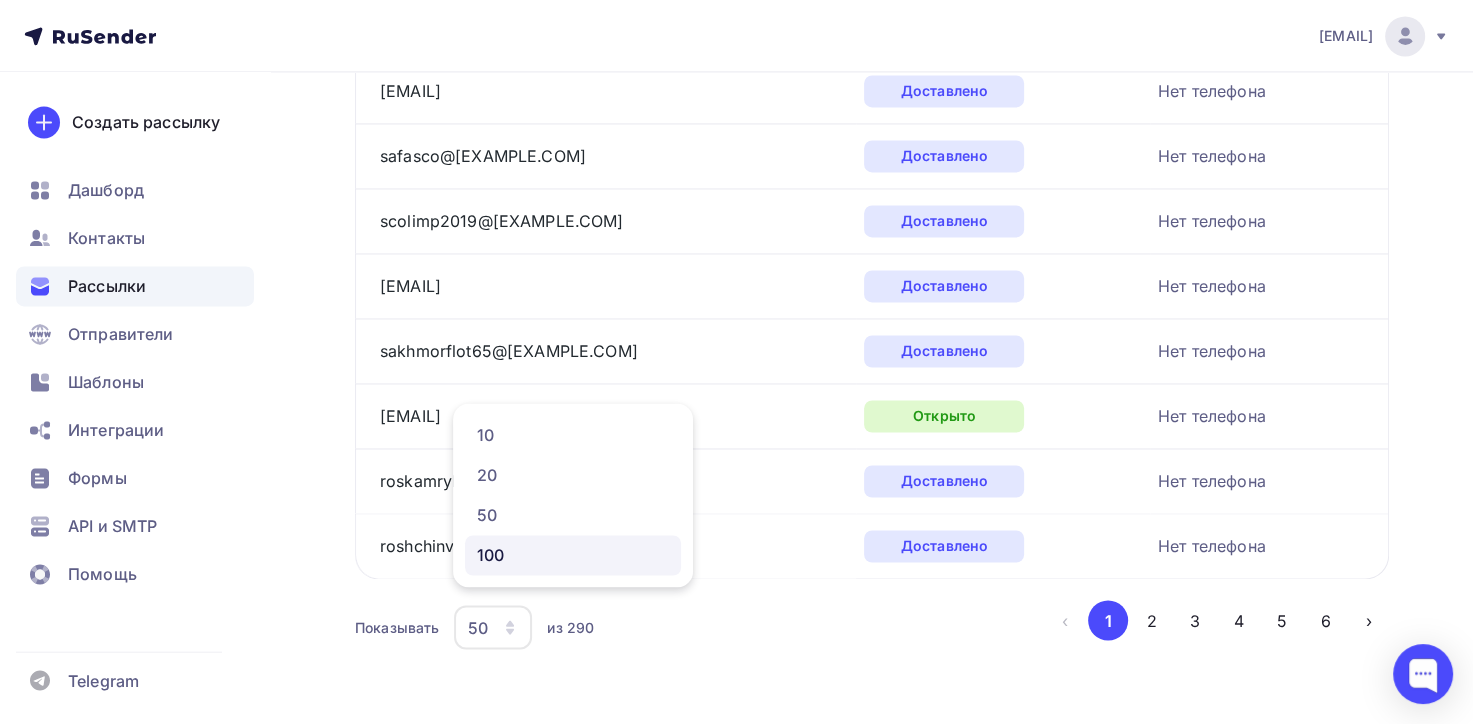 click on "100" at bounding box center (573, 555) 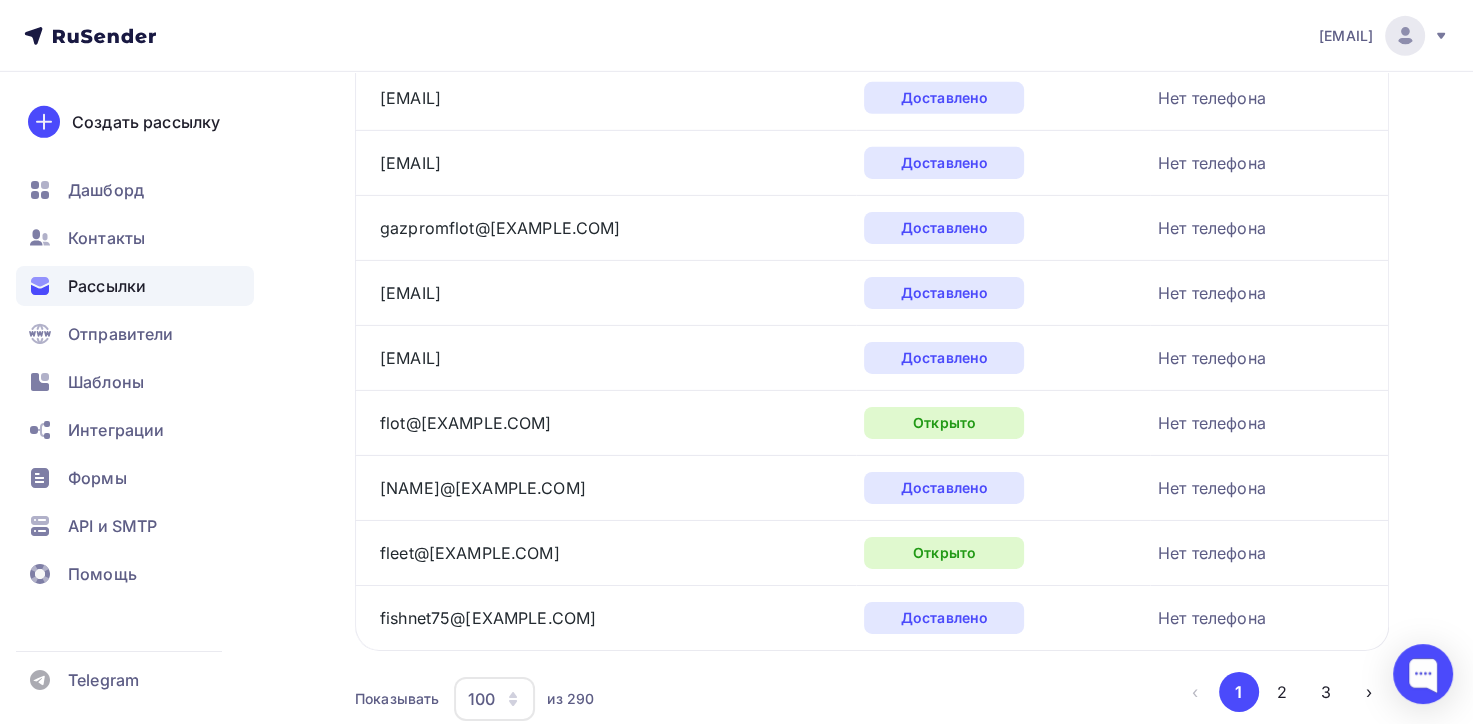 scroll, scrollTop: 6336, scrollLeft: 0, axis: vertical 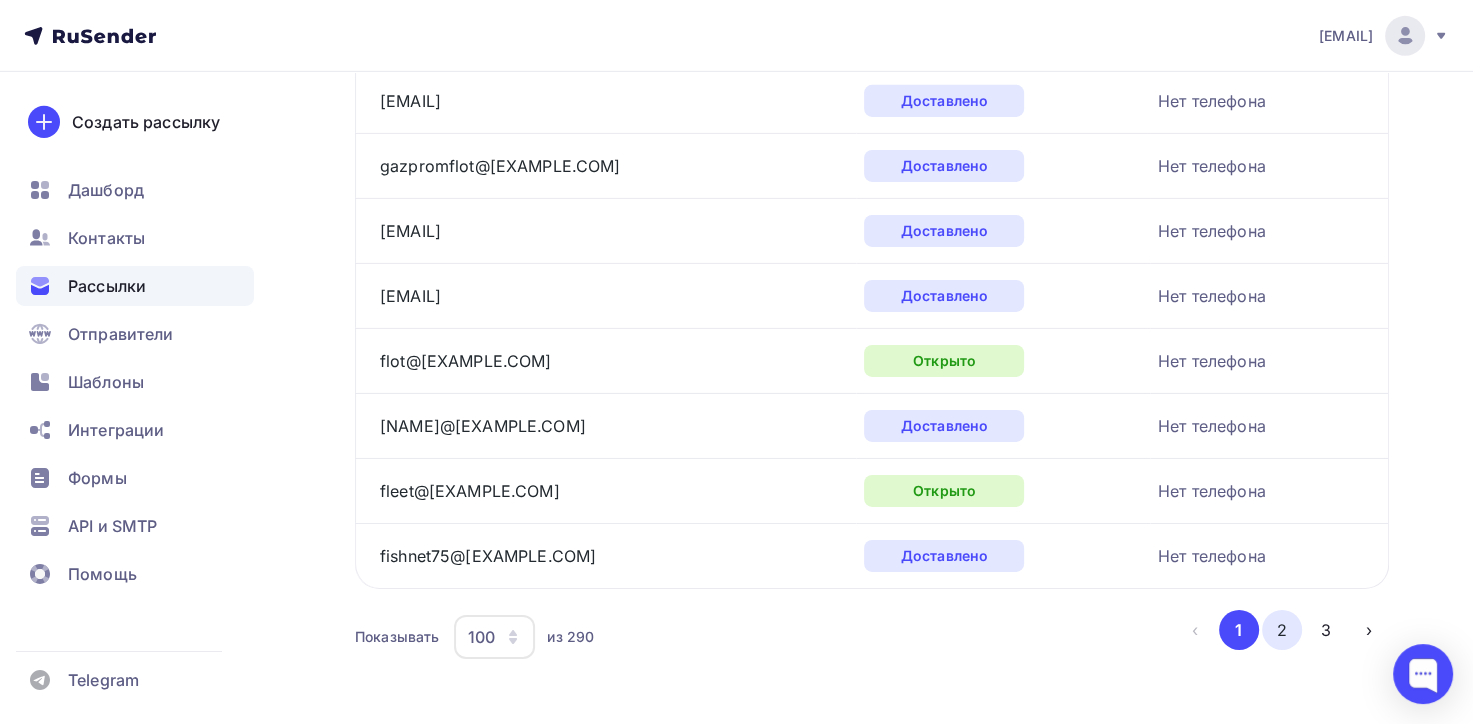 click on "2" at bounding box center (1282, 630) 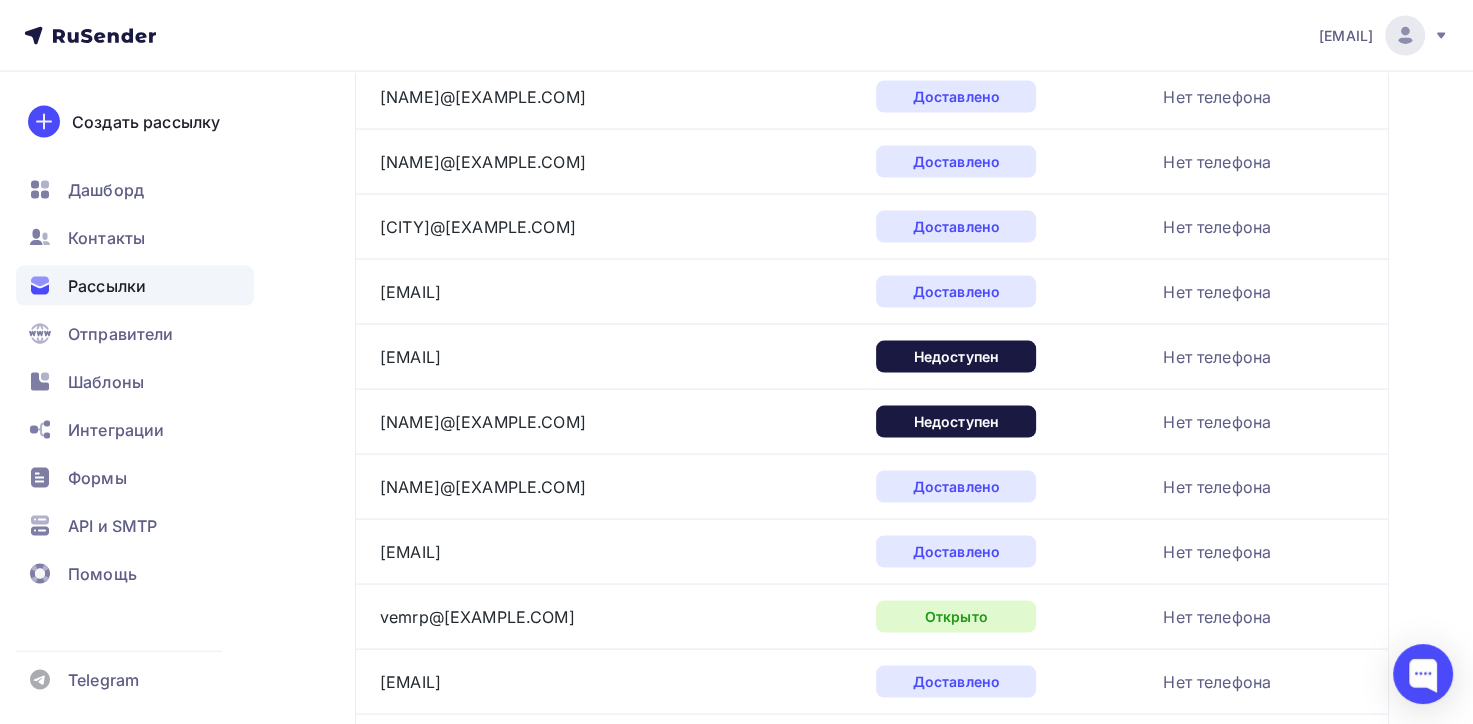 scroll, scrollTop: 3806, scrollLeft: 0, axis: vertical 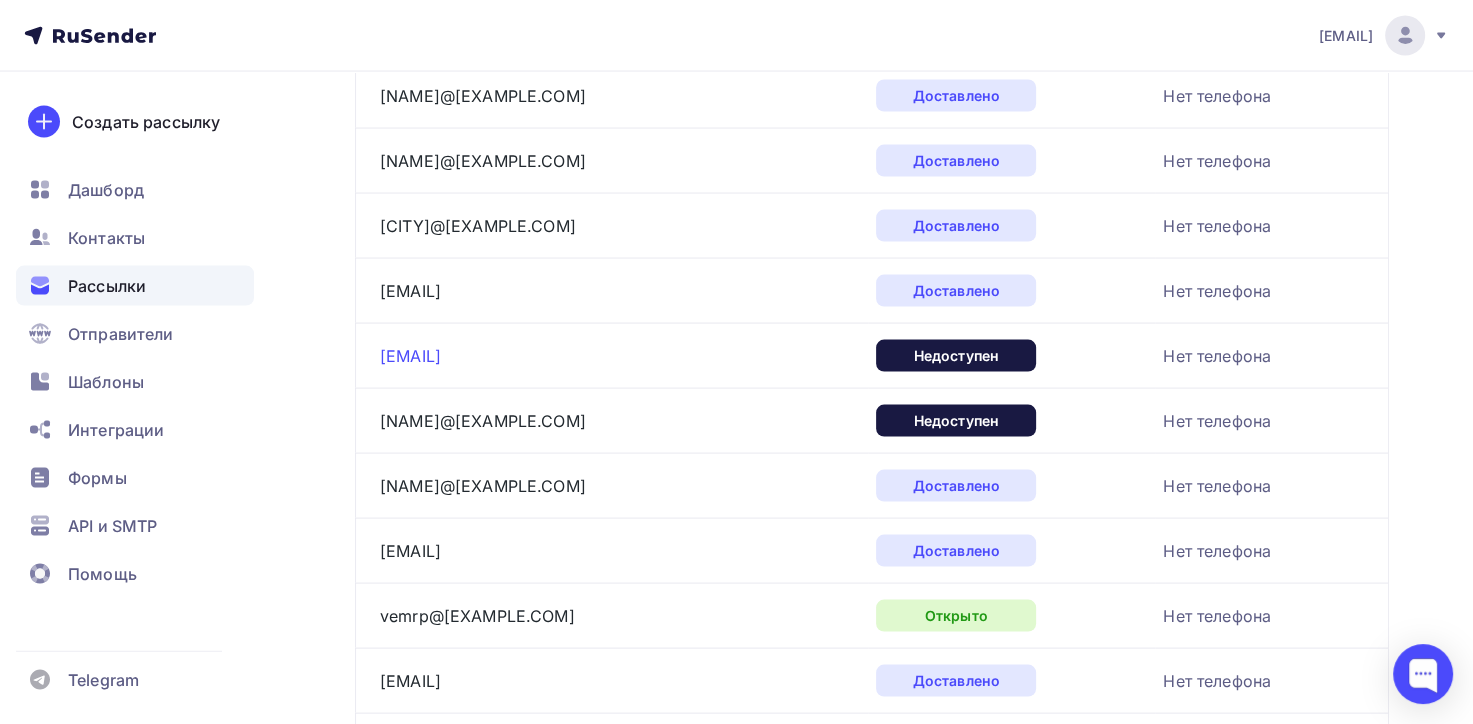 drag, startPoint x: 567, startPoint y: 338, endPoint x: 382, endPoint y: 341, distance: 185.02432 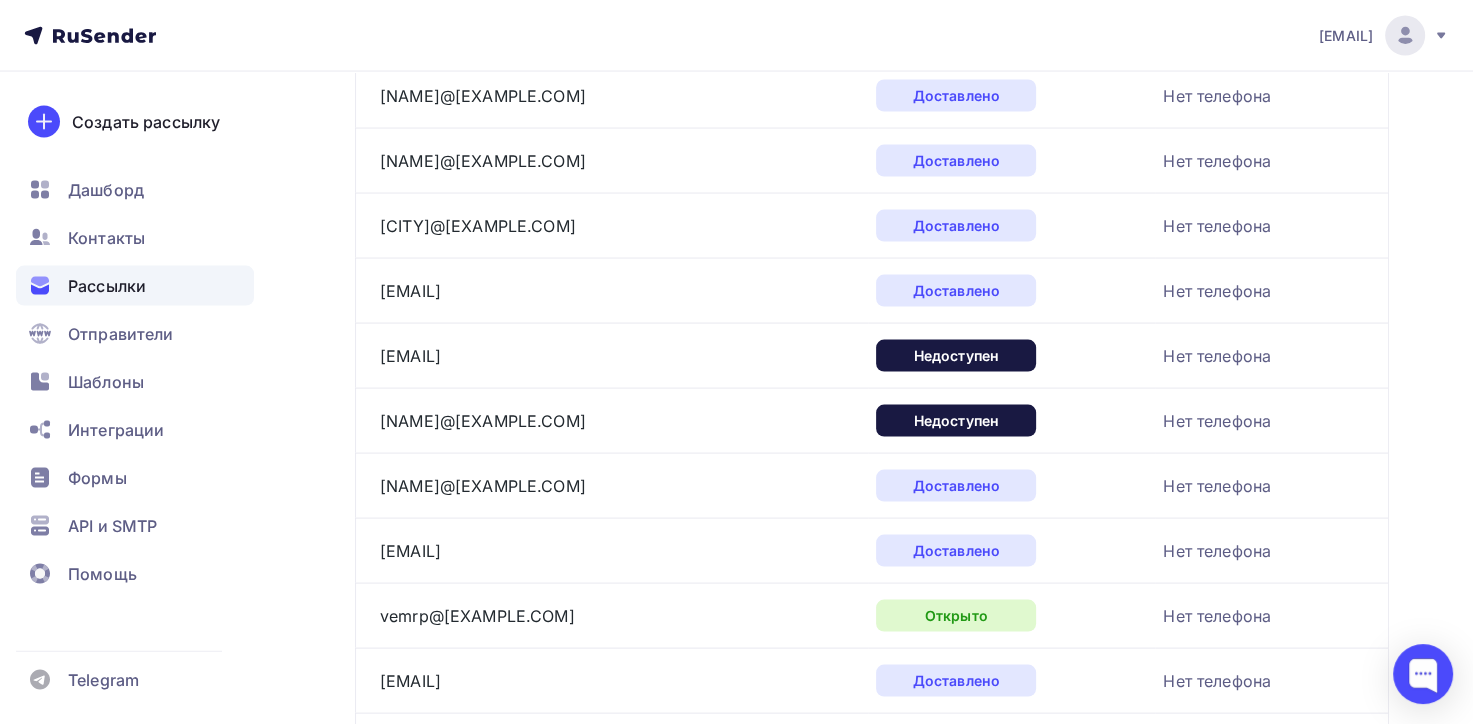copy on "vf-sub@[EXAMPLE.COM]" 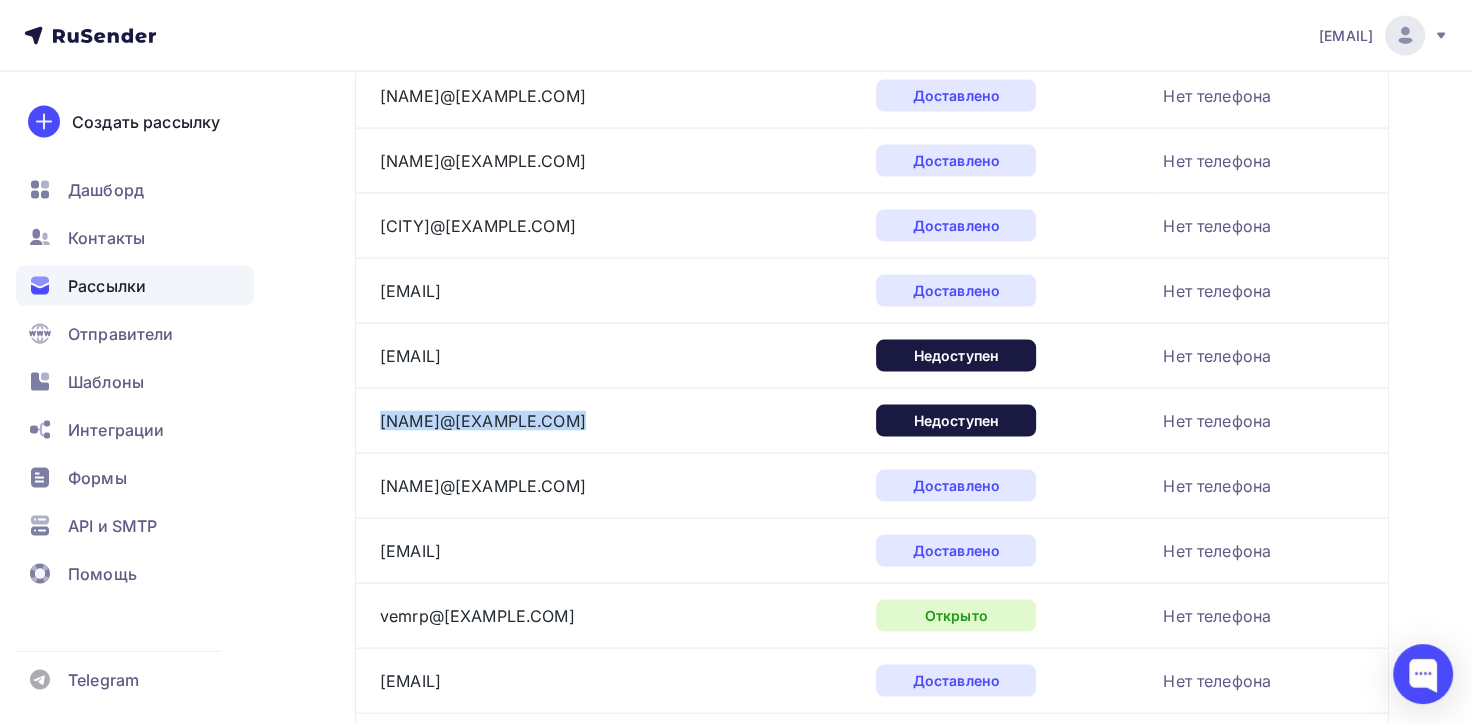 drag, startPoint x: 586, startPoint y: 406, endPoint x: 364, endPoint y: 418, distance: 222.32408 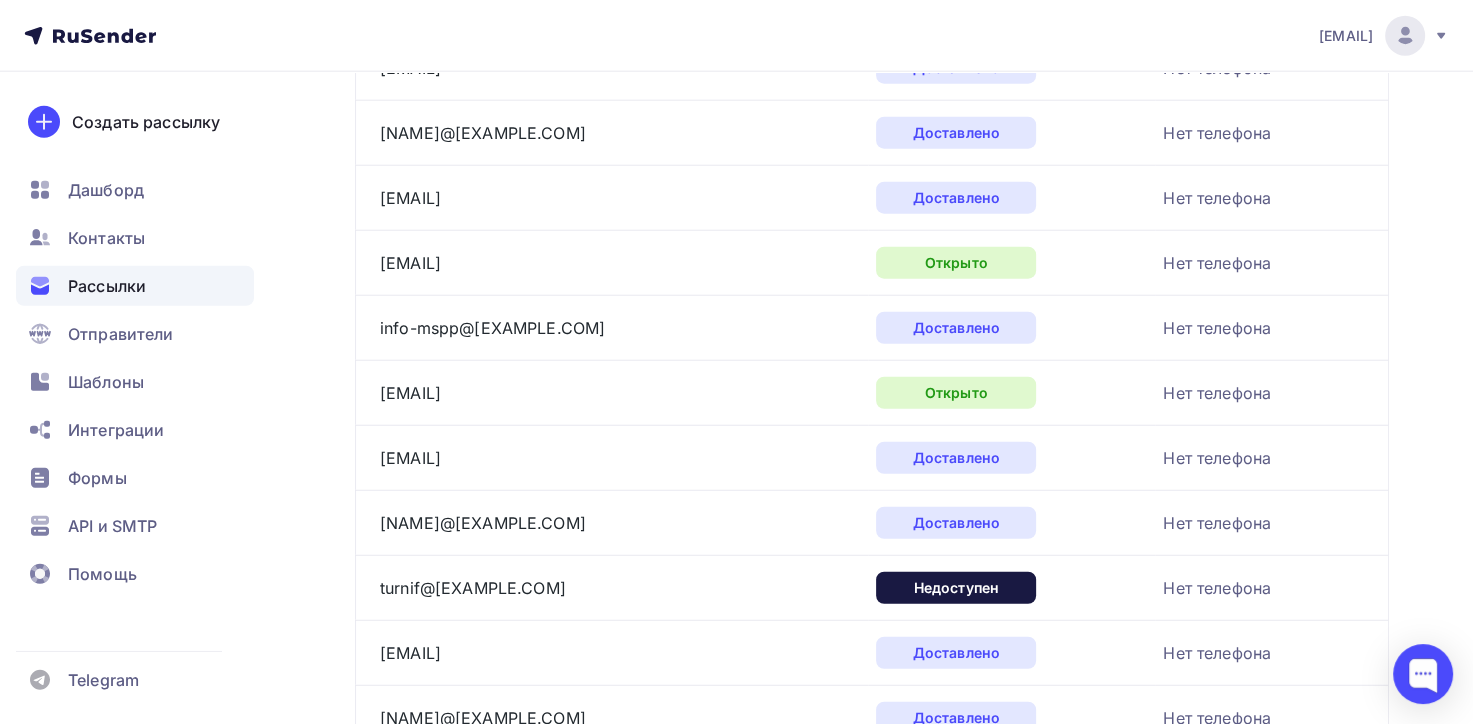 scroll, scrollTop: 5106, scrollLeft: 0, axis: vertical 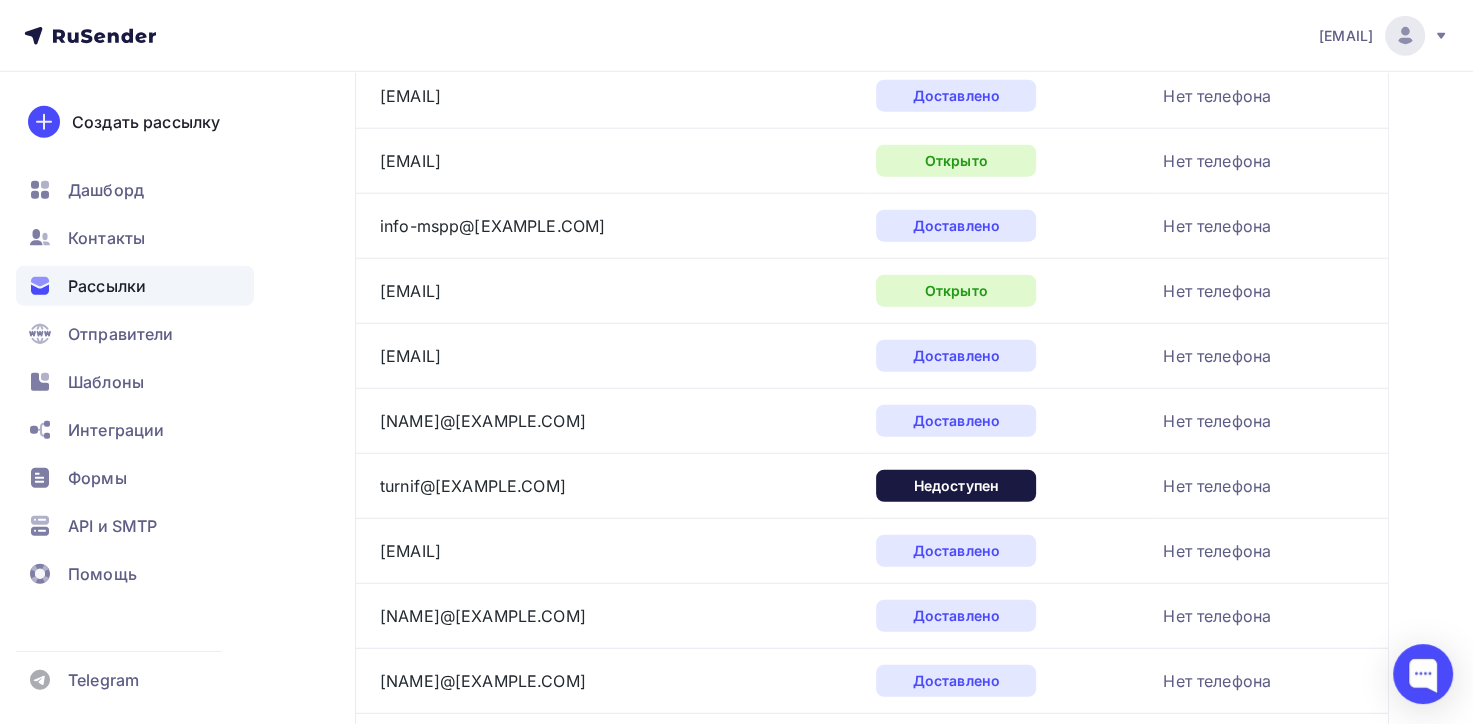 drag, startPoint x: 598, startPoint y: 476, endPoint x: 376, endPoint y: 484, distance: 222.1441 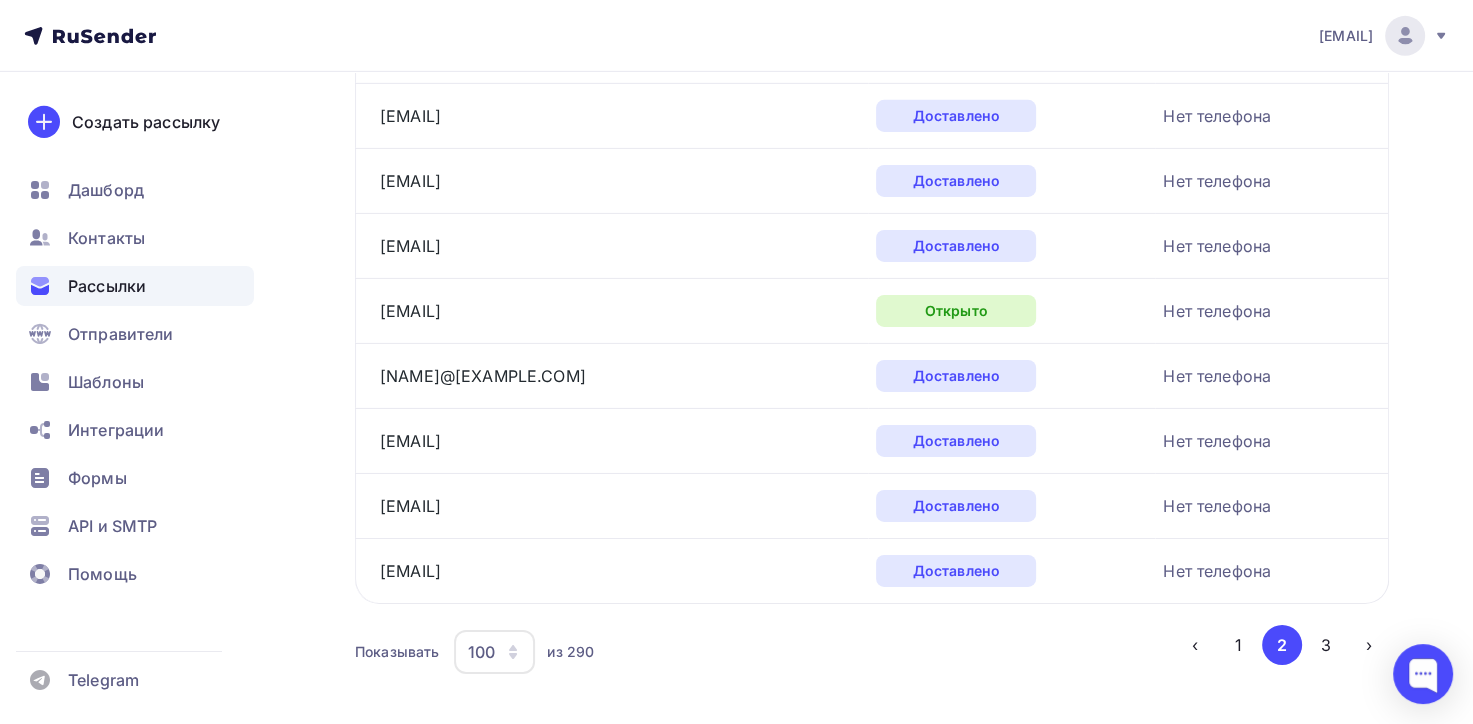 scroll, scrollTop: 6336, scrollLeft: 0, axis: vertical 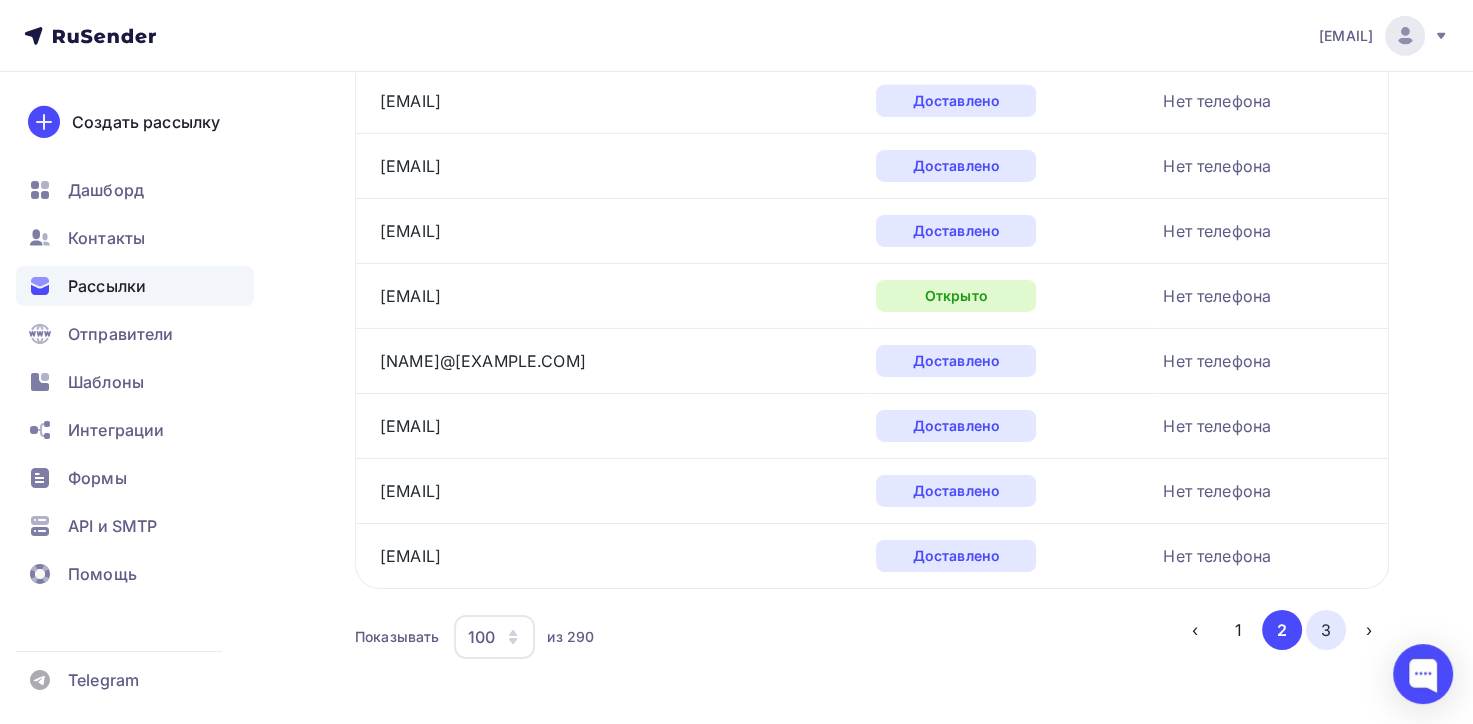 click on "3" at bounding box center (1326, 630) 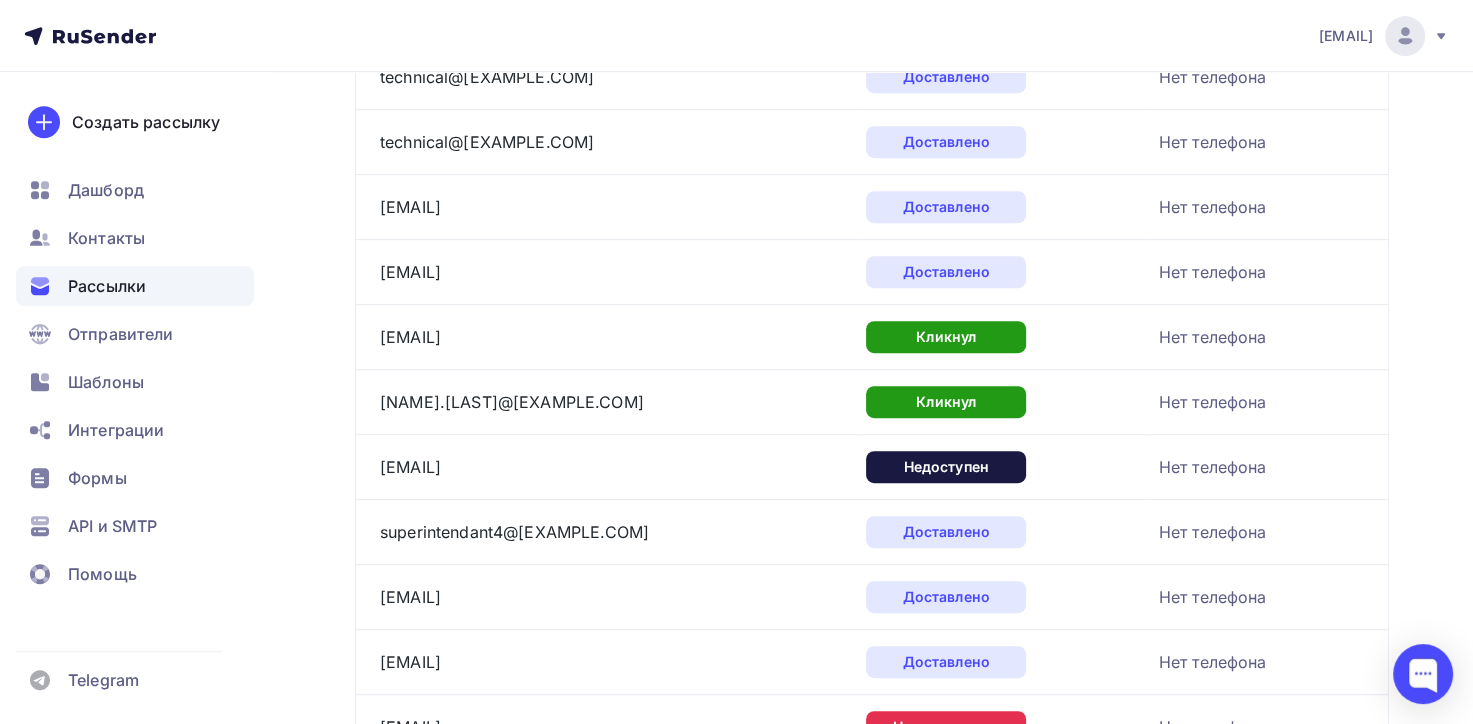 scroll, scrollTop: 906, scrollLeft: 0, axis: vertical 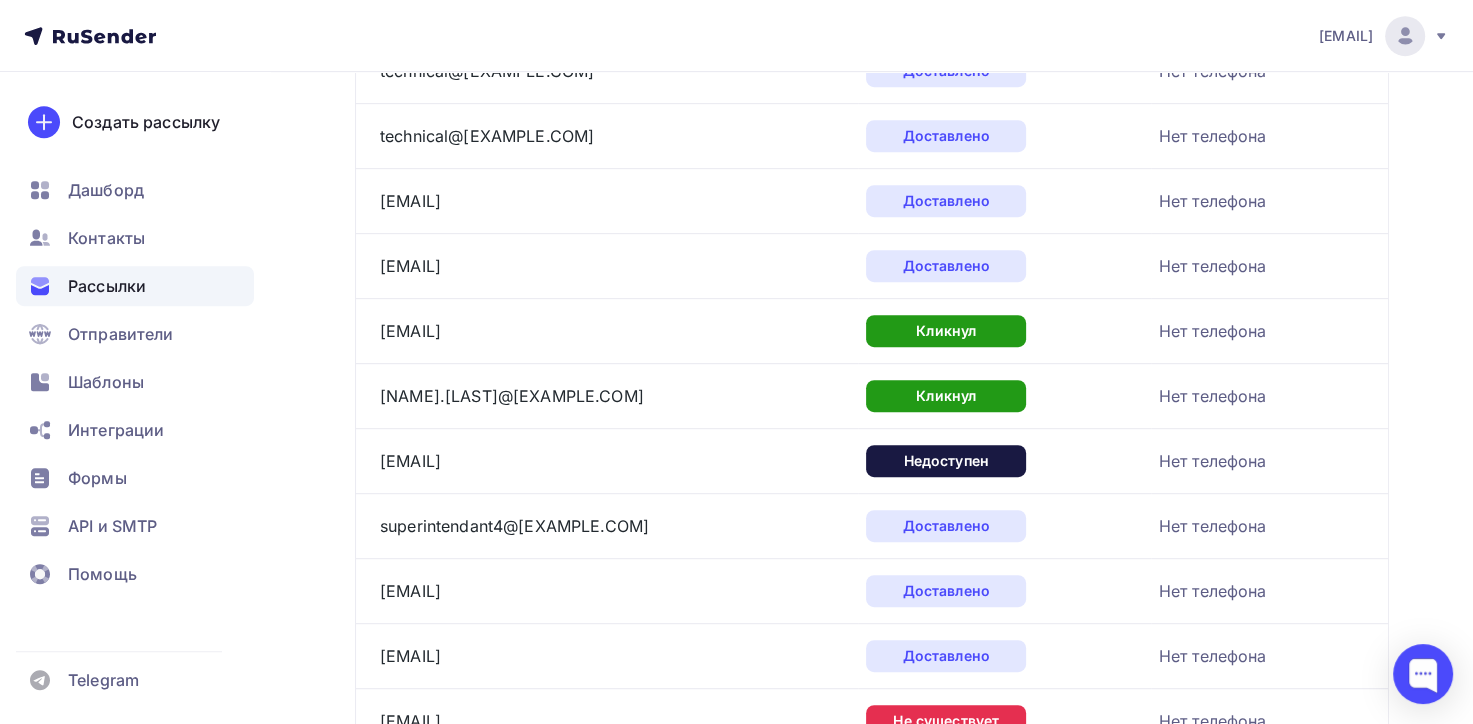 drag, startPoint x: 651, startPoint y: 460, endPoint x: 347, endPoint y: 468, distance: 304.10526 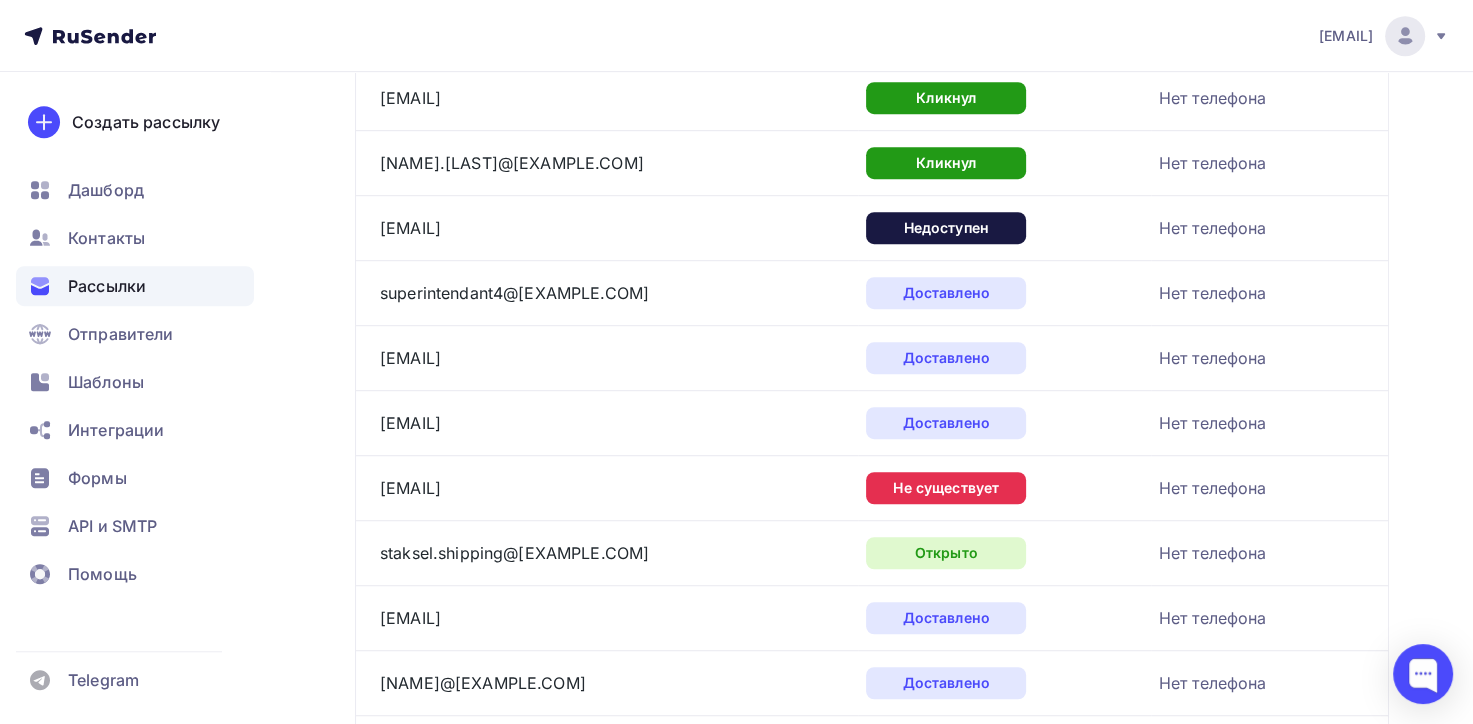 scroll, scrollTop: 1306, scrollLeft: 0, axis: vertical 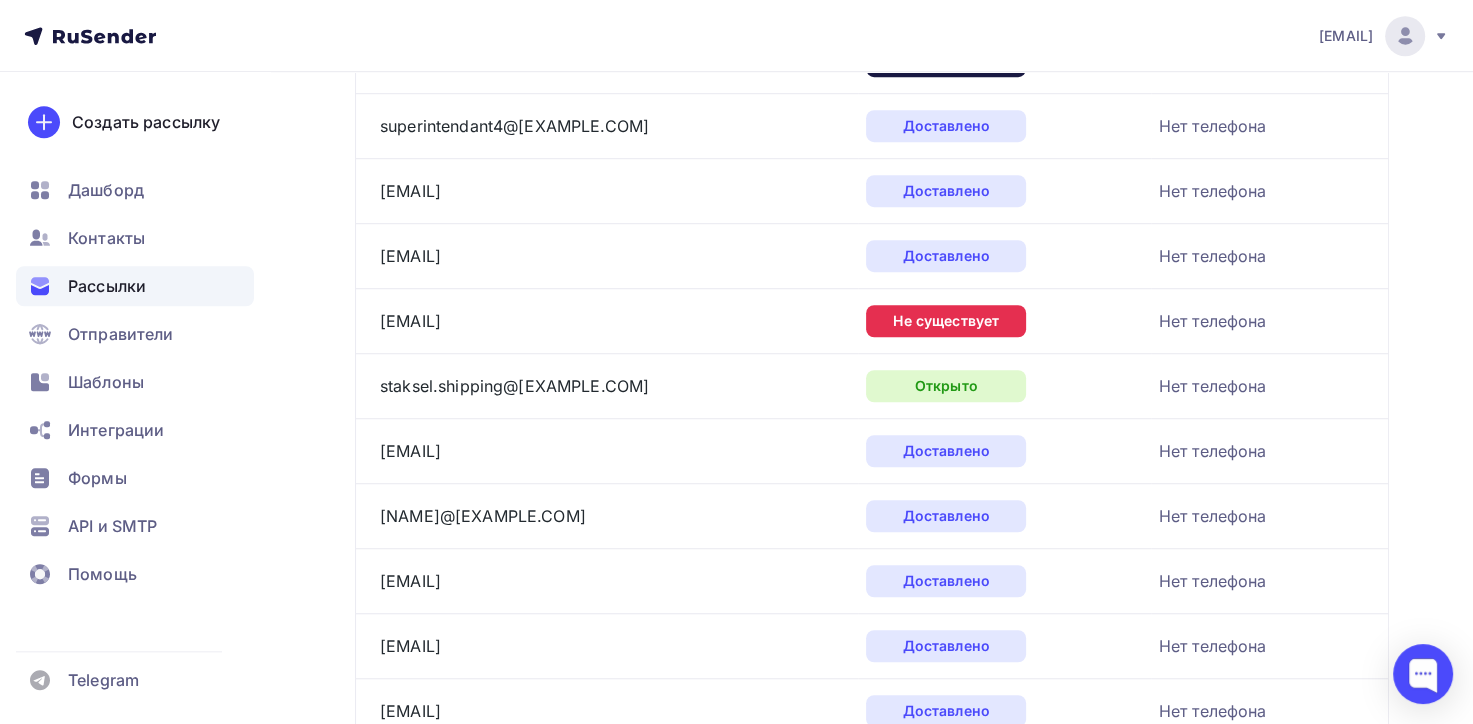 drag, startPoint x: 604, startPoint y: 331, endPoint x: 376, endPoint y: 336, distance: 228.05482 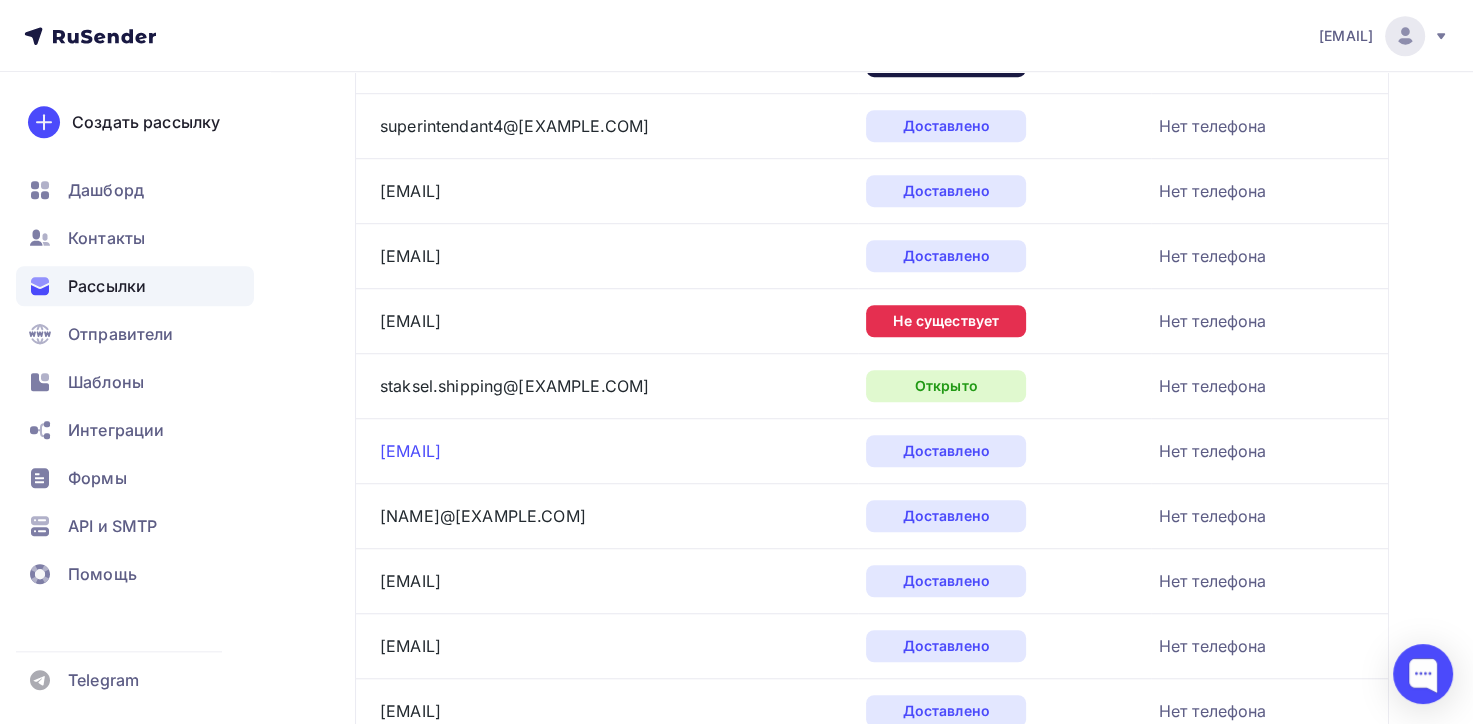 copy on "ste.dir@[EXAMPLE.COM]" 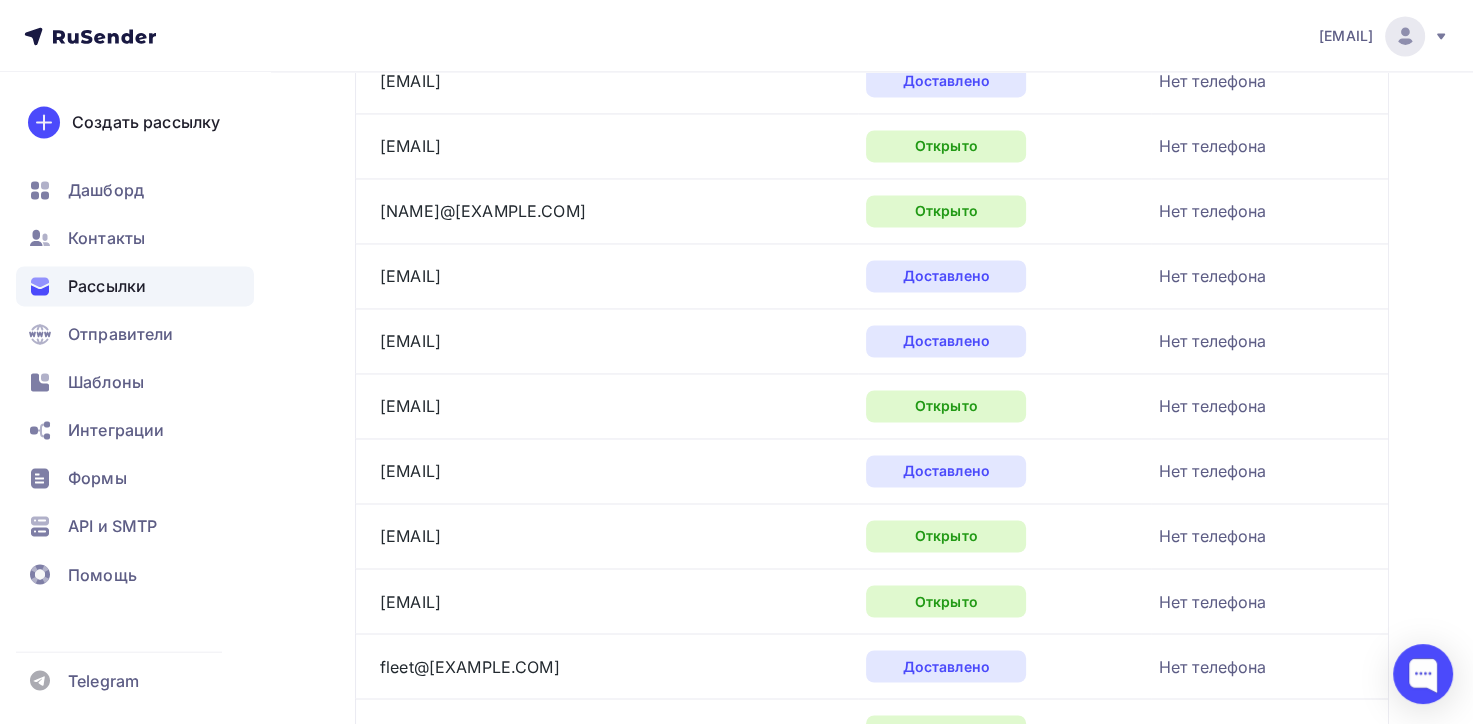 scroll, scrollTop: 3406, scrollLeft: 0, axis: vertical 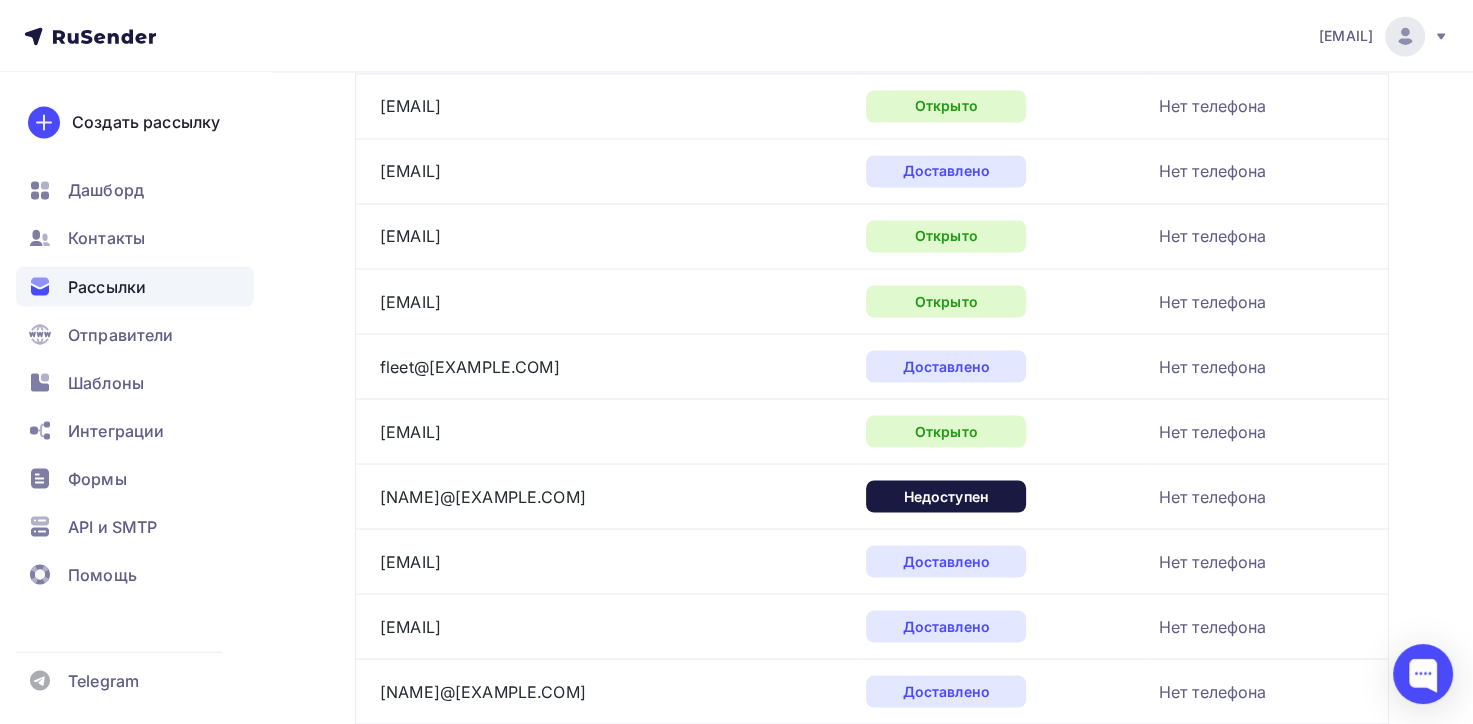 drag, startPoint x: 600, startPoint y: 483, endPoint x: 375, endPoint y: 497, distance: 225.43513 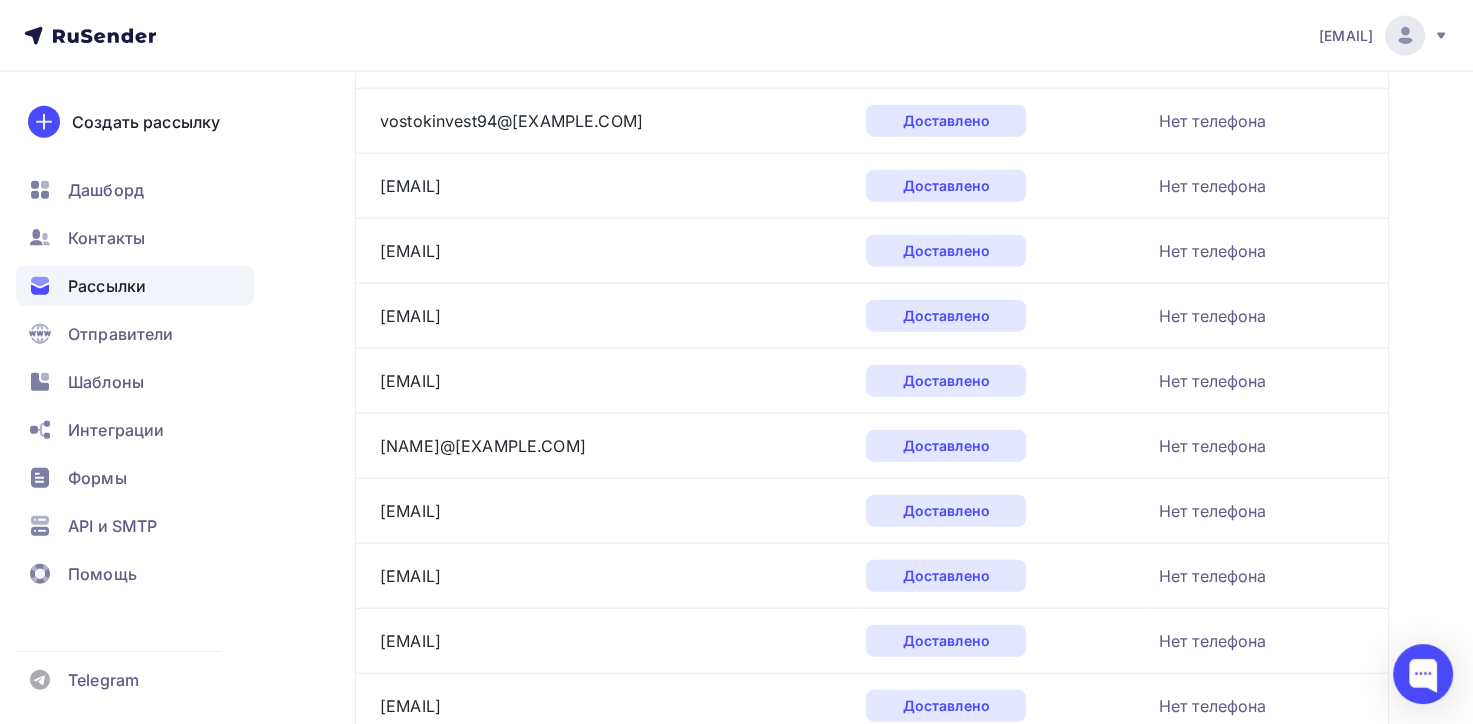 scroll, scrollTop: 4488, scrollLeft: 0, axis: vertical 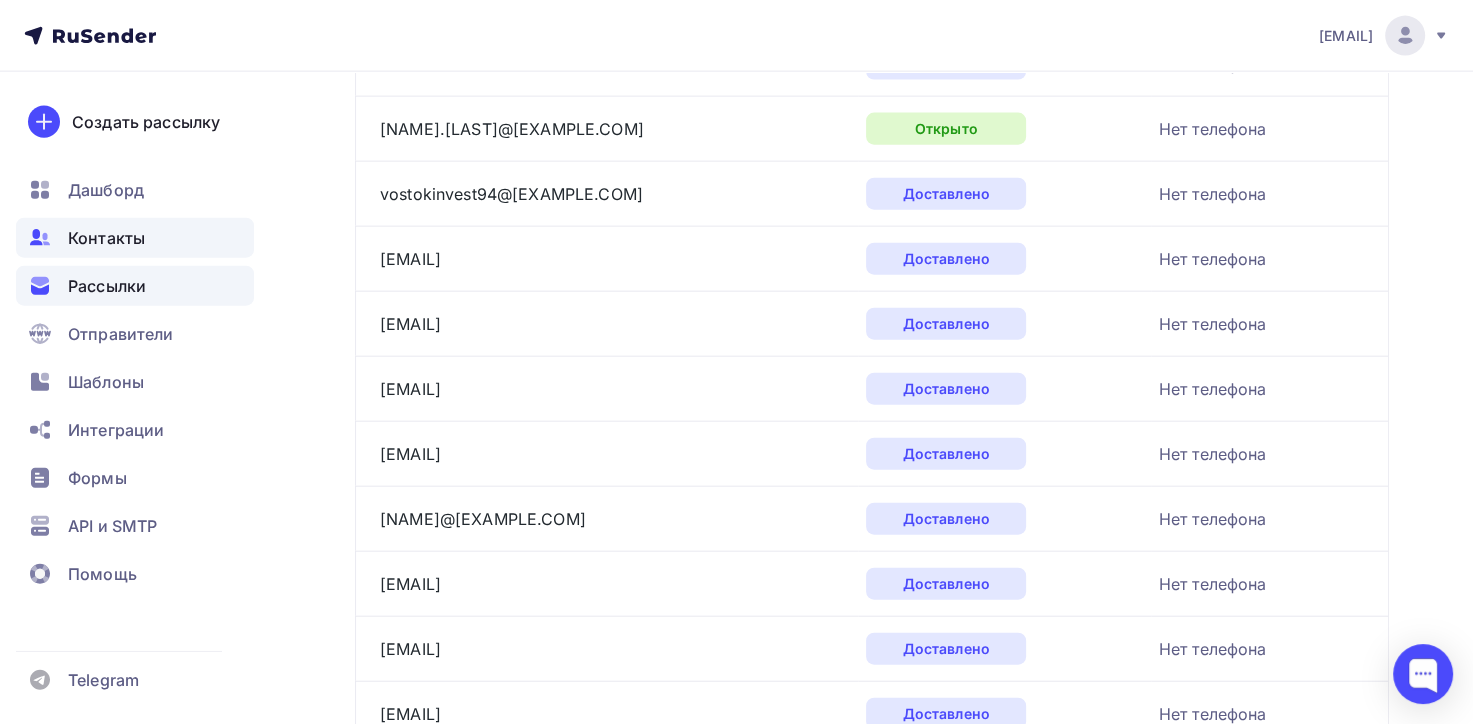 click on "Контакты" at bounding box center [106, 238] 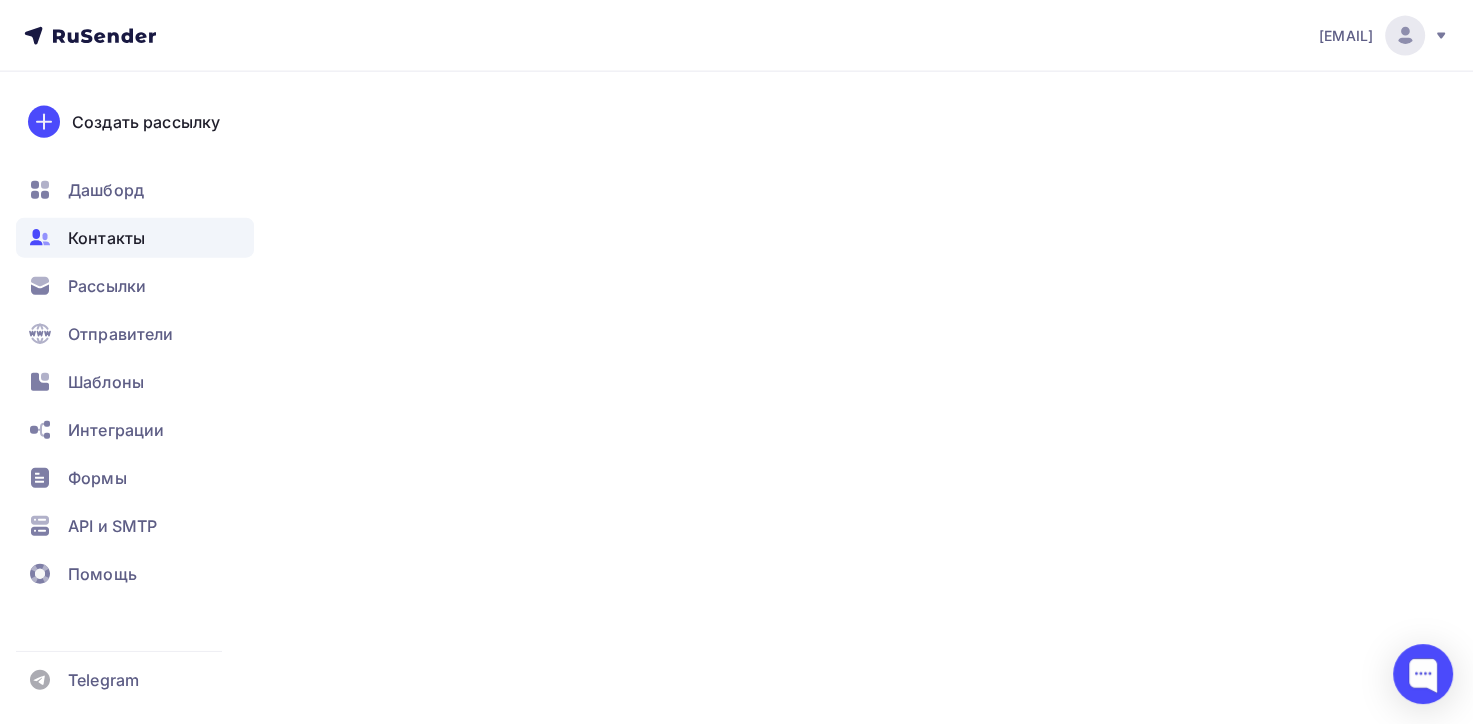 scroll, scrollTop: 0, scrollLeft: 0, axis: both 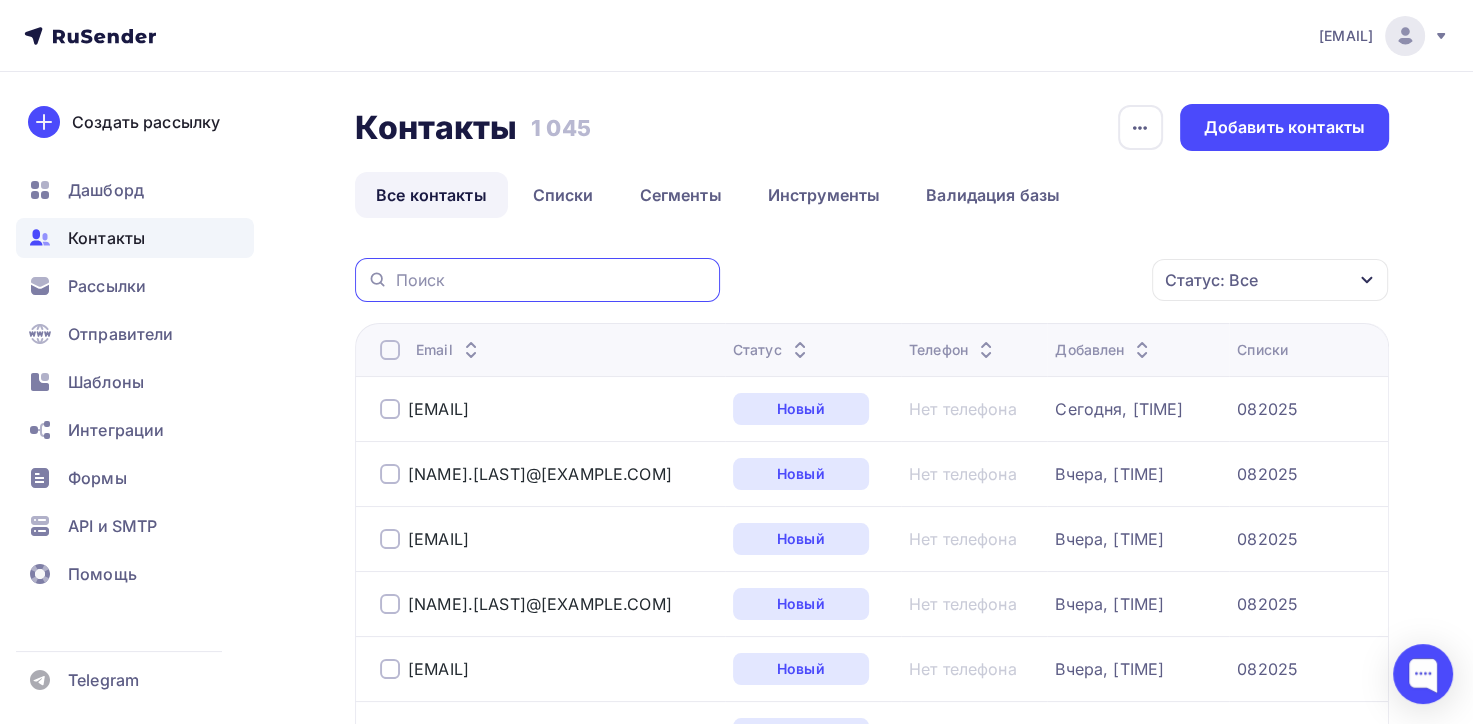 click at bounding box center (552, 280) 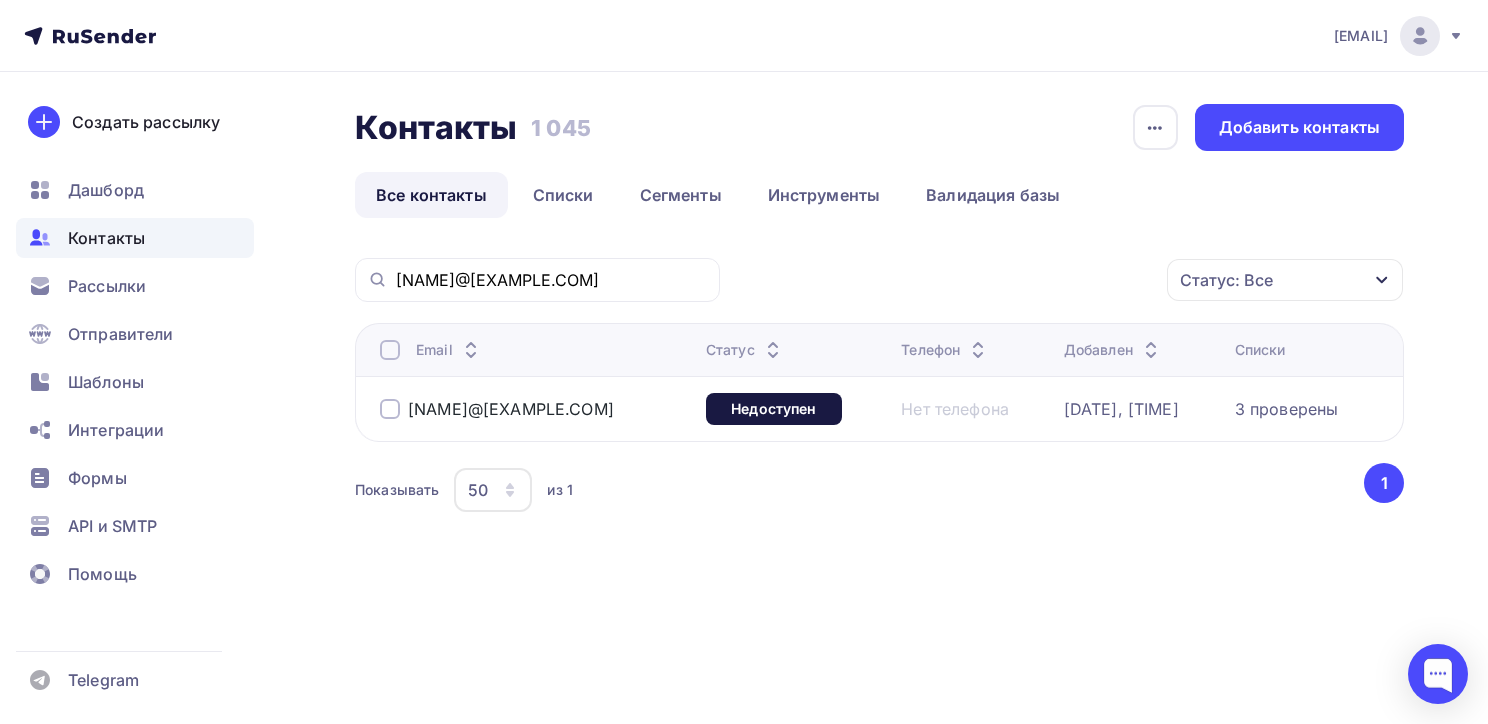 click at bounding box center [390, 409] 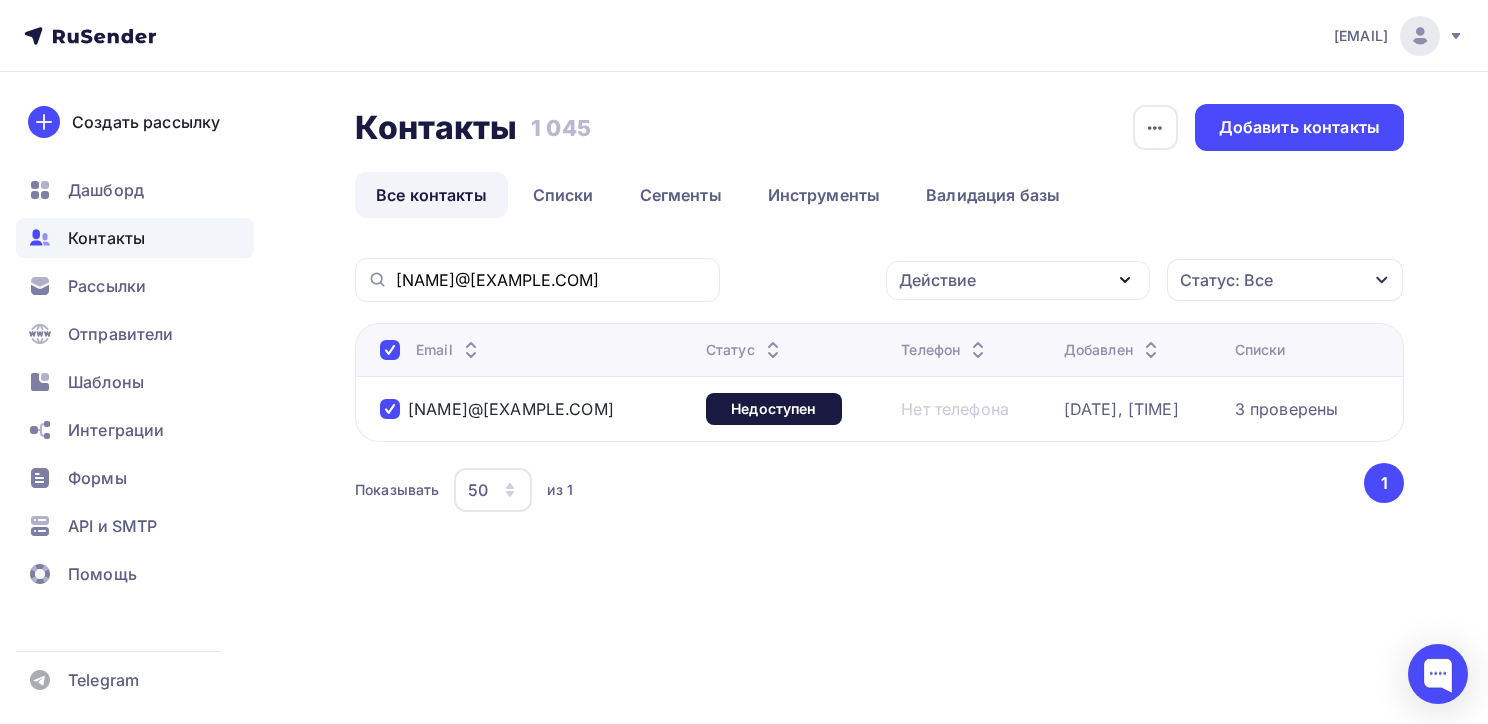 click on "Действие" at bounding box center [937, 280] 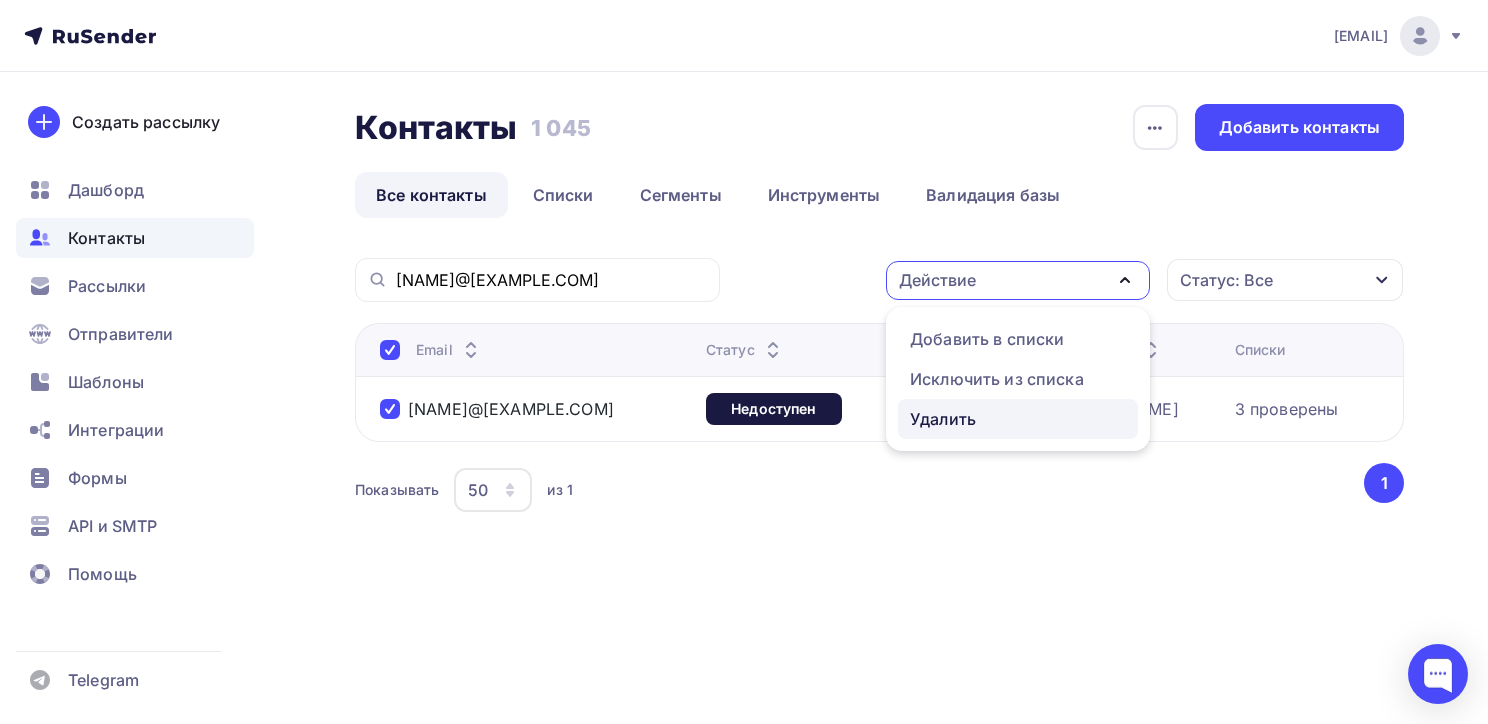 click on "Удалить" at bounding box center [943, 419] 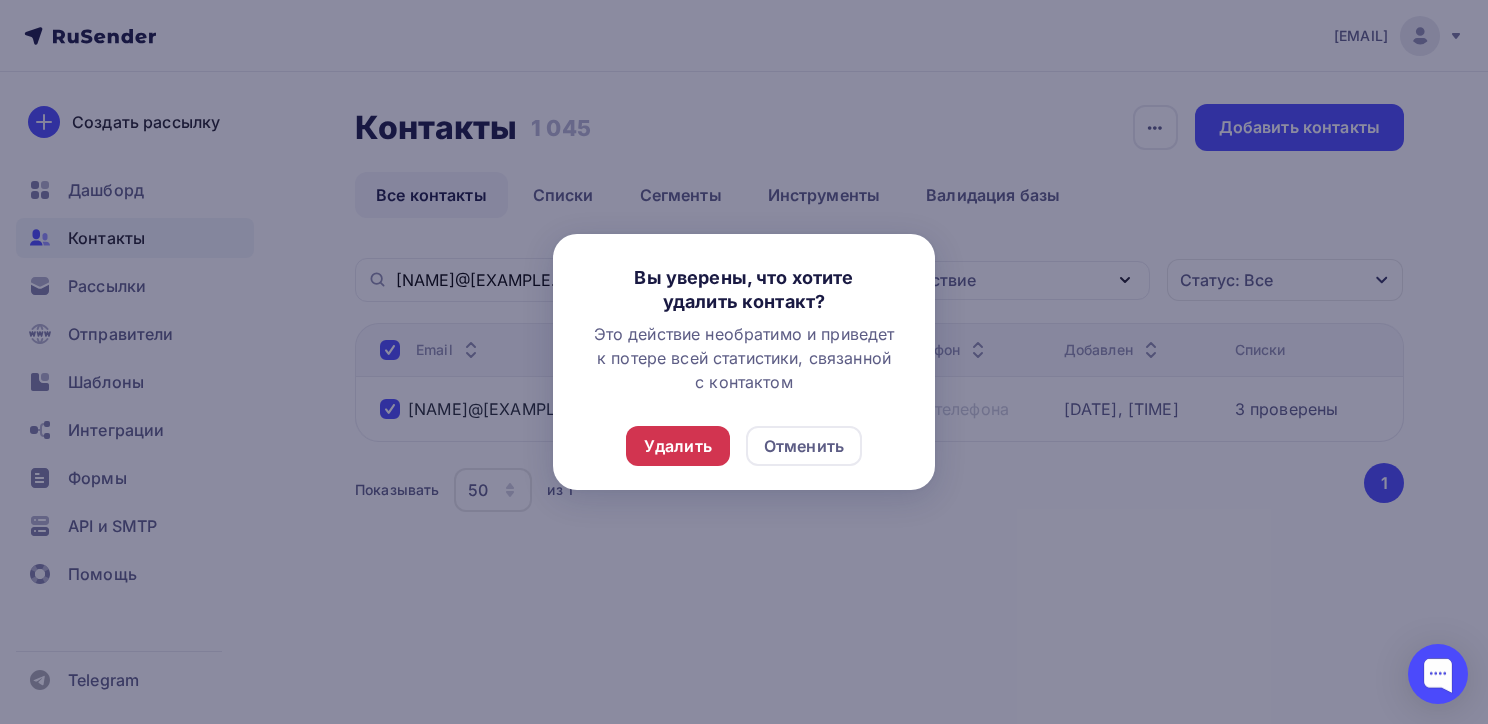 click on "Удалить" at bounding box center [678, 446] 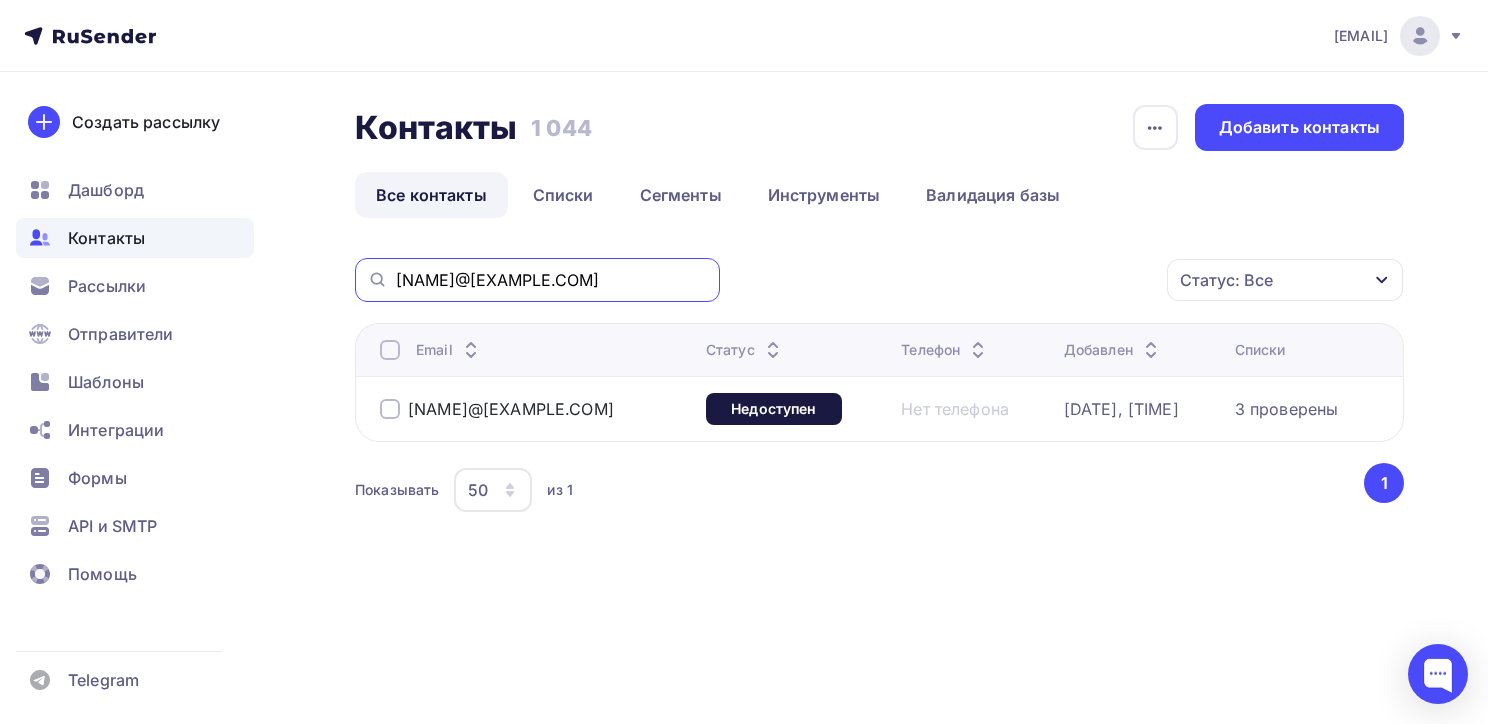 drag, startPoint x: 583, startPoint y: 273, endPoint x: 371, endPoint y: 288, distance: 212.53 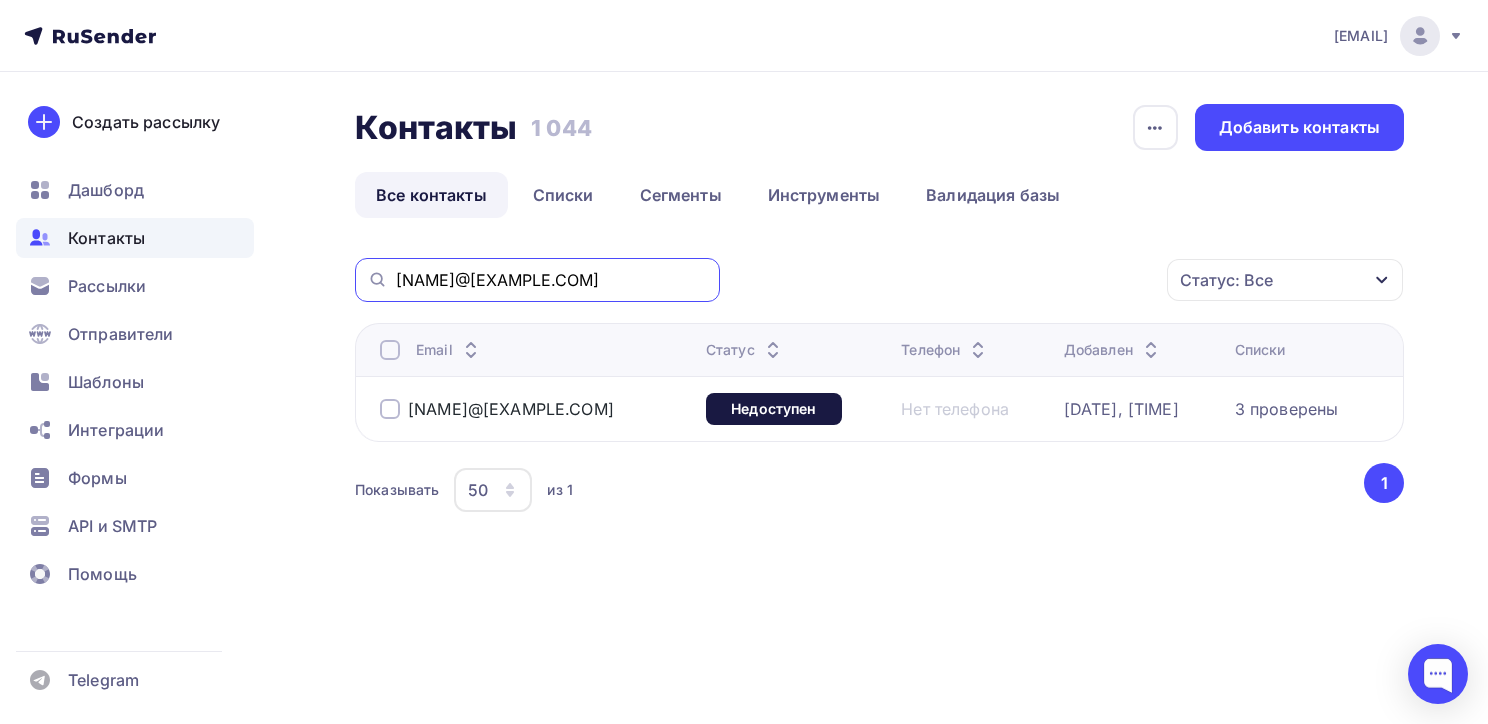 click on "chetvertnykh@[EXAMPLE.COM]" at bounding box center [537, 280] 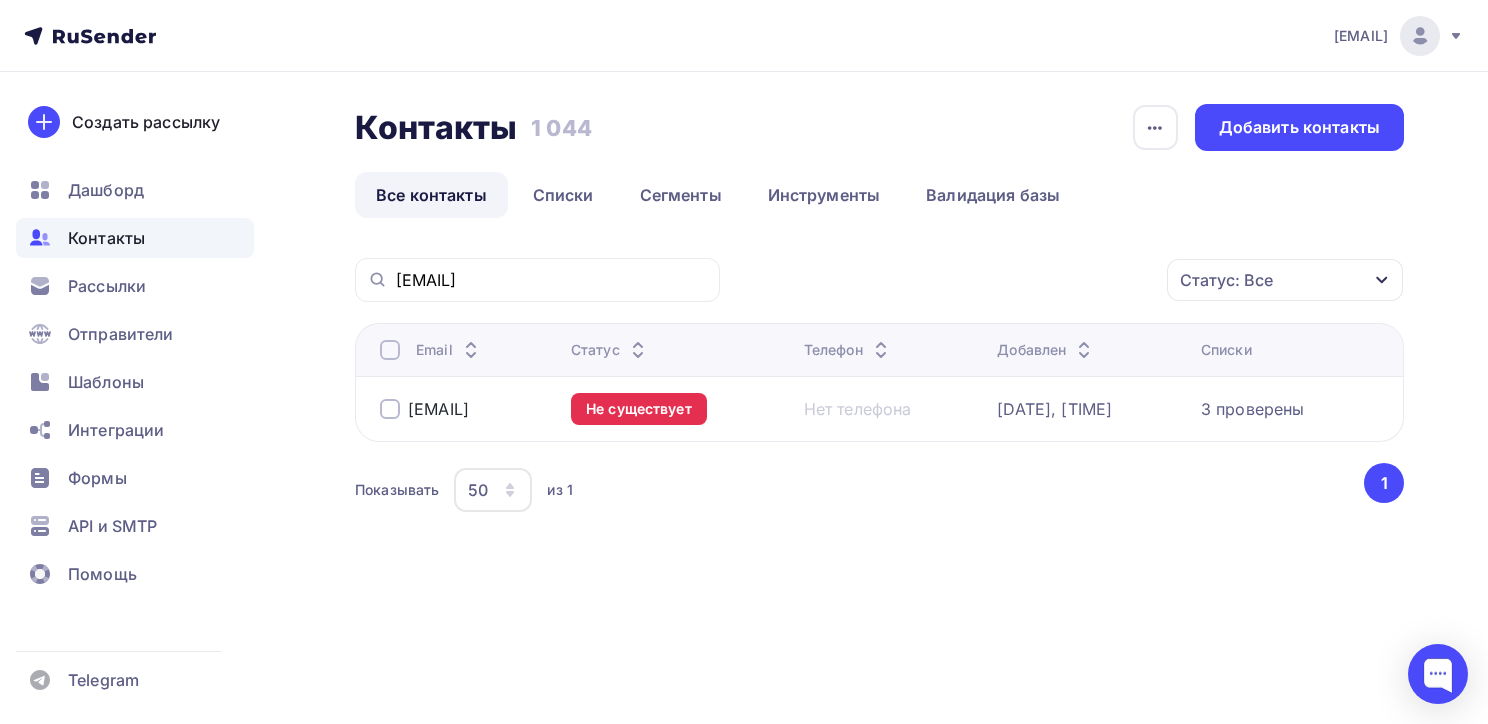 click at bounding box center [390, 409] 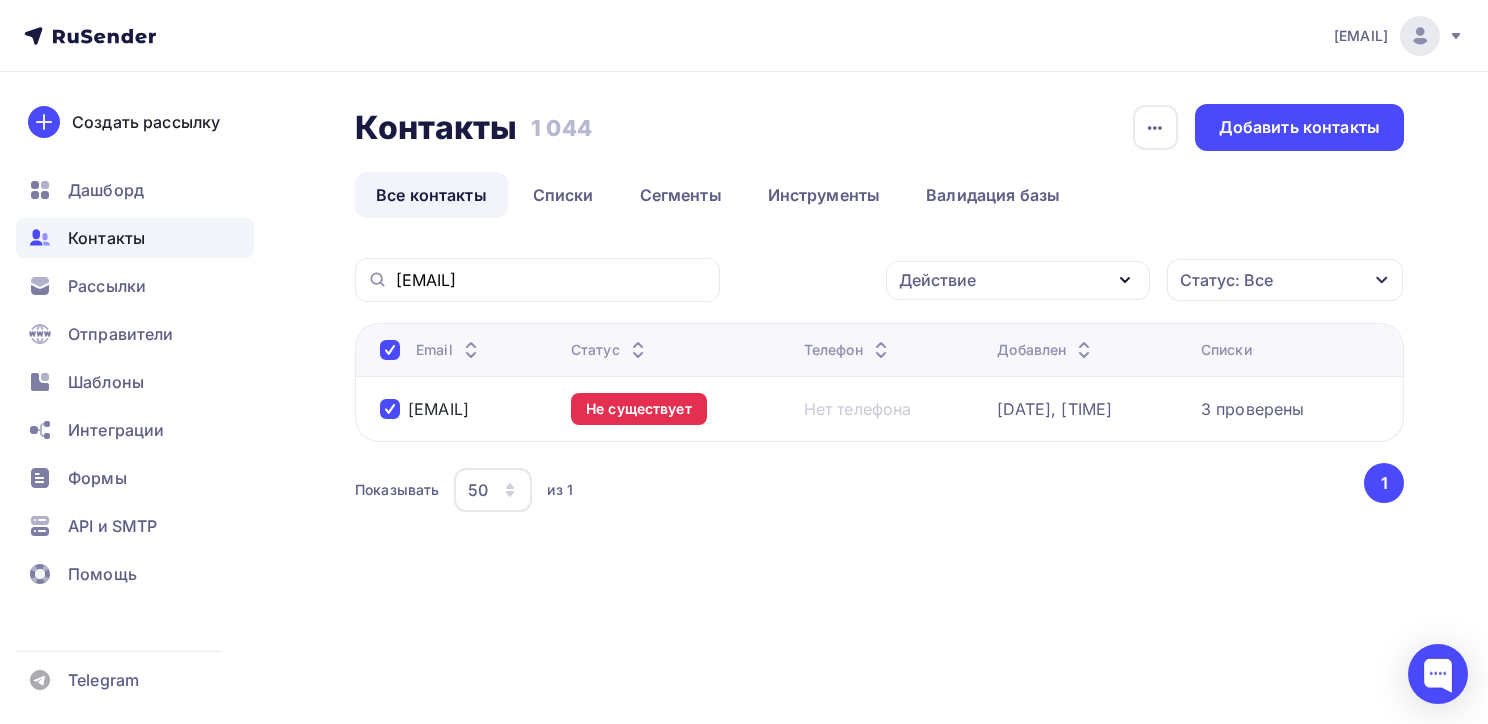 click on "Действие" at bounding box center (937, 280) 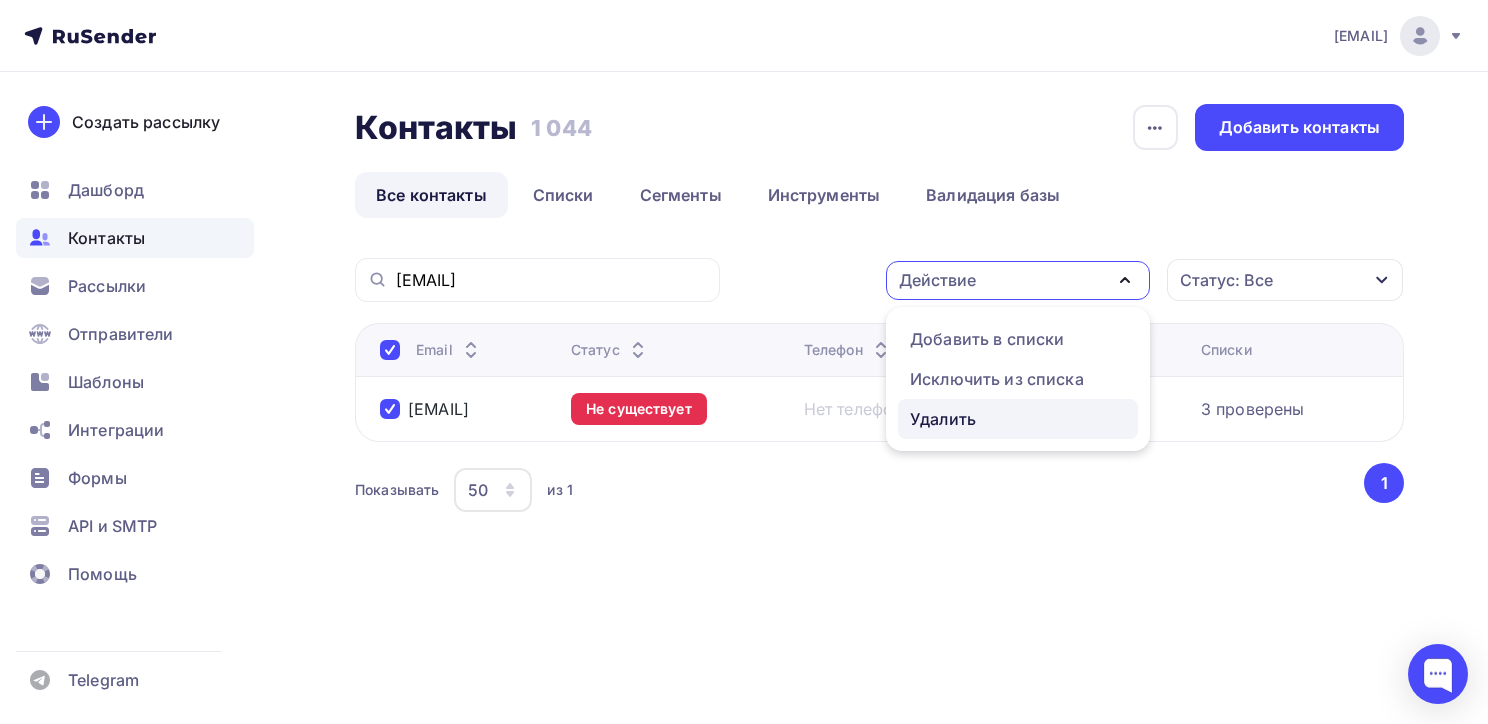 click on "Удалить" at bounding box center [943, 419] 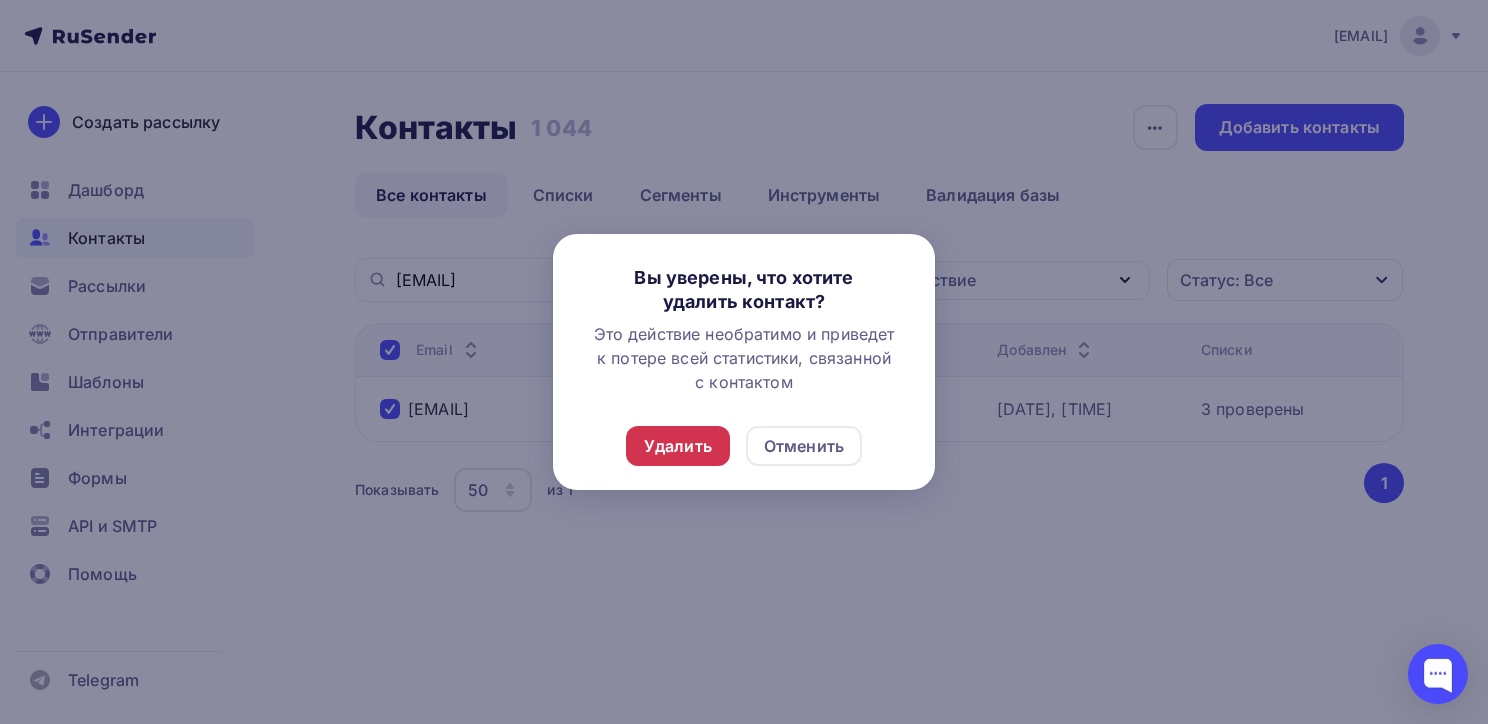 click on "Удалить" at bounding box center [678, 446] 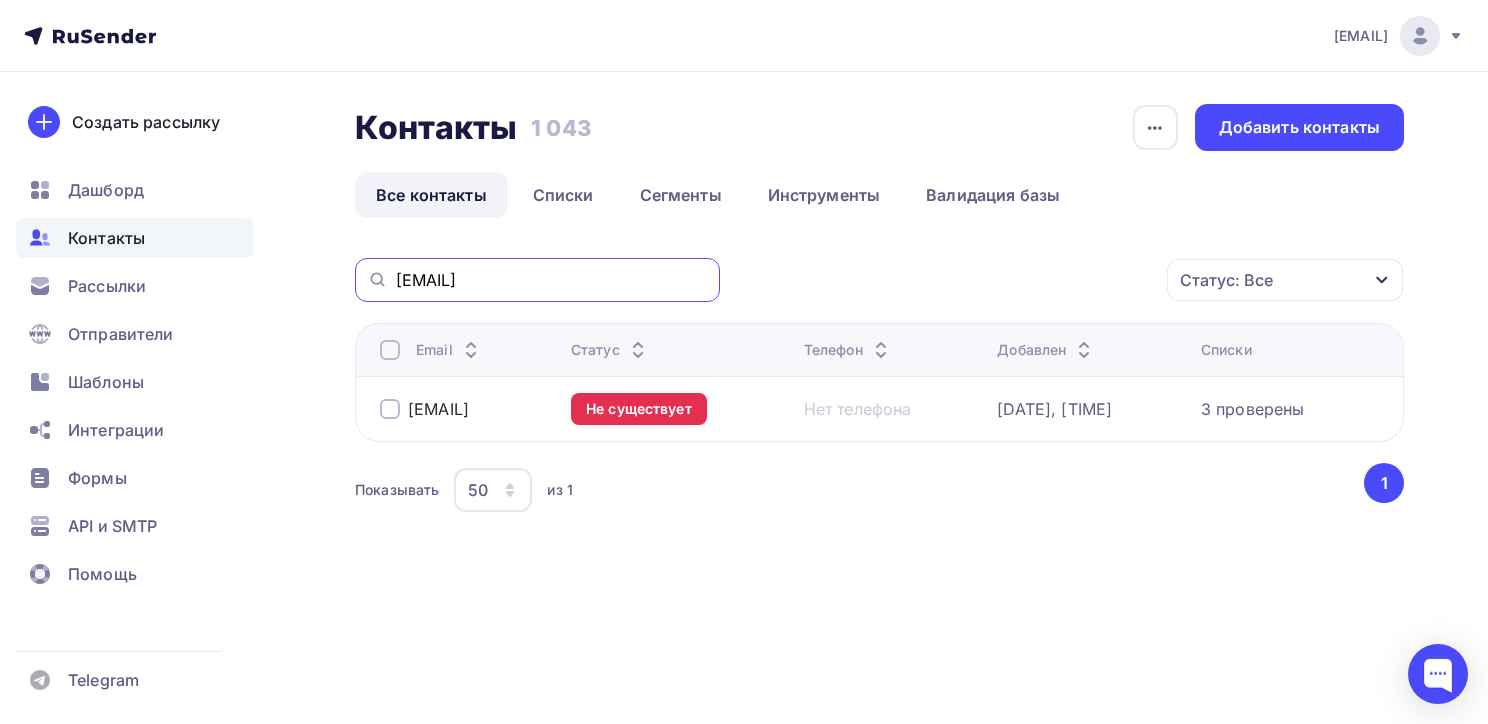drag, startPoint x: 586, startPoint y: 278, endPoint x: 360, endPoint y: 286, distance: 226.14156 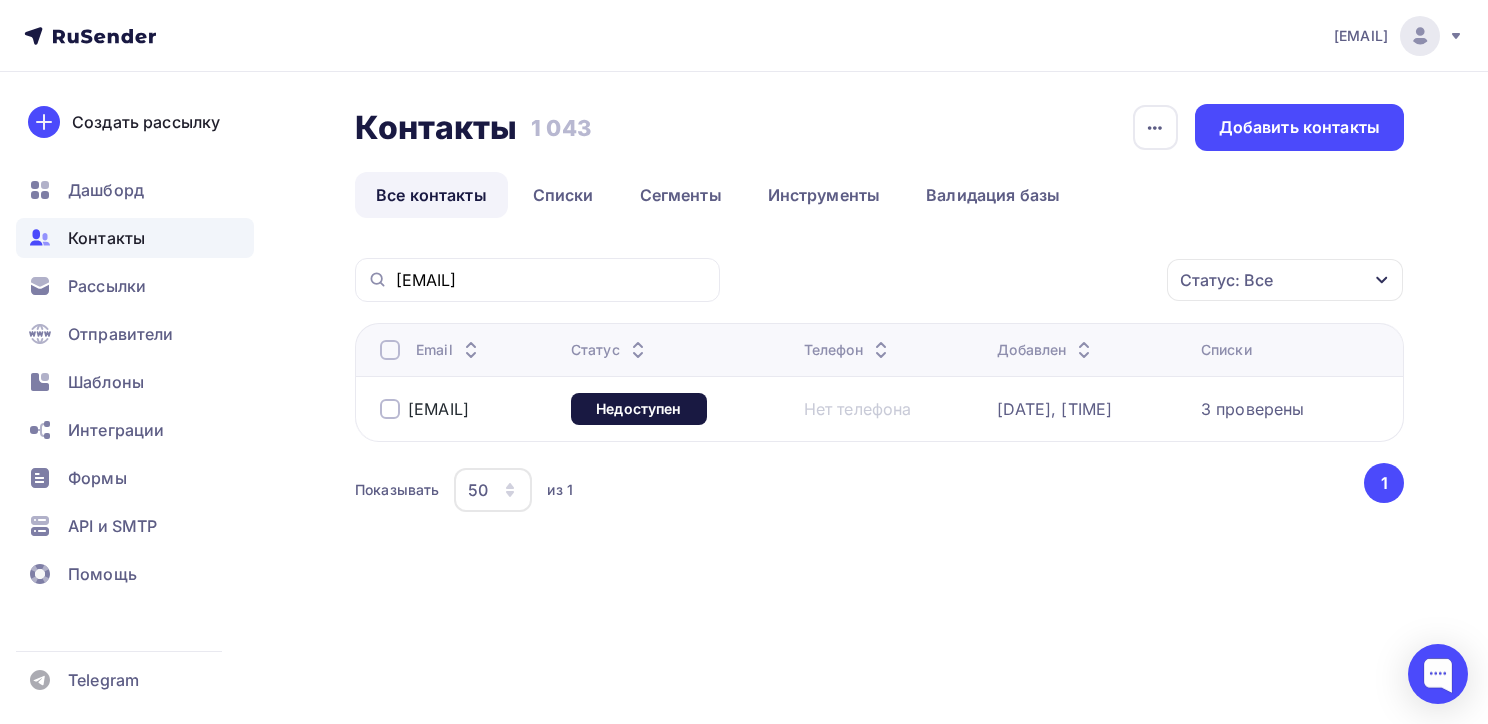 click at bounding box center [390, 409] 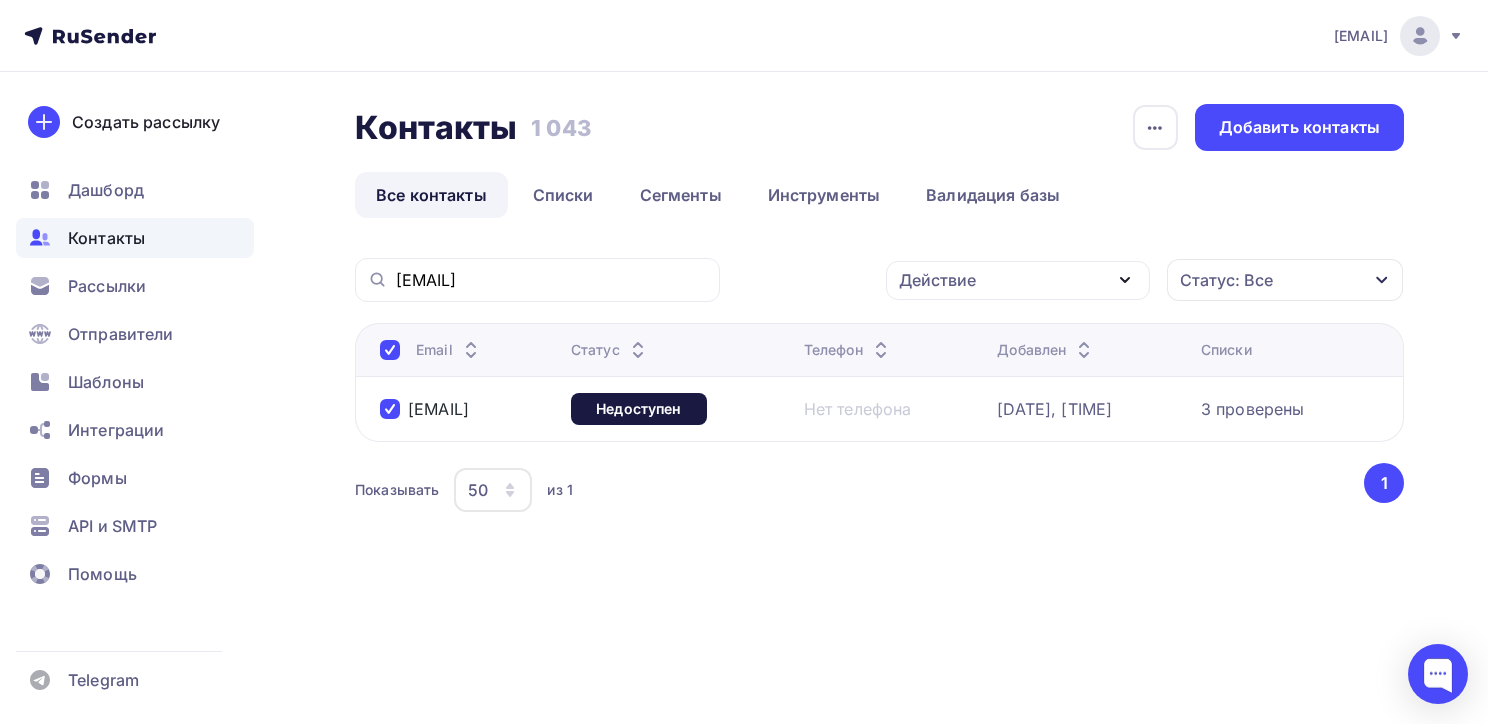 click on "Действие" at bounding box center (937, 280) 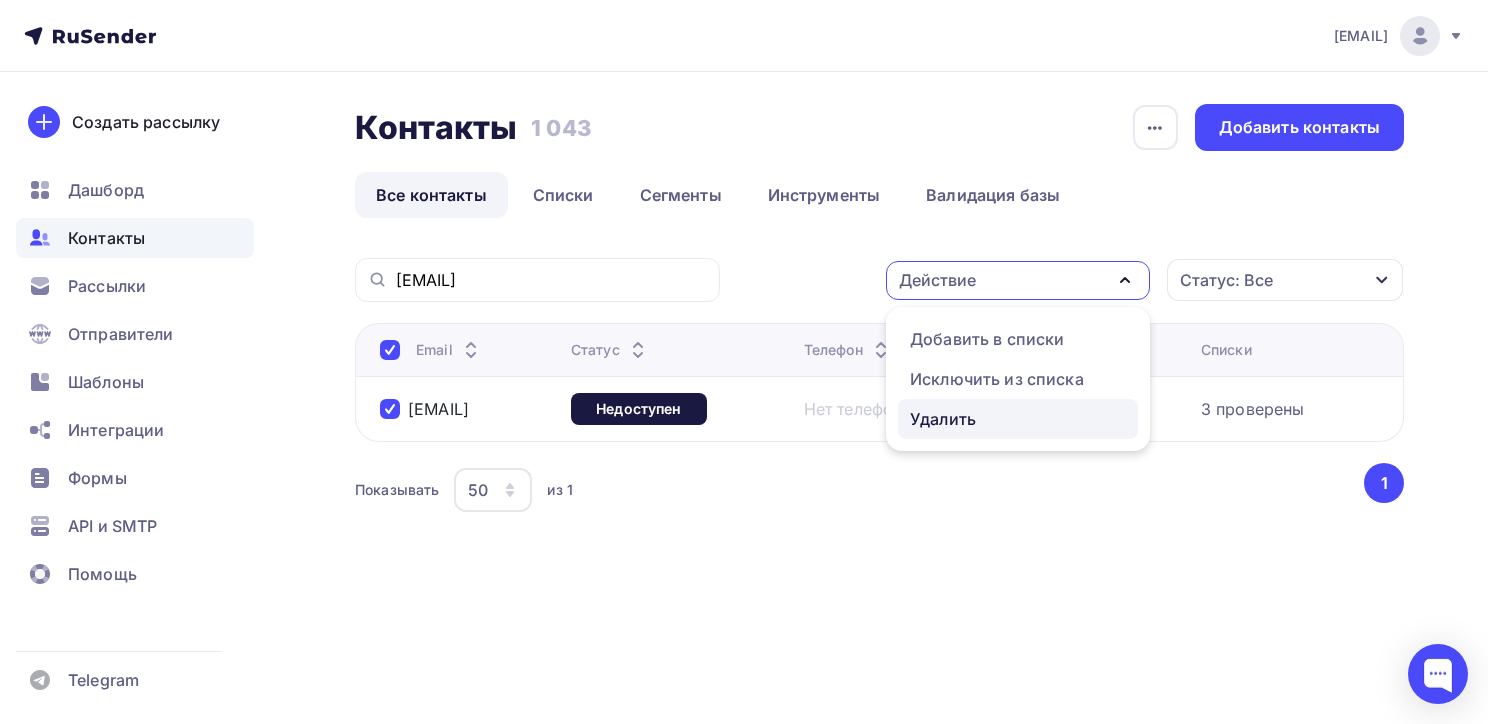 click on "Удалить" at bounding box center [943, 419] 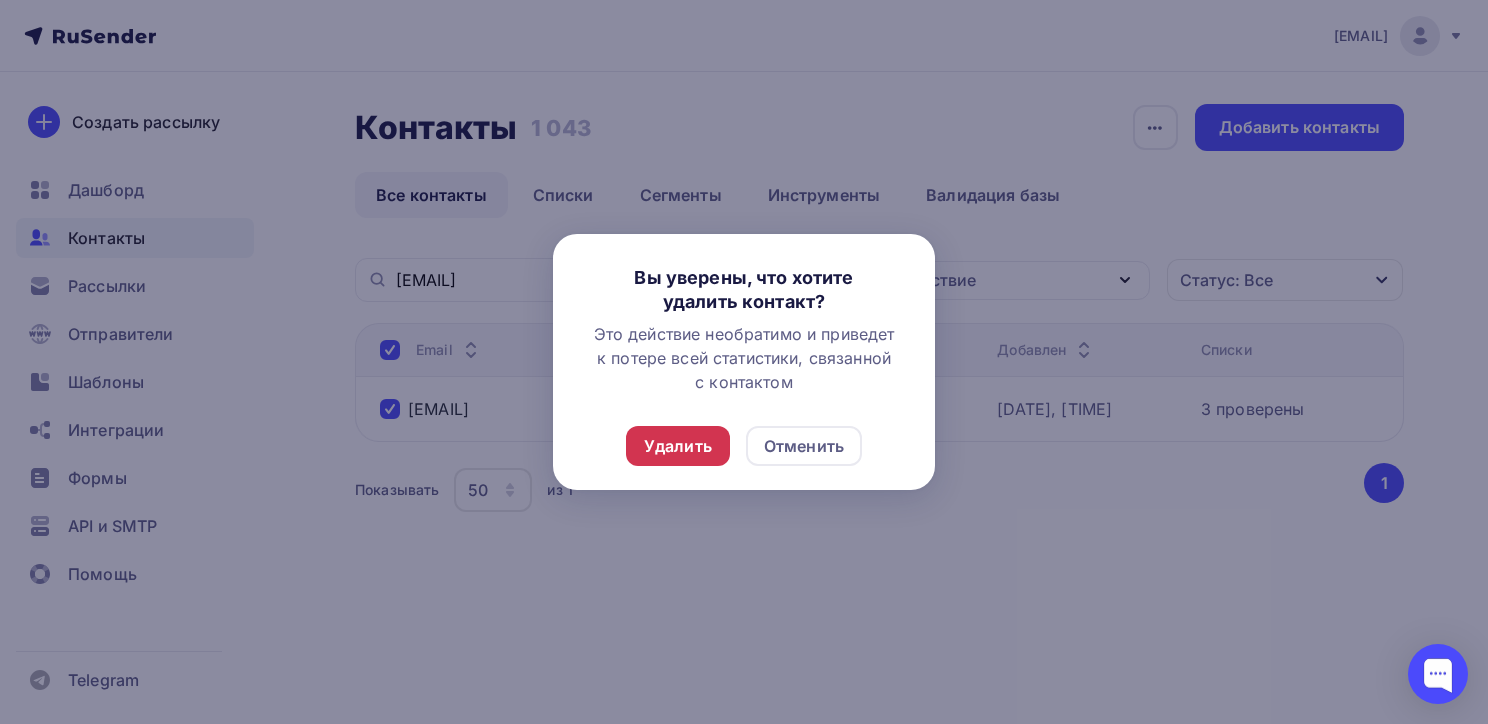 click on "Удалить" at bounding box center (678, 446) 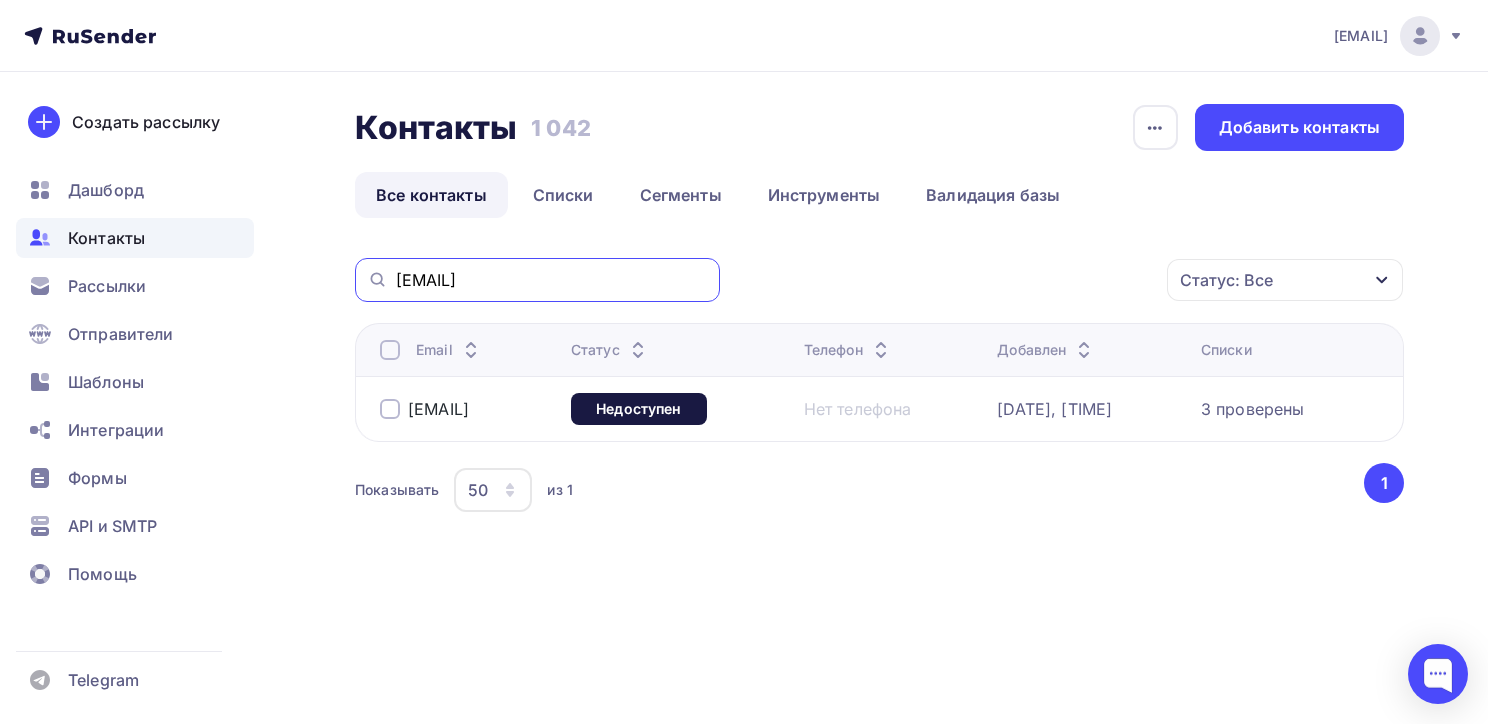 drag, startPoint x: 548, startPoint y: 276, endPoint x: 380, endPoint y: 275, distance: 168.00298 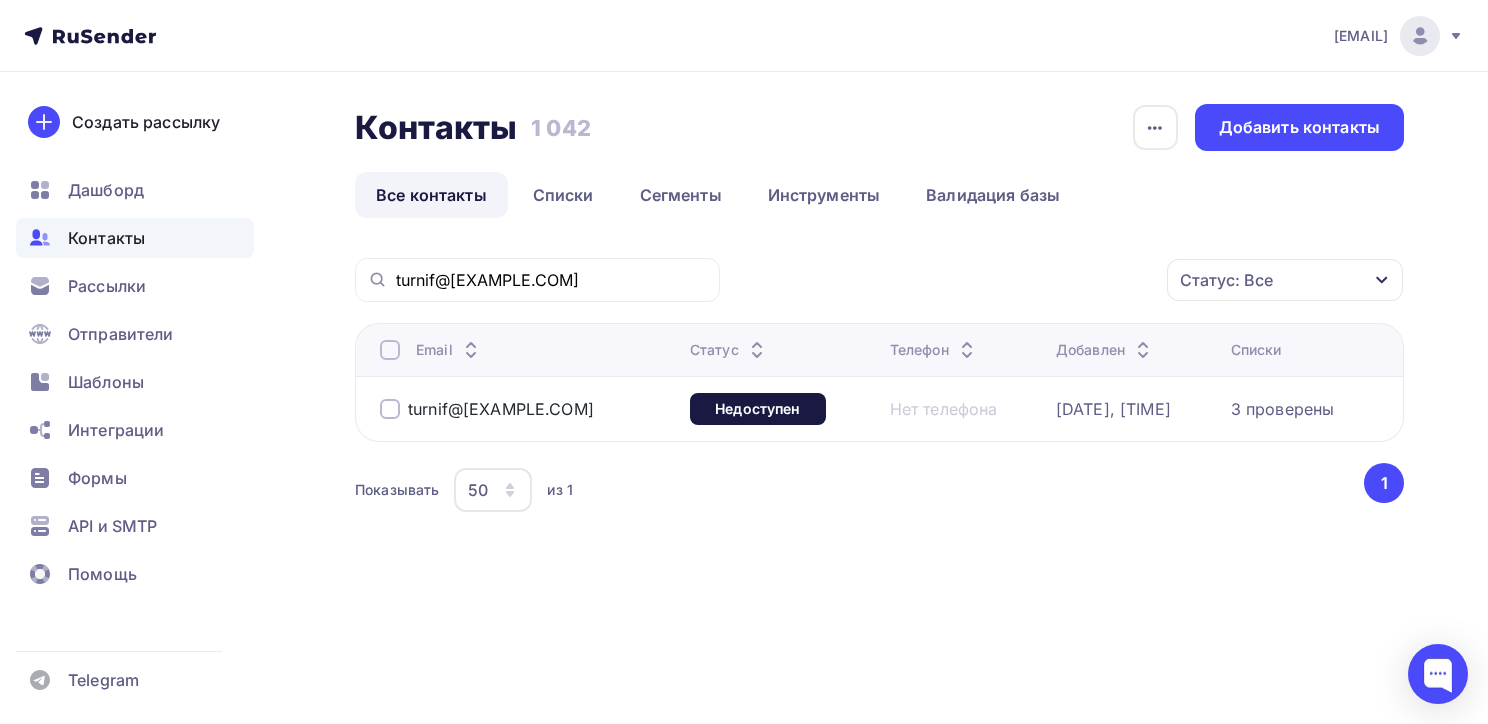 click at bounding box center (390, 409) 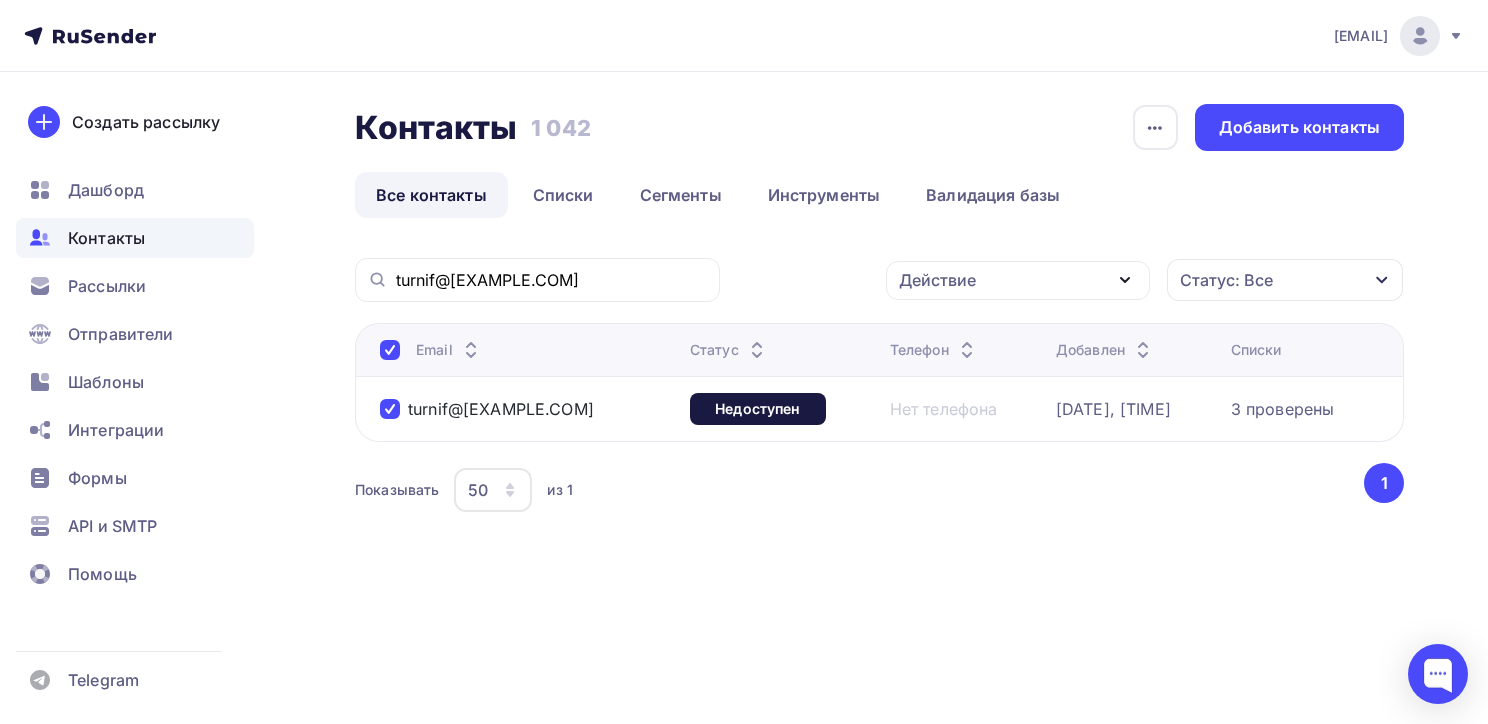 click on "Действие" at bounding box center (937, 280) 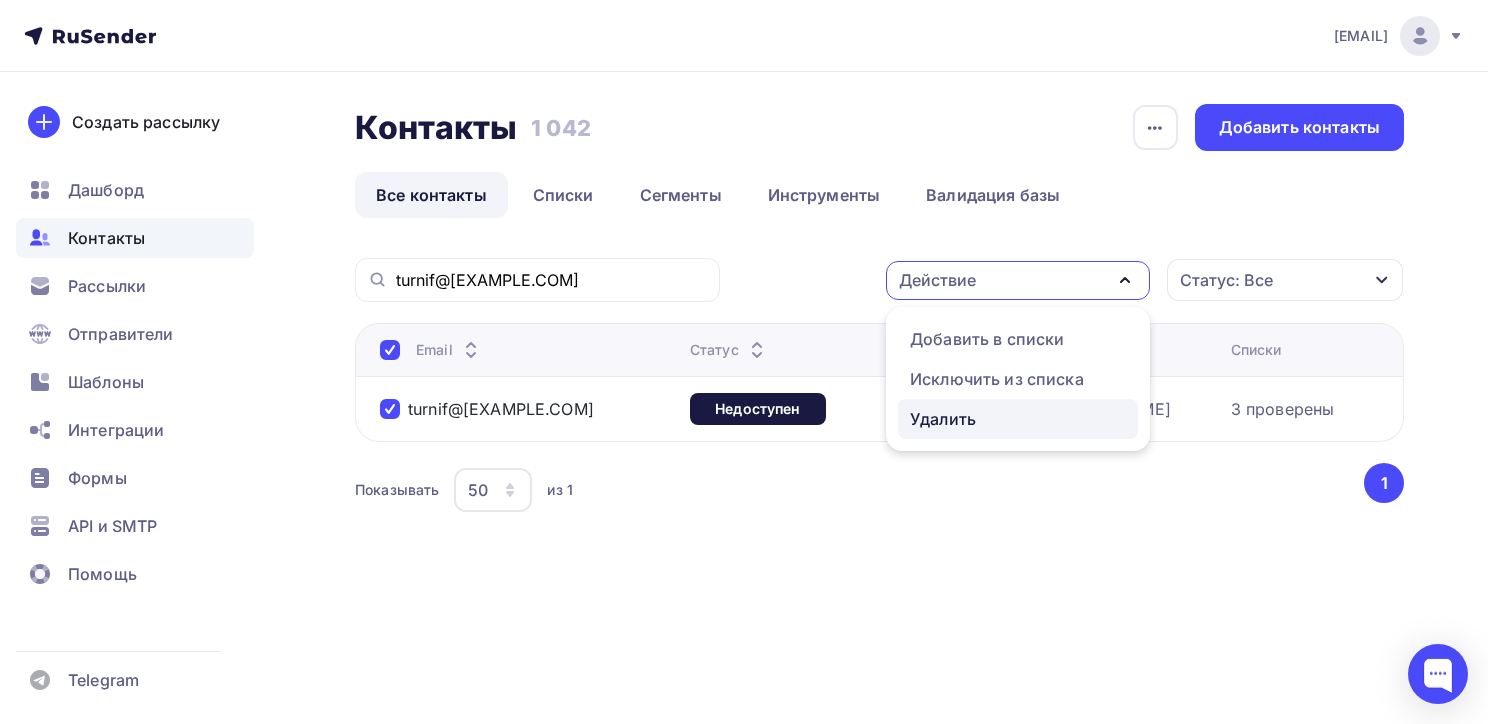 click on "Удалить" at bounding box center [943, 419] 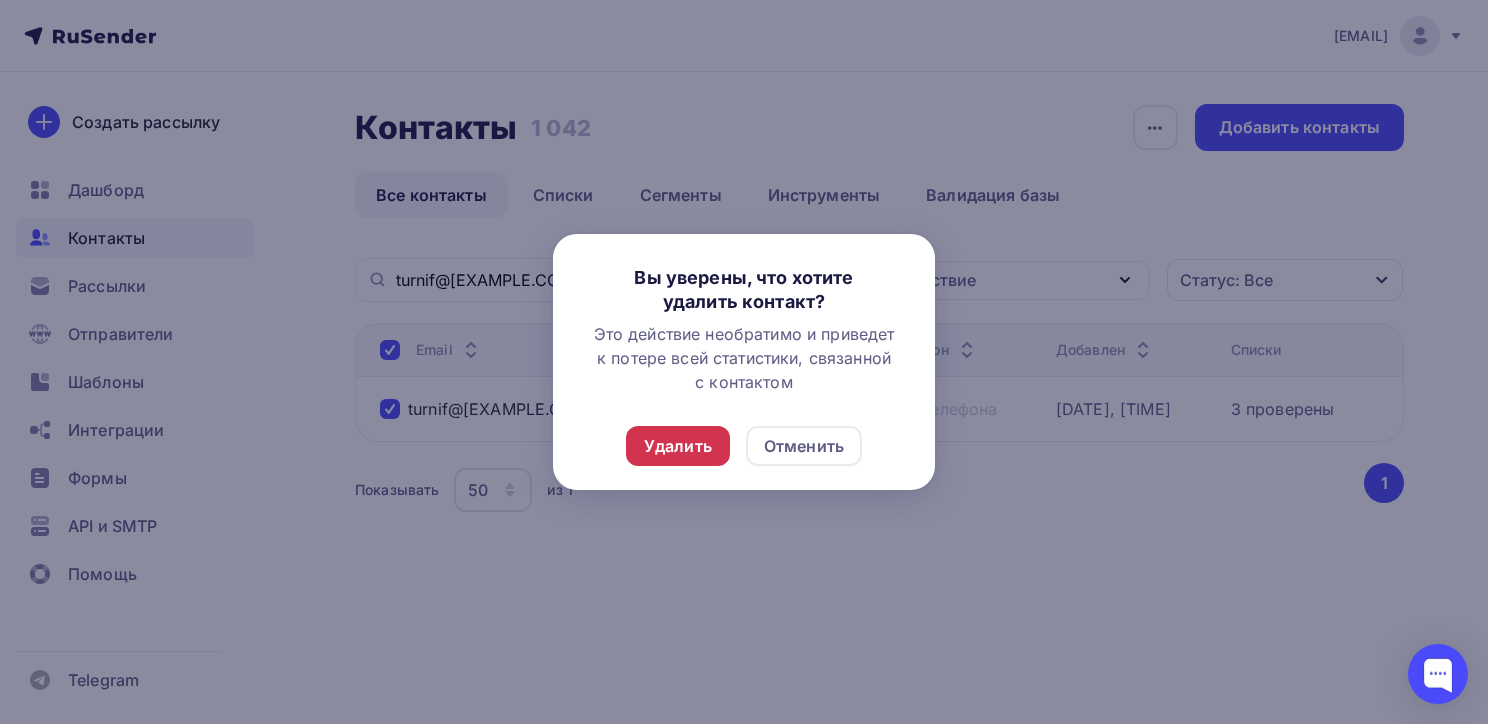 click on "Удалить" at bounding box center [678, 446] 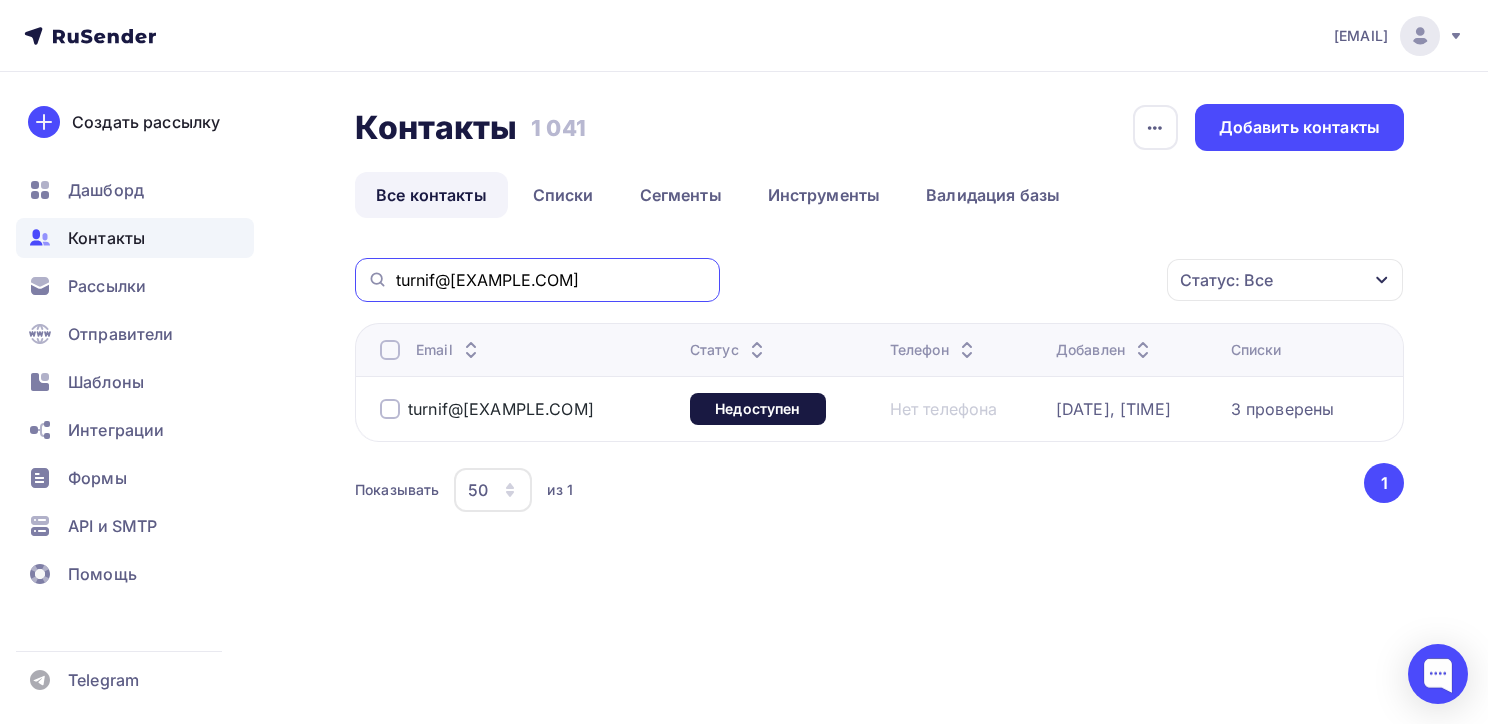 drag, startPoint x: 592, startPoint y: 277, endPoint x: 368, endPoint y: 273, distance: 224.0357 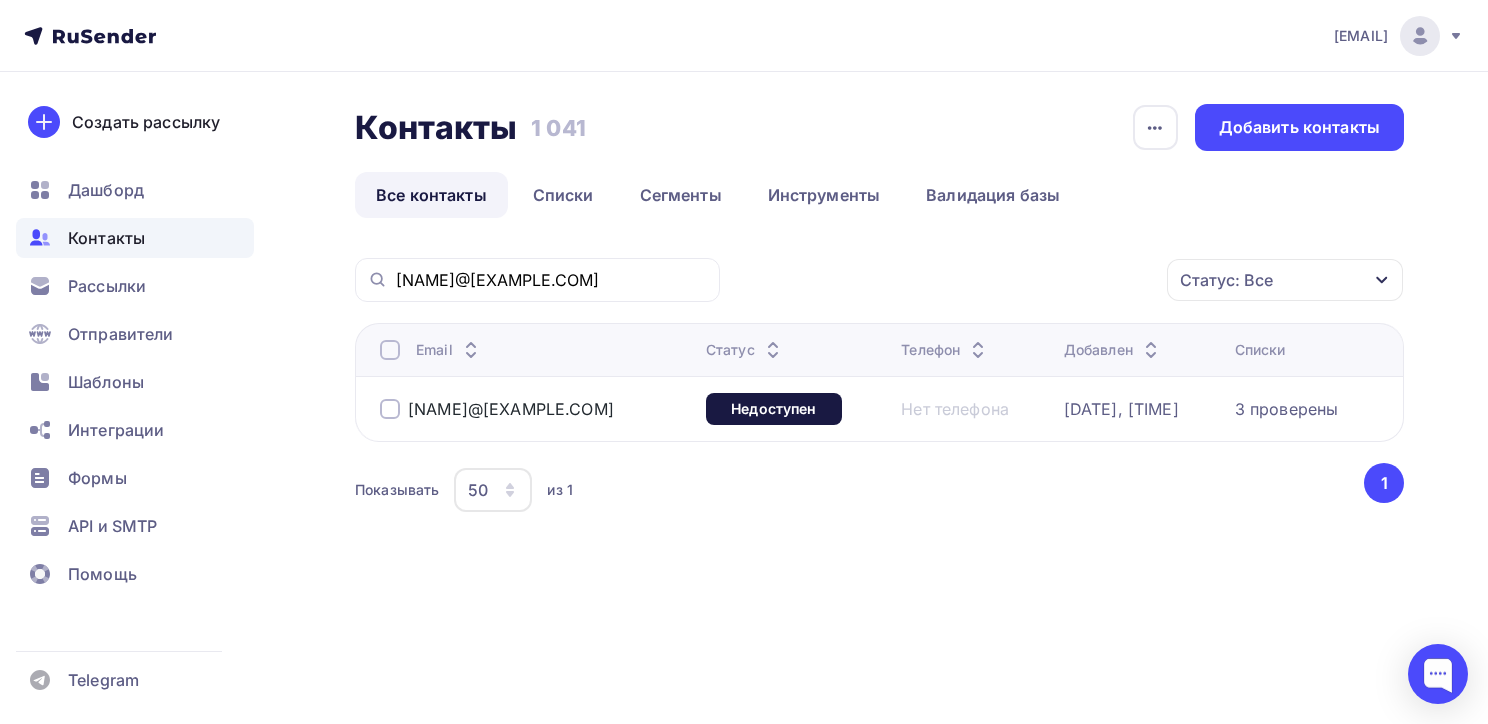 click at bounding box center [390, 409] 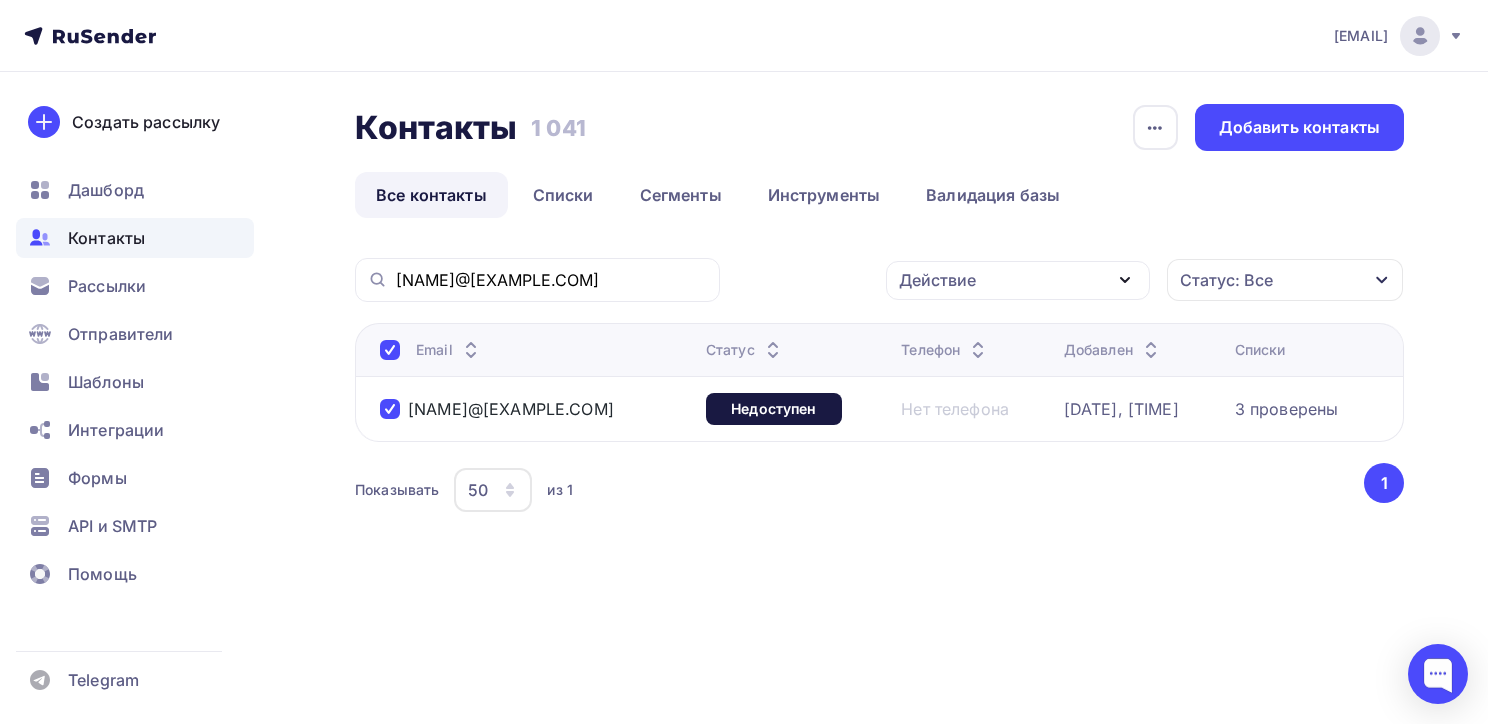click on "Действие" at bounding box center [937, 280] 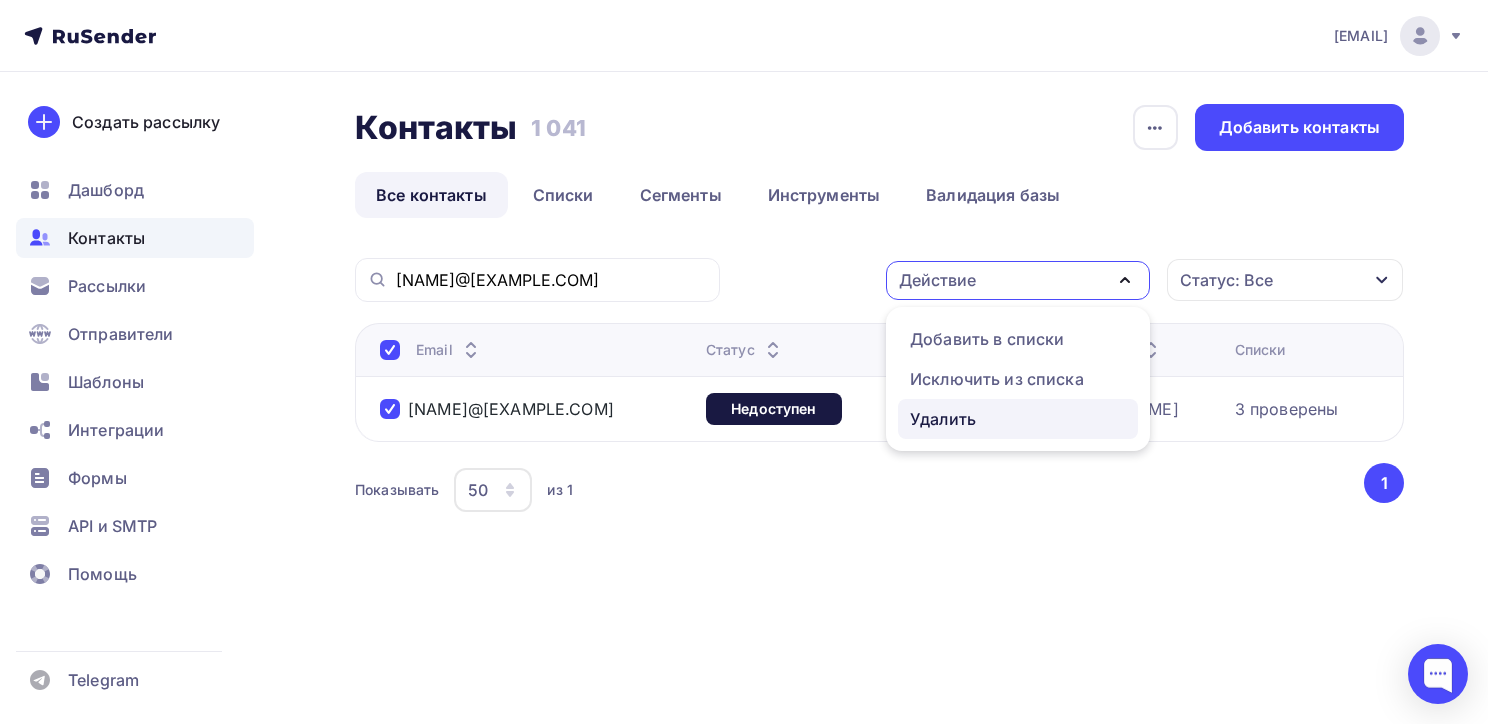 click on "Удалить" at bounding box center [943, 419] 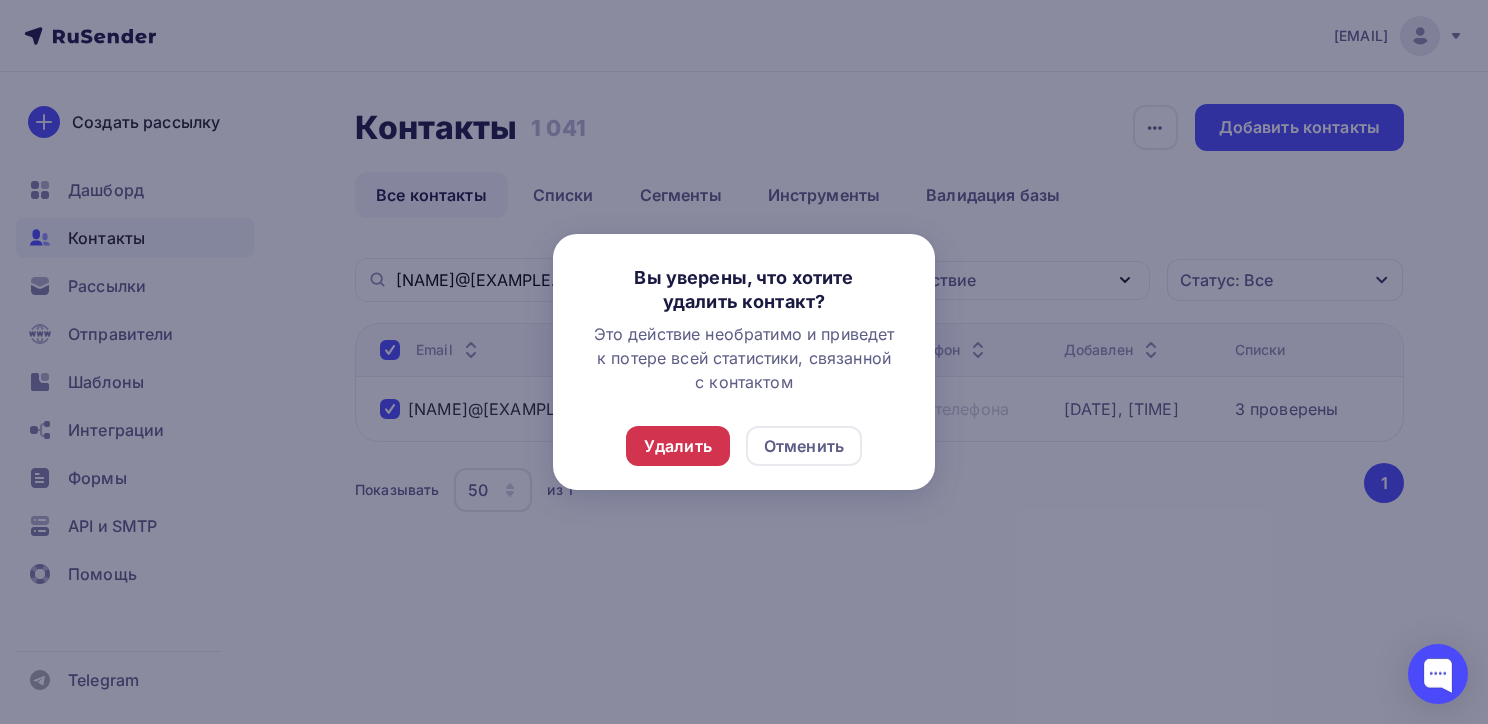 click on "Удалить" at bounding box center (678, 446) 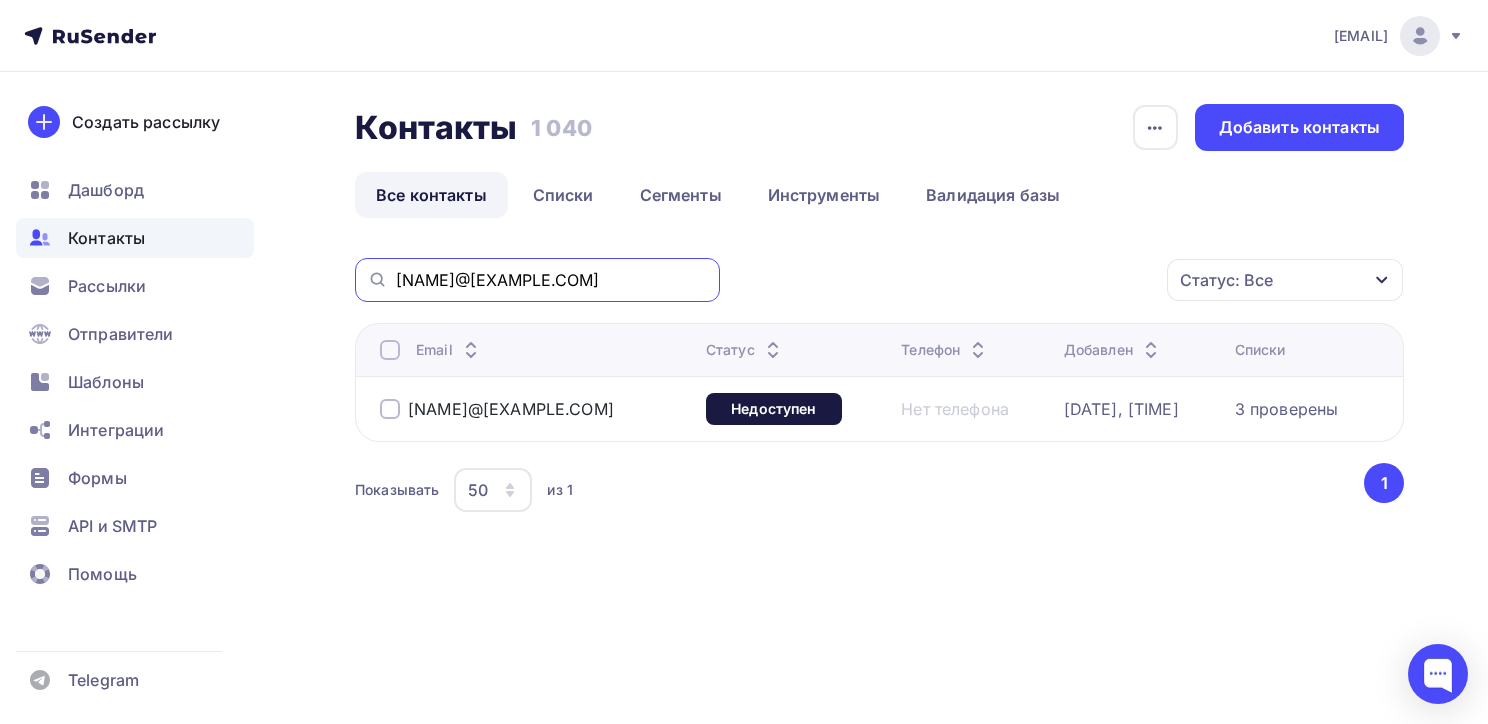 drag, startPoint x: 581, startPoint y: 272, endPoint x: 372, endPoint y: 268, distance: 209.03827 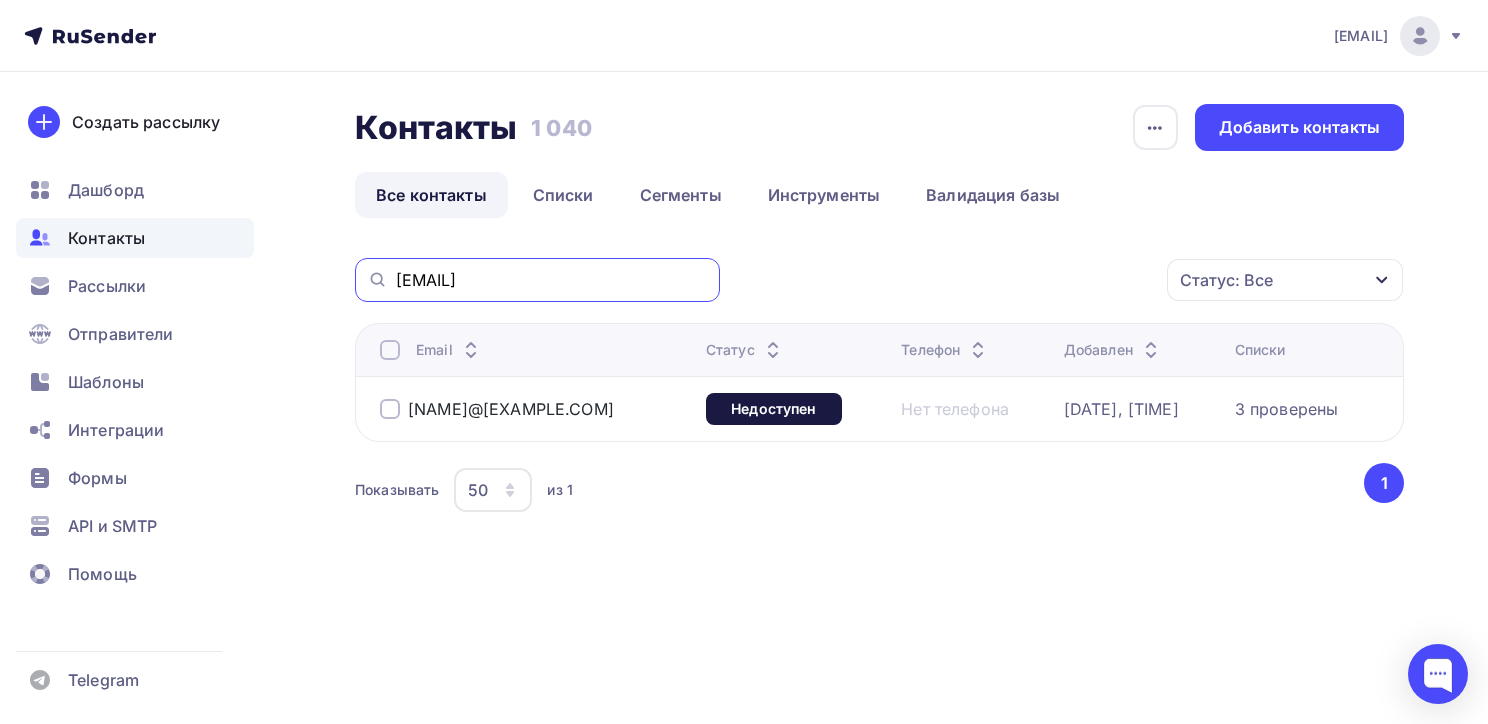 type on "vf-sub@[EXAMPLE.COM]" 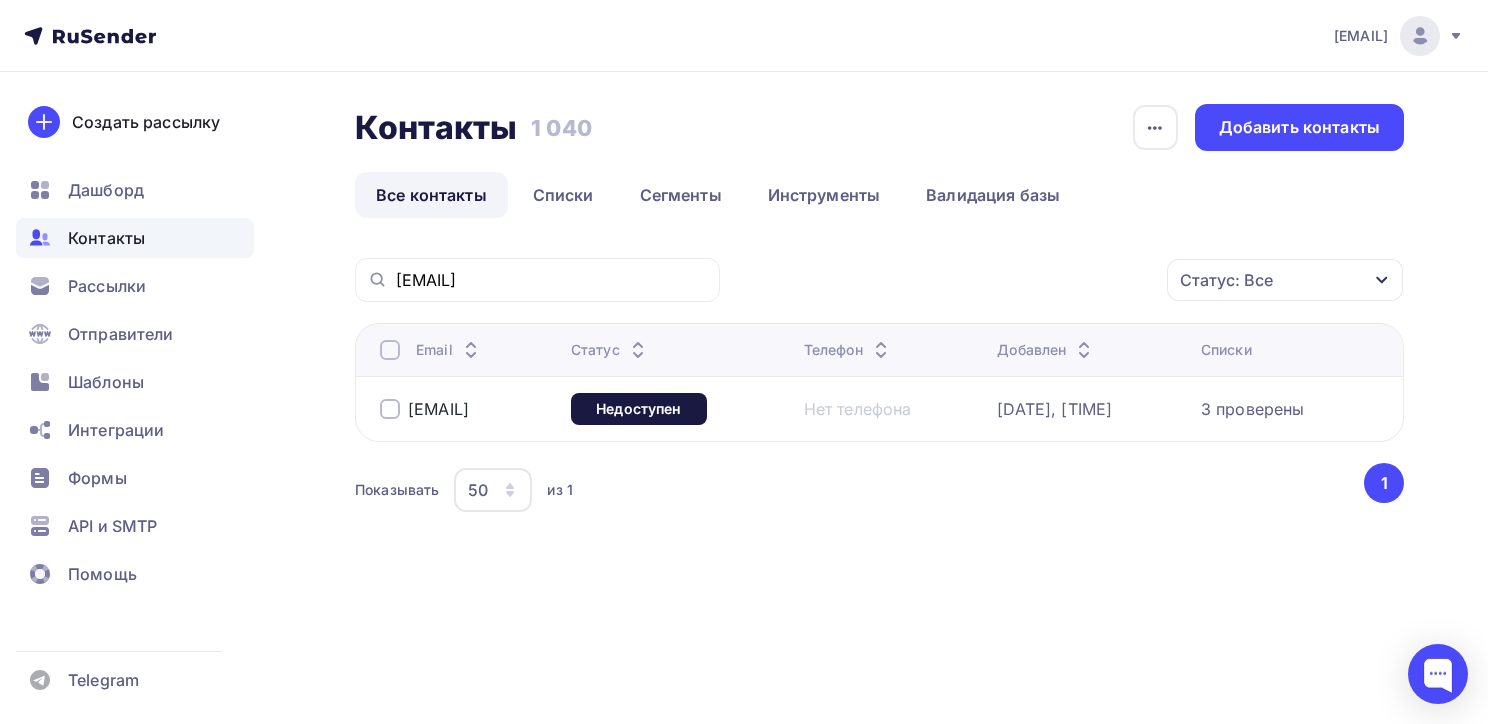 click at bounding box center [390, 409] 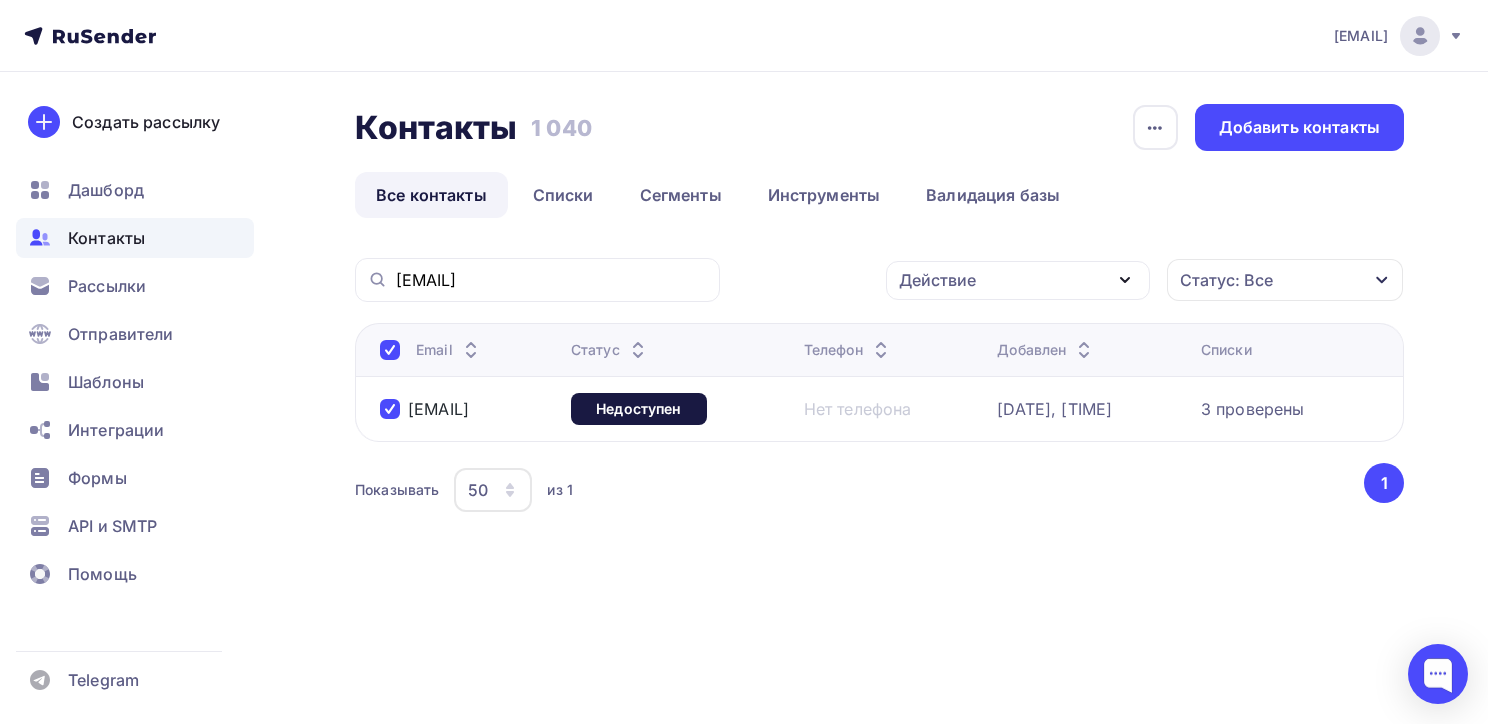 click on "Действие" at bounding box center [1018, 280] 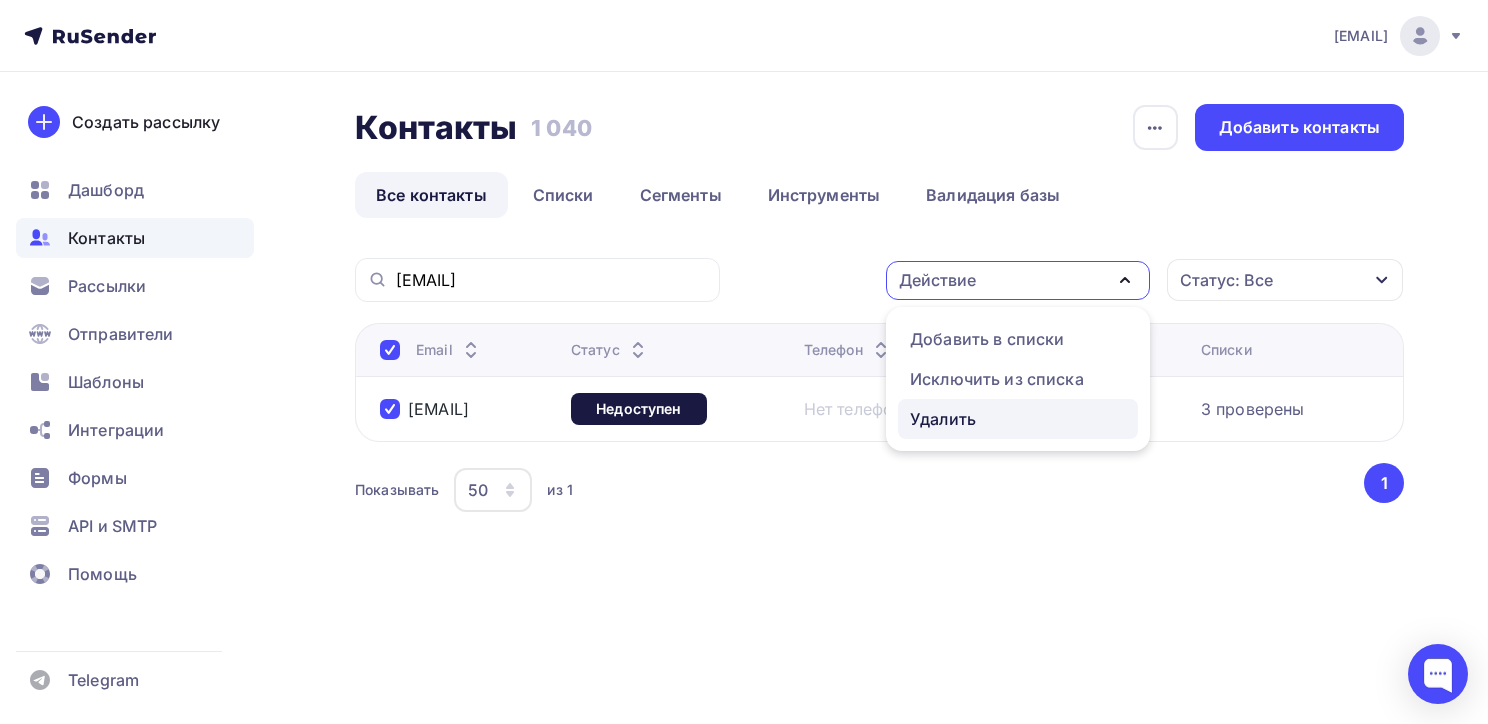 click on "Удалить" at bounding box center [943, 419] 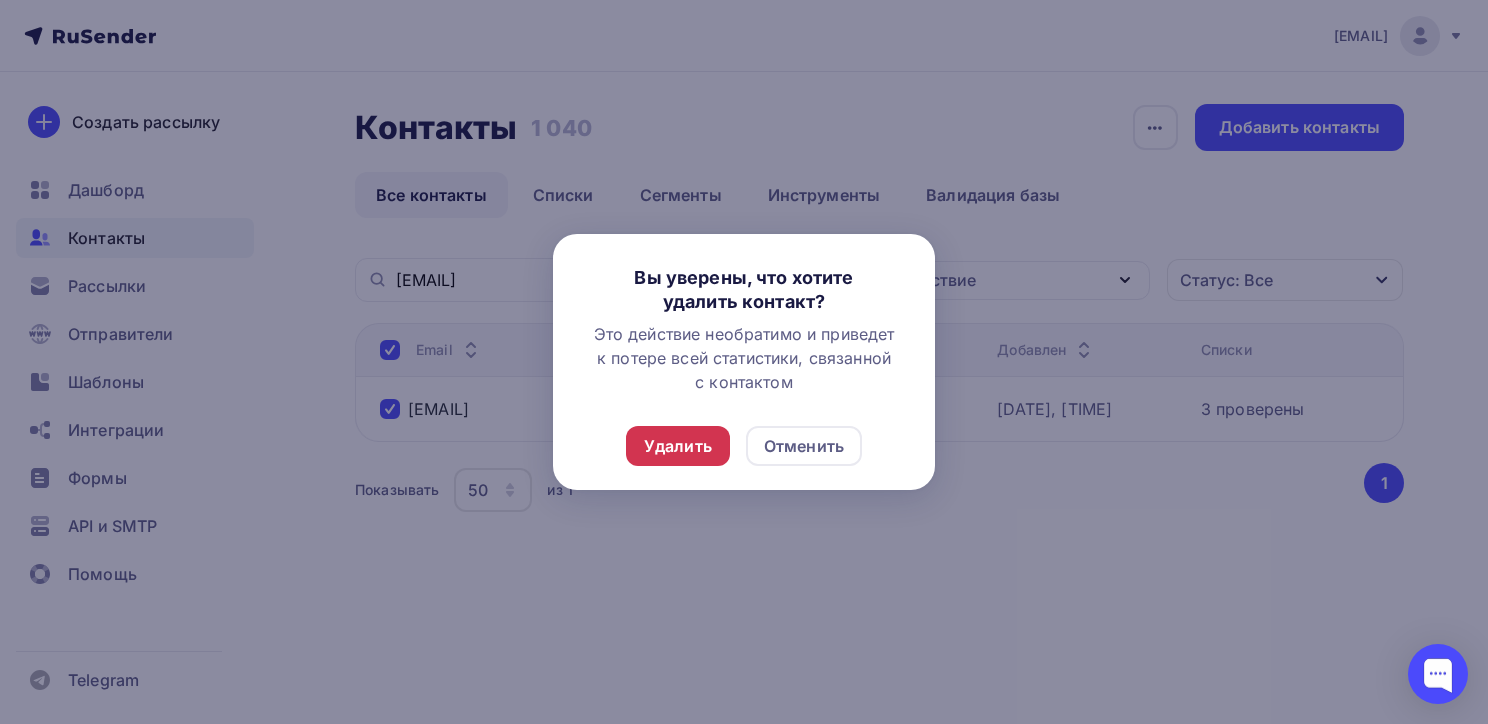 click on "Удалить" at bounding box center [678, 446] 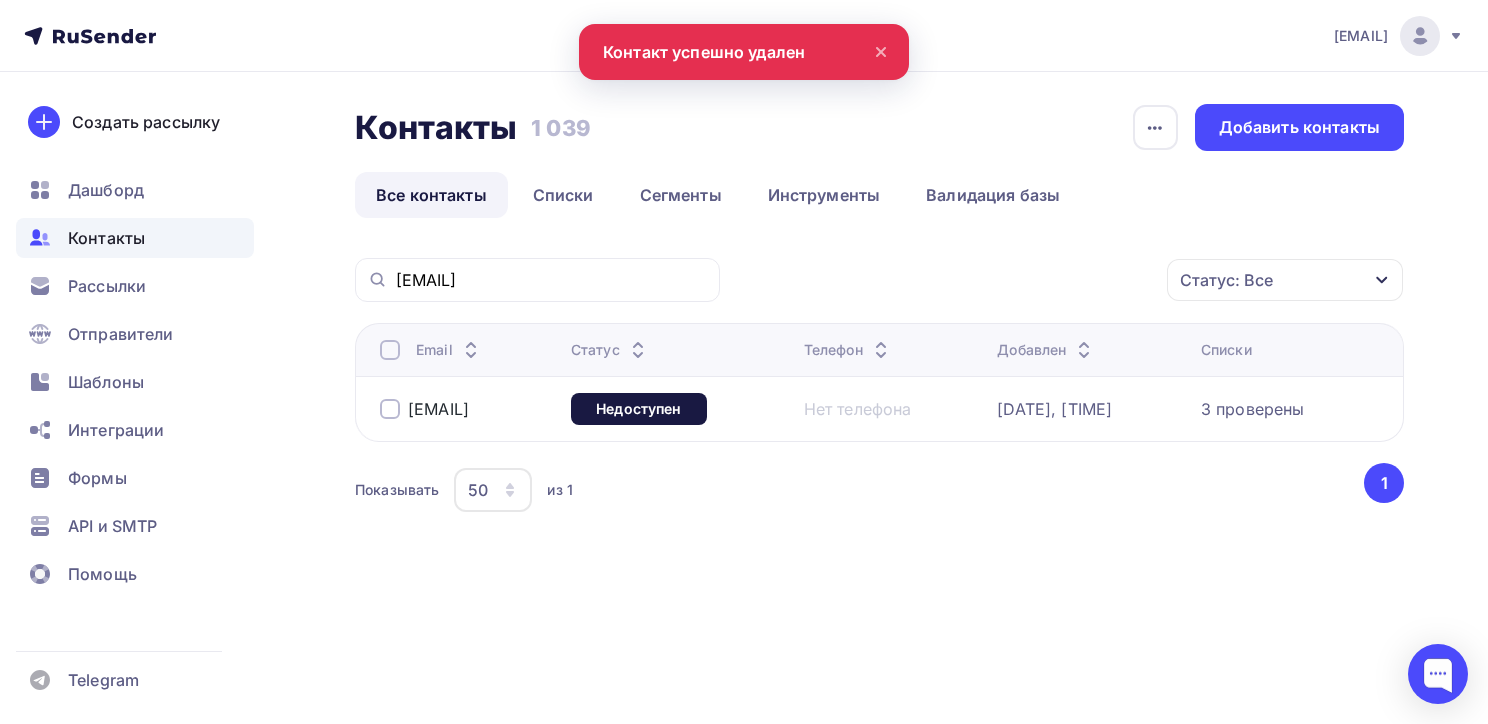 click on "Контакты   Контакты
1 039
1 039
История импорта
Добавить контакты
Все контакты
Списки
Сегменты
Инструменты
Валидация базы
Все контакты
Списки
Сегменты
Инструменты
Валидация базы
vf-sub@volgaflot.com
Статус: Все
Статус
Новый
Активный
Не существует
Переполнен" at bounding box center [744, 359] 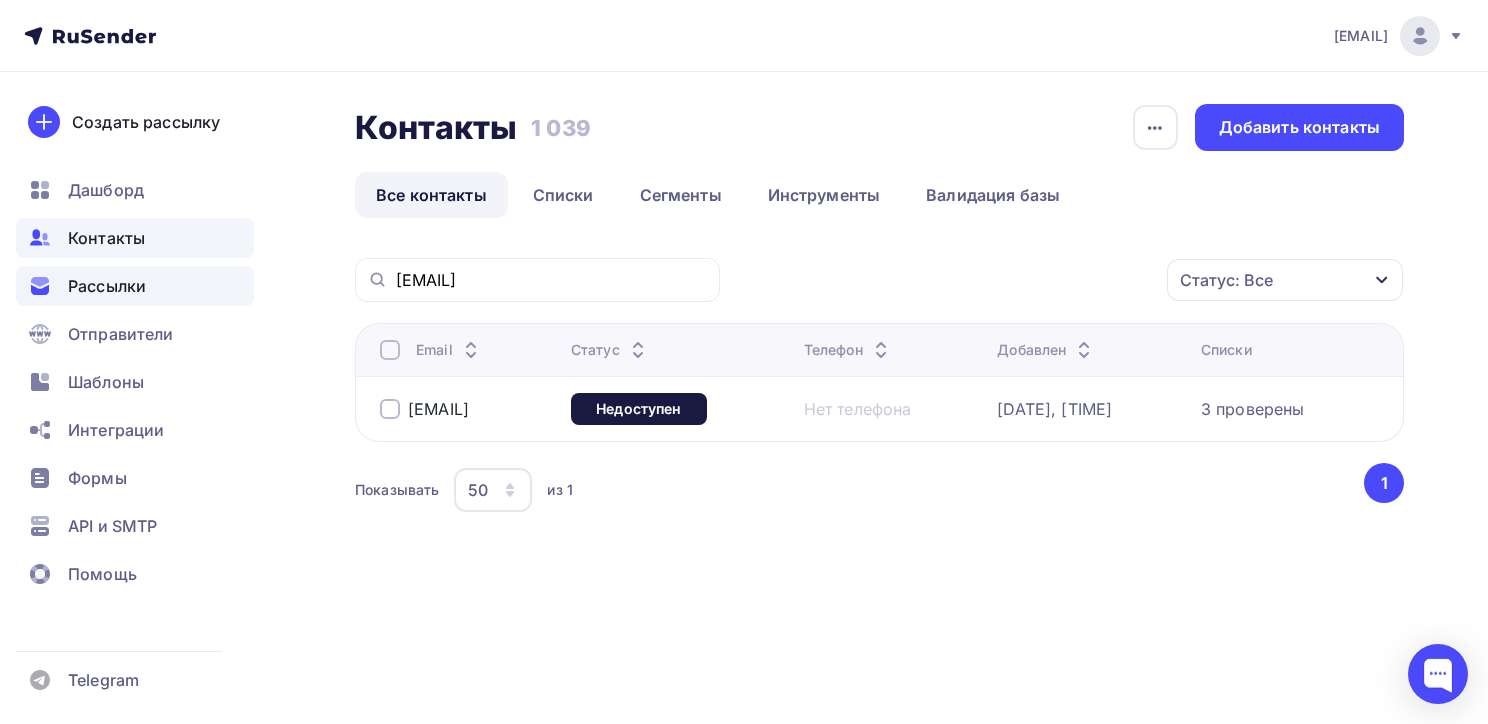 click on "Рассылки" at bounding box center (107, 286) 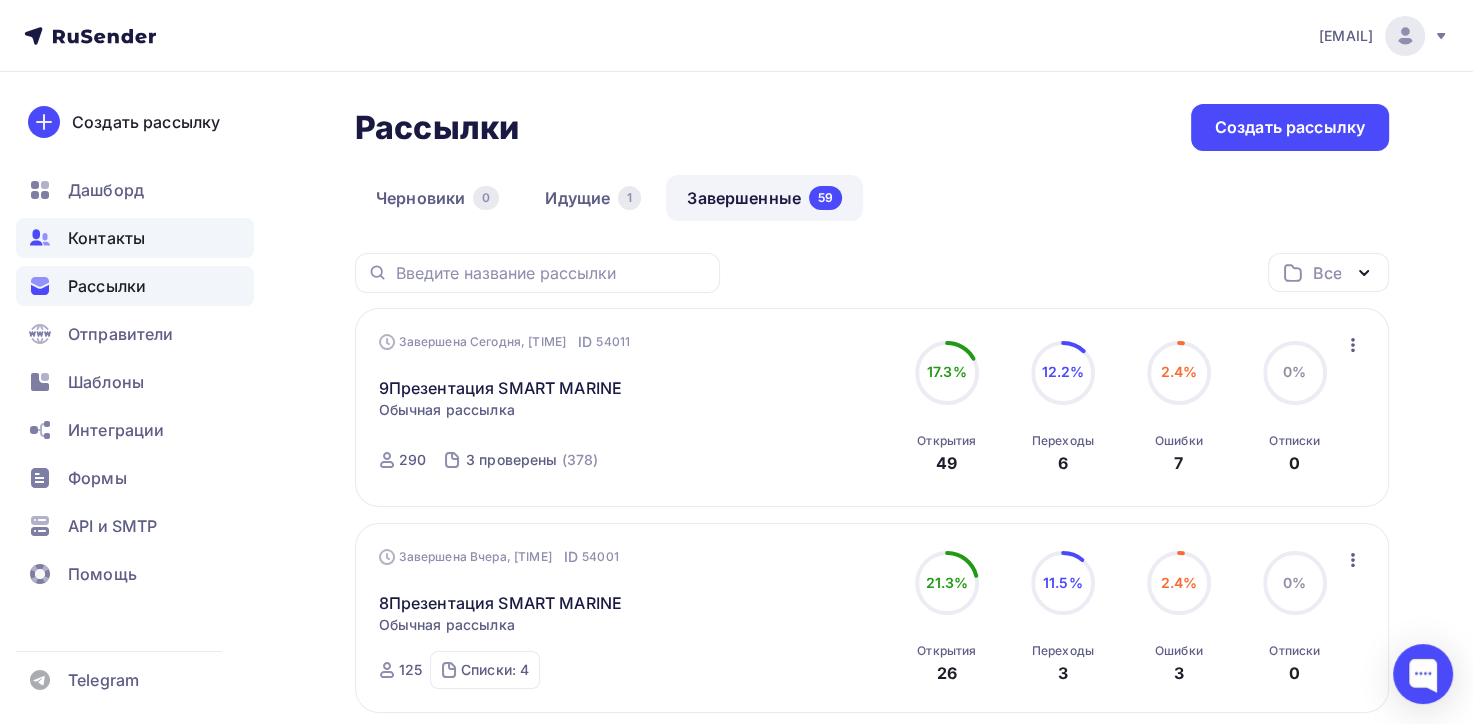 click on "Контакты" at bounding box center (106, 238) 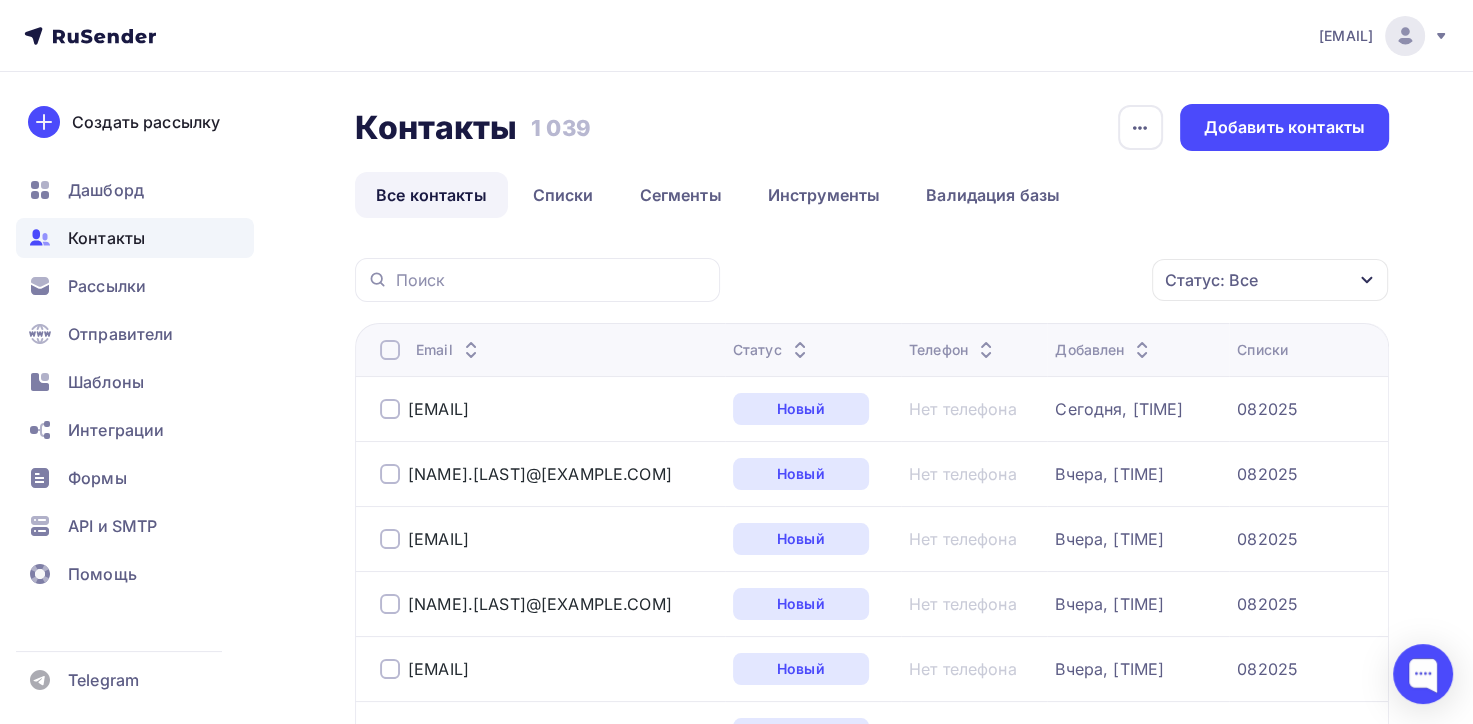 click on "Контакты" at bounding box center (106, 238) 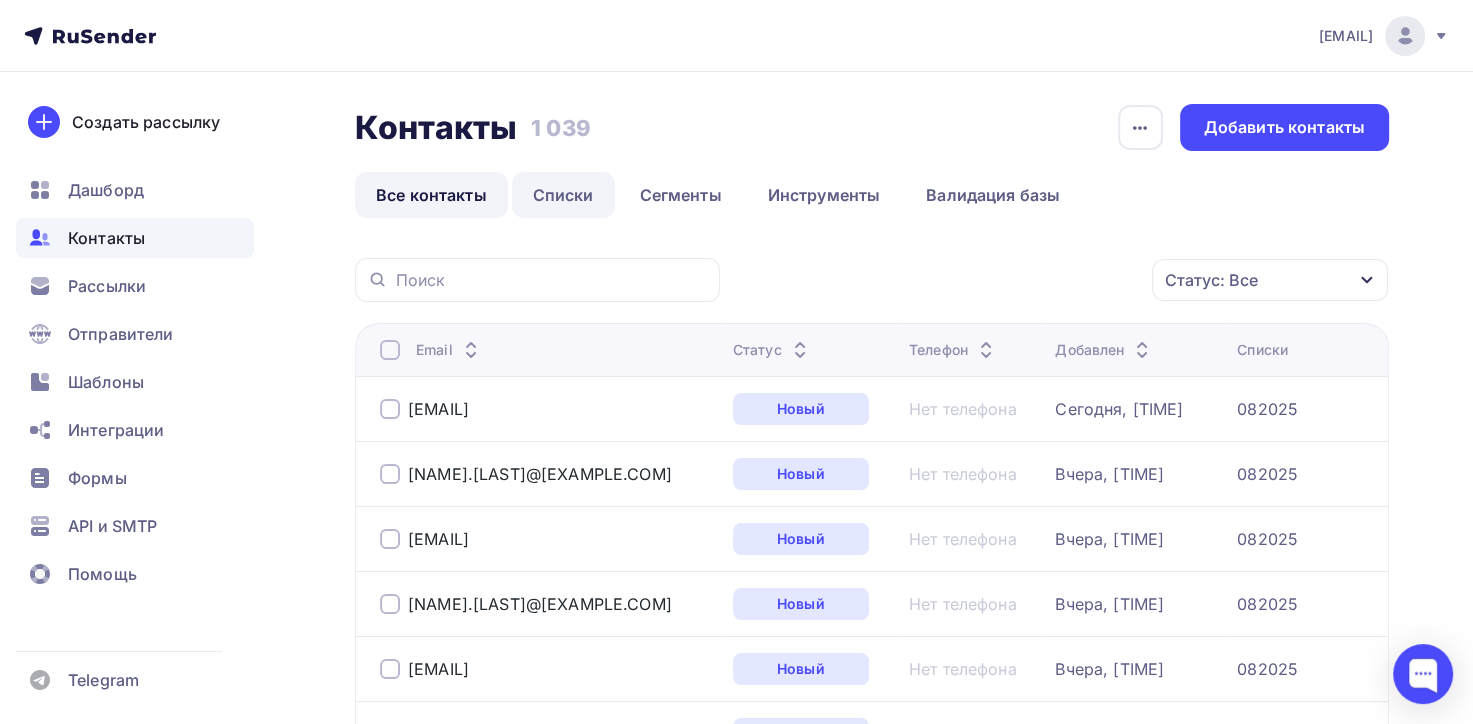 click on "Списки" at bounding box center [563, 195] 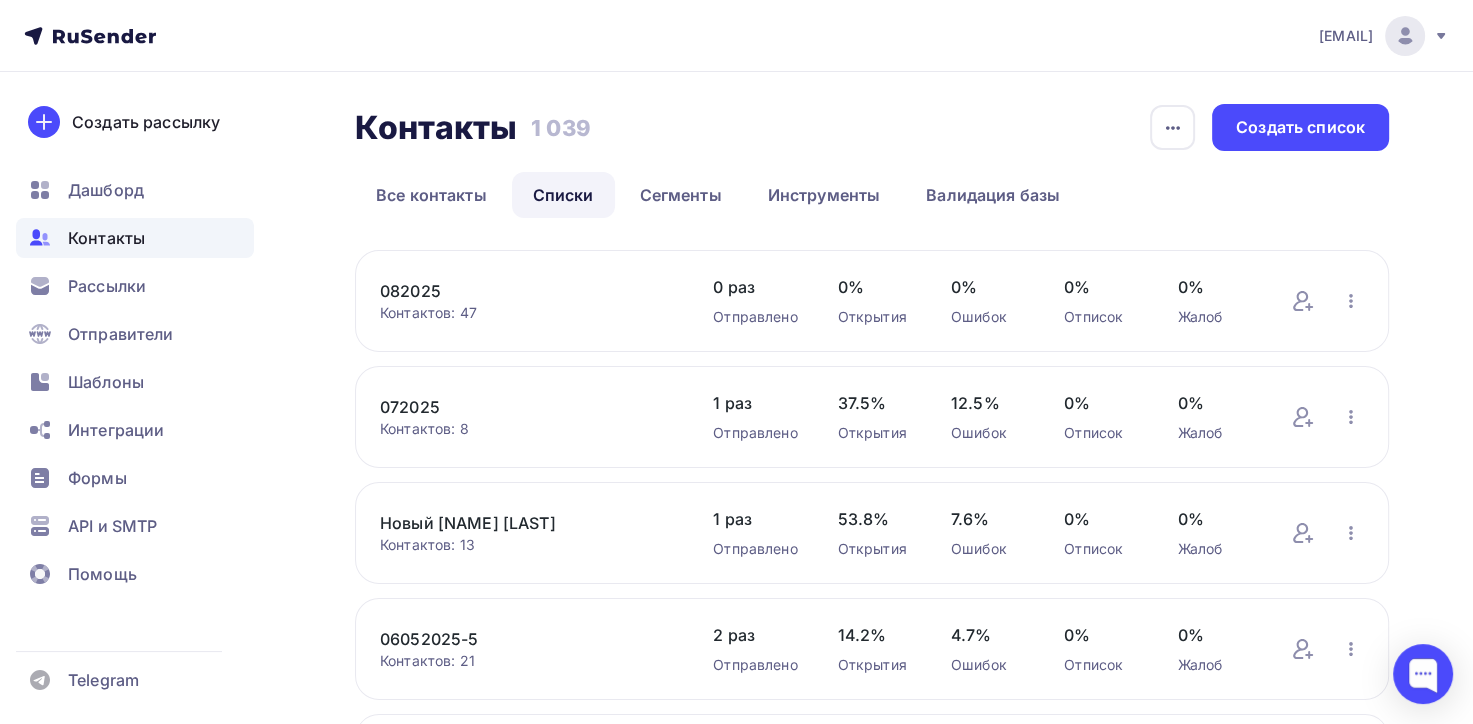 click on "082025" at bounding box center (526, 291) 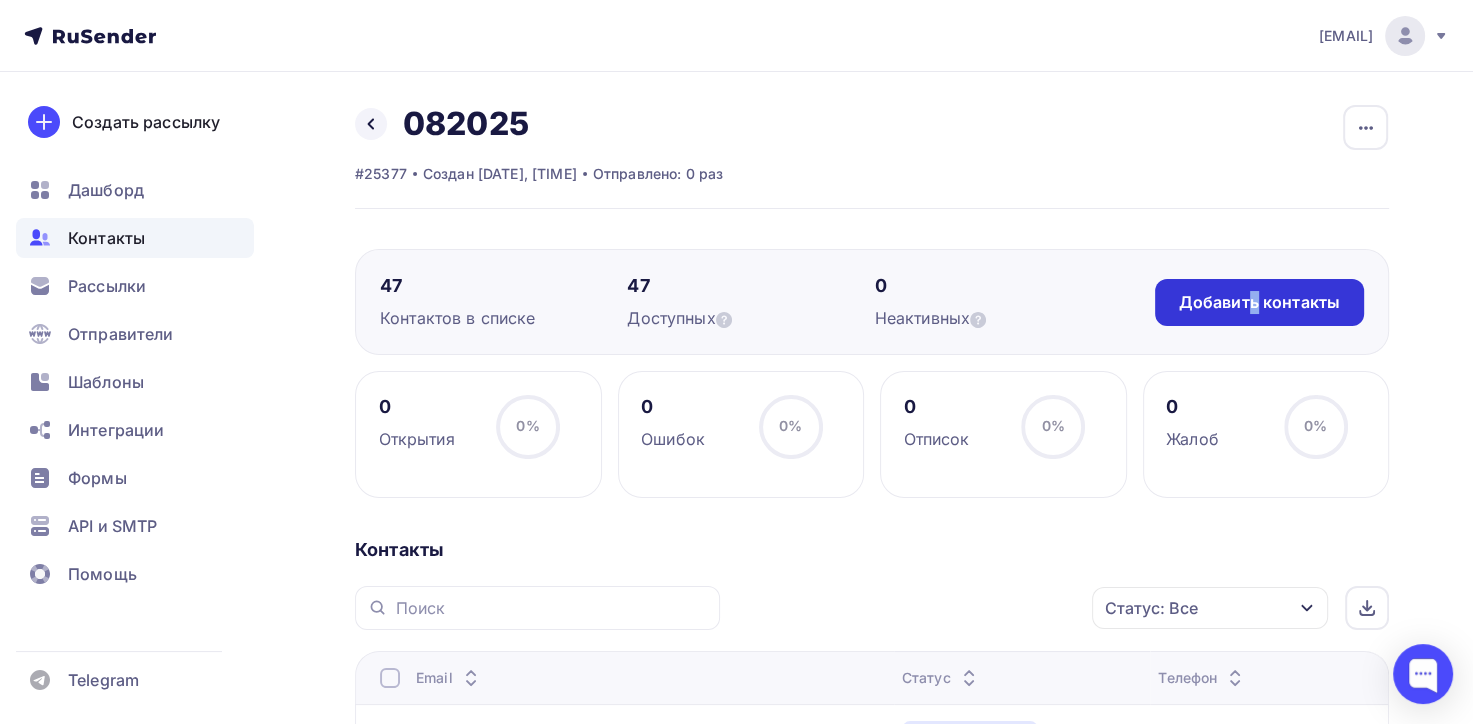click on "Добавить контакты" at bounding box center (1259, 302) 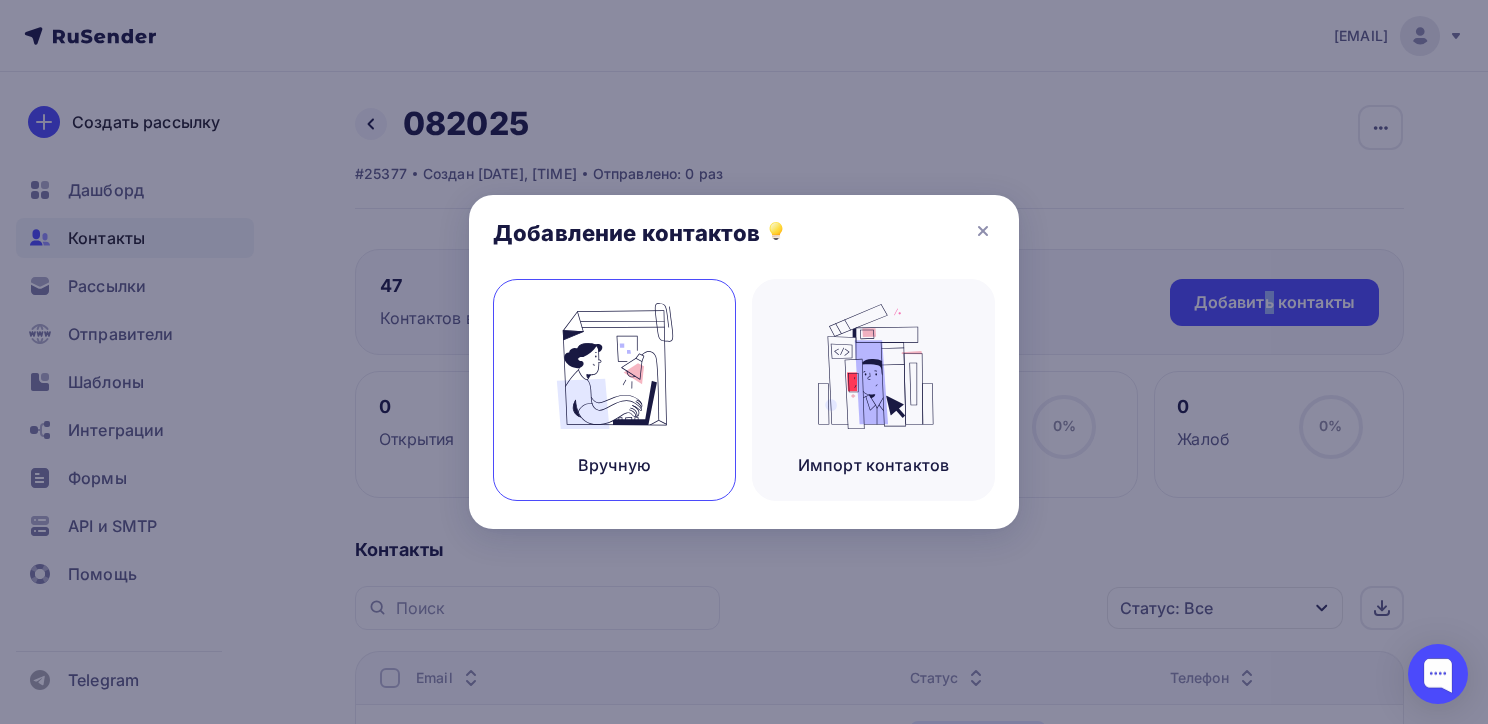 click at bounding box center [615, 366] 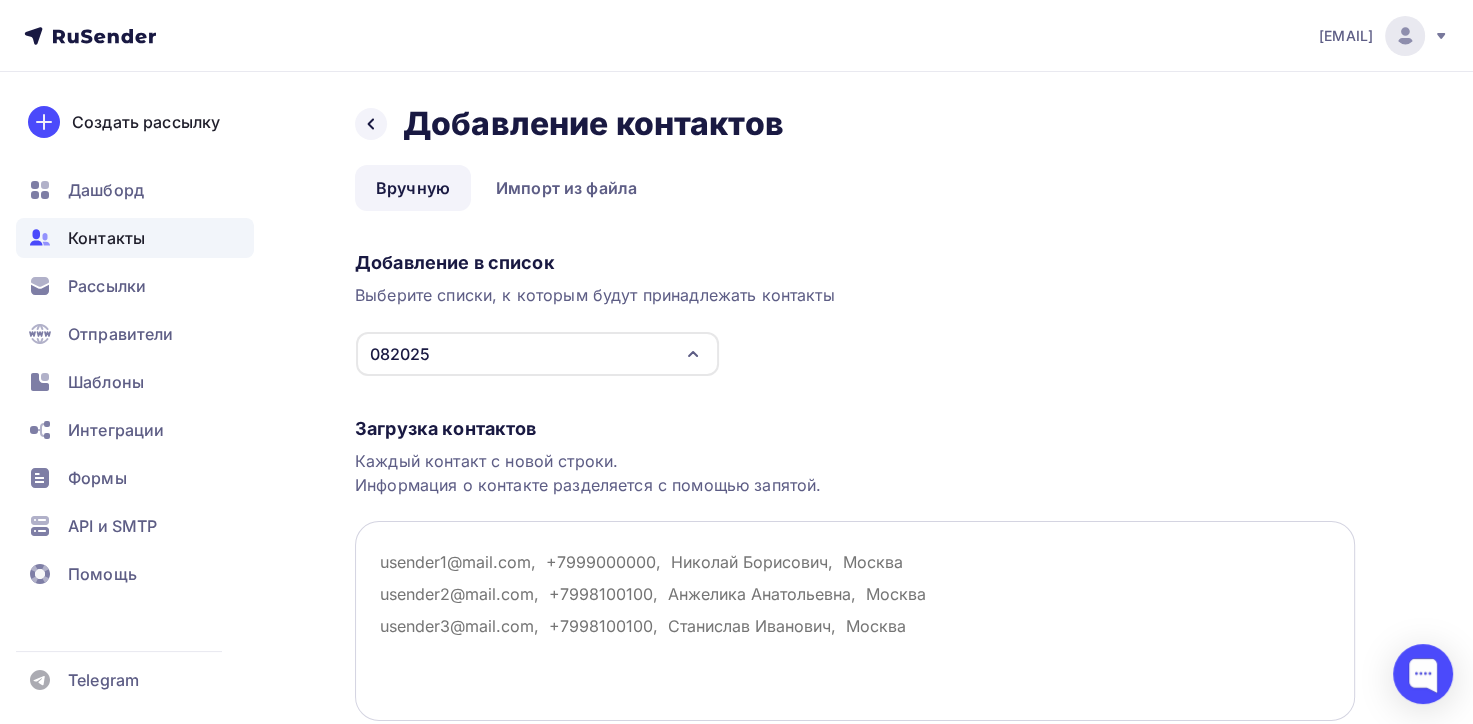 click at bounding box center [855, 621] 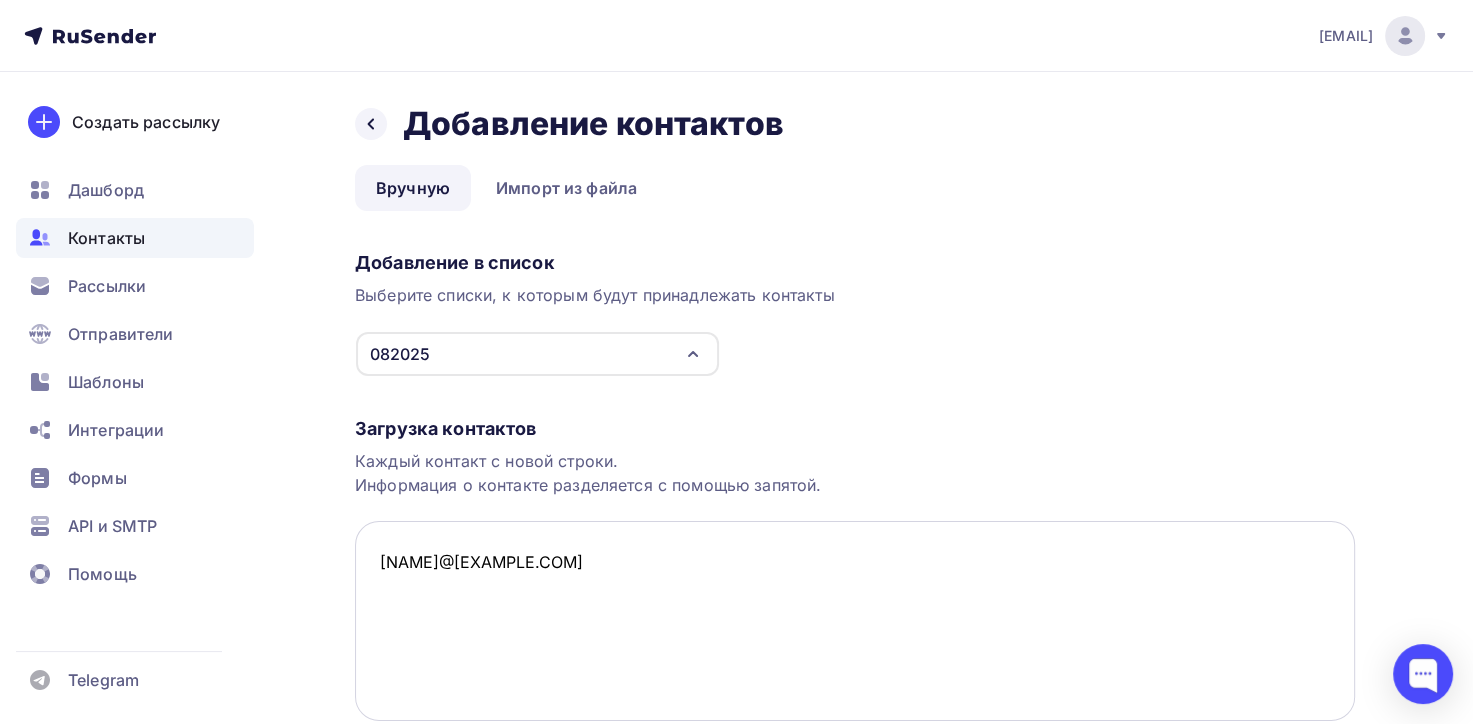 drag, startPoint x: 548, startPoint y: 564, endPoint x: 380, endPoint y: 570, distance: 168.1071 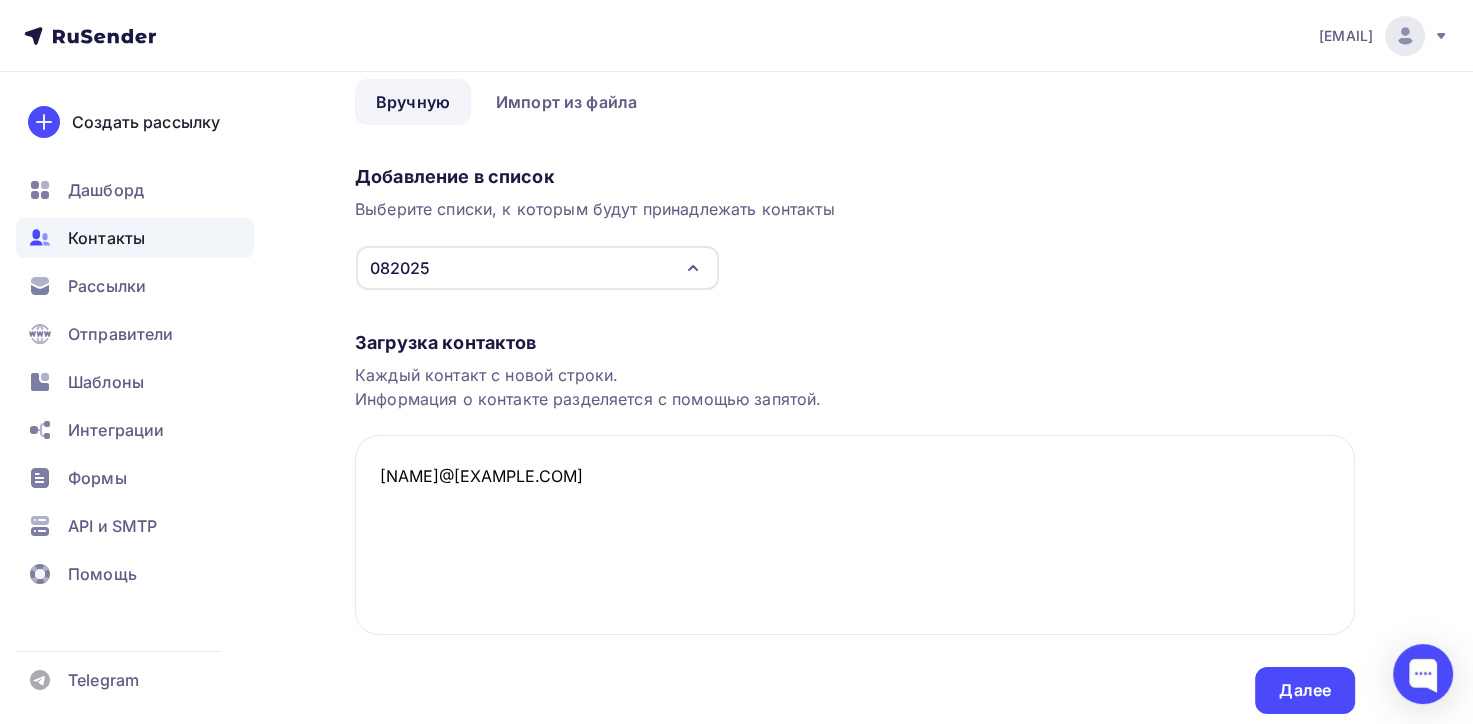 scroll, scrollTop: 155, scrollLeft: 0, axis: vertical 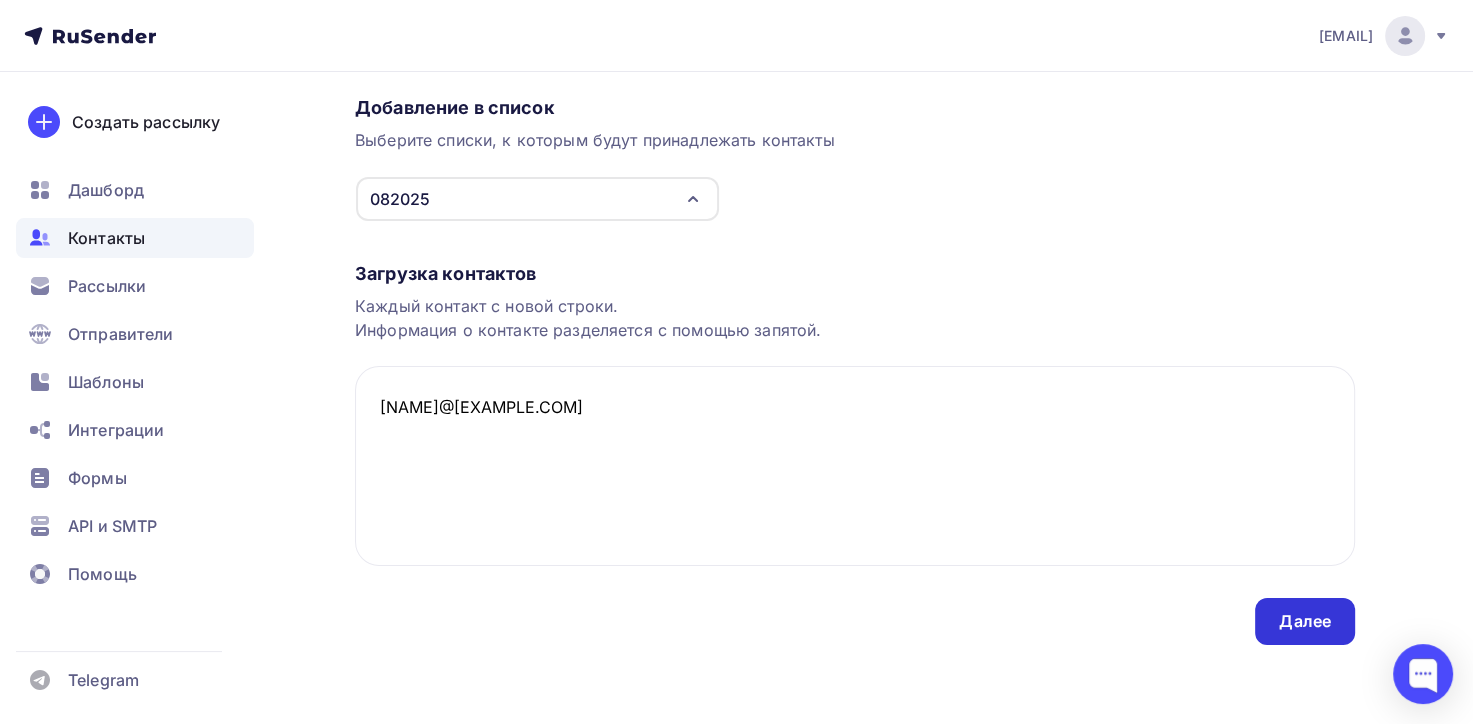 type on "preshitko@gs.navy" 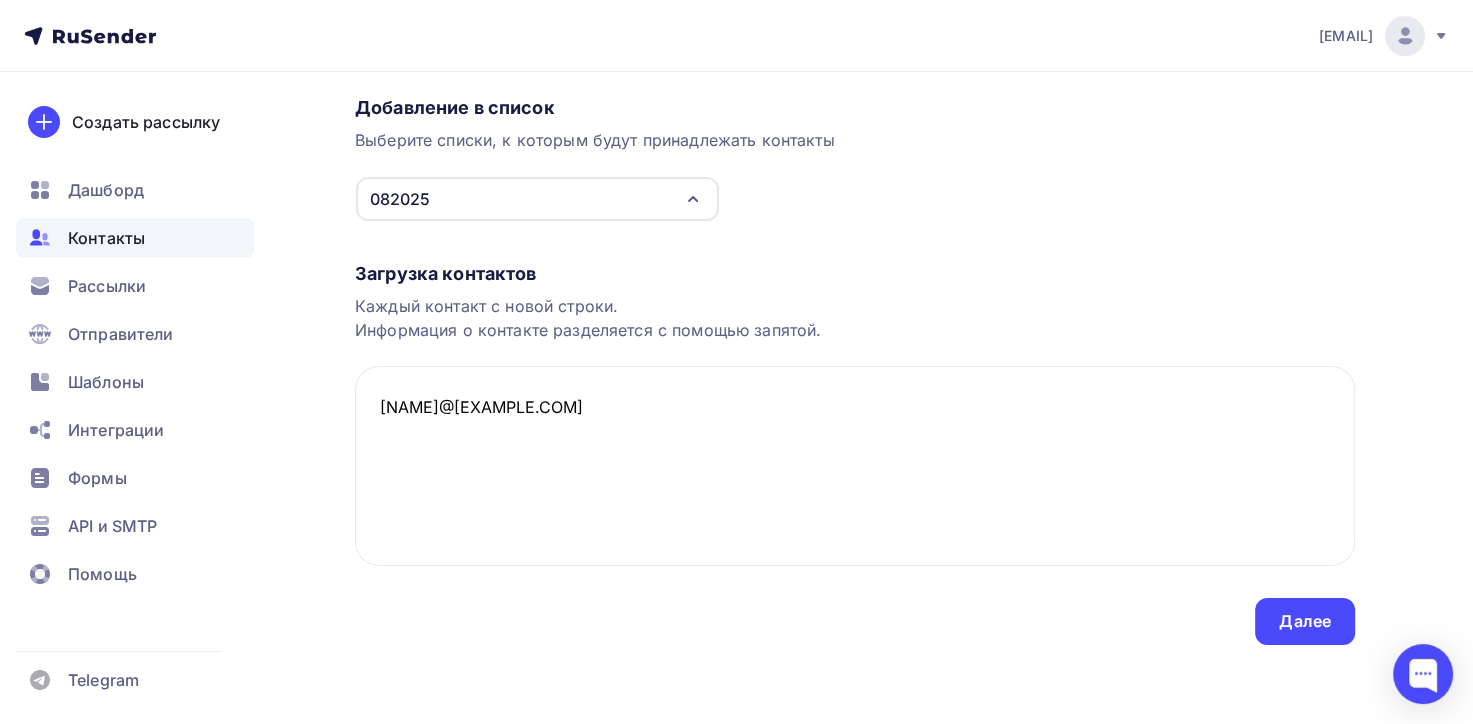 scroll, scrollTop: 0, scrollLeft: 0, axis: both 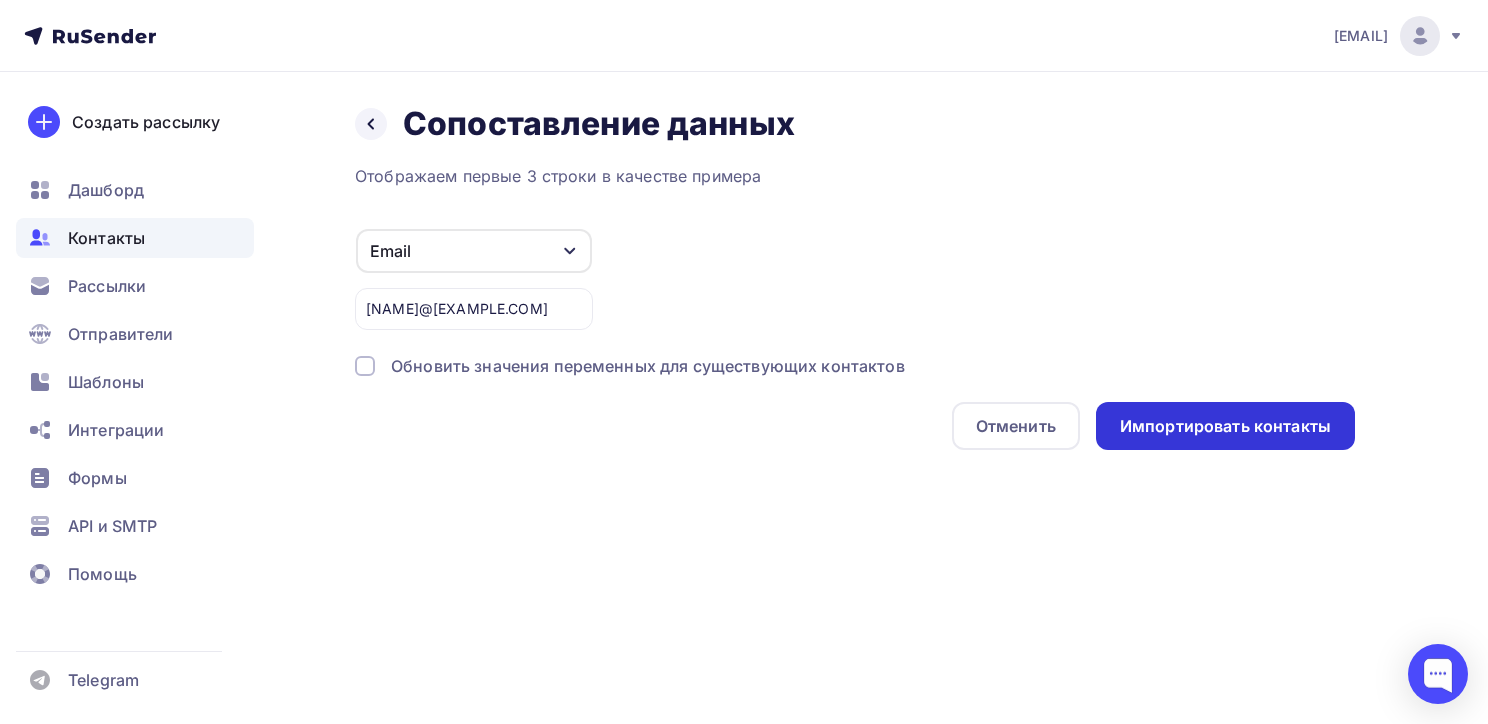 click on "Импортировать контакты" at bounding box center (1225, 426) 